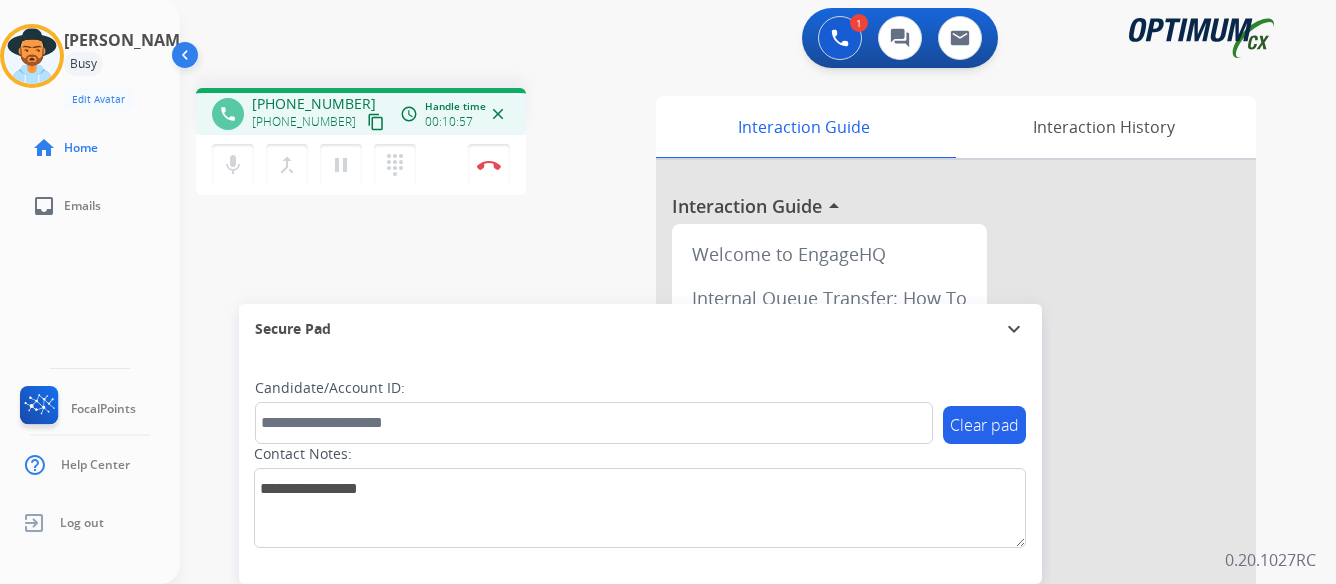 scroll, scrollTop: 0, scrollLeft: 0, axis: both 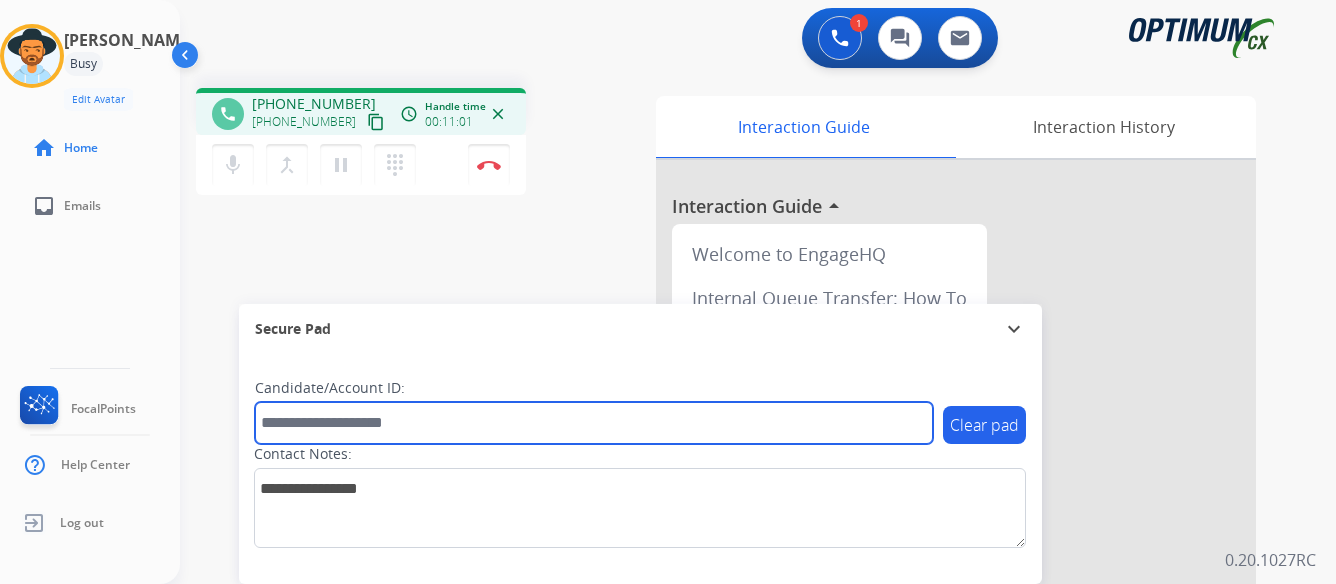 paste on "*******" 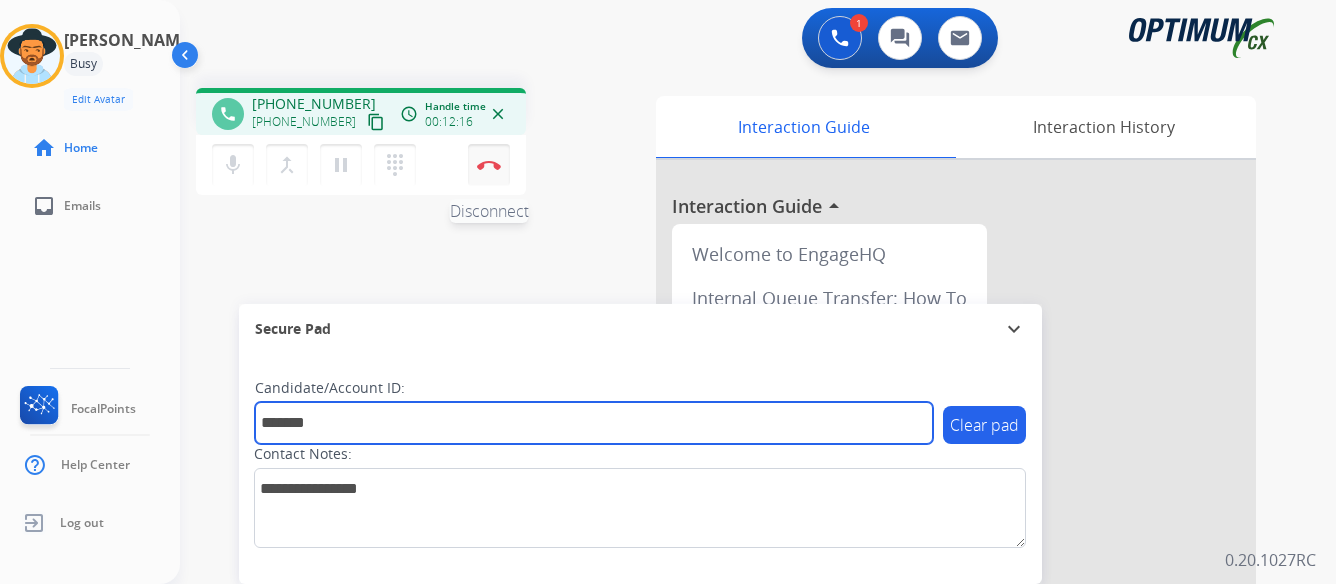 type on "*******" 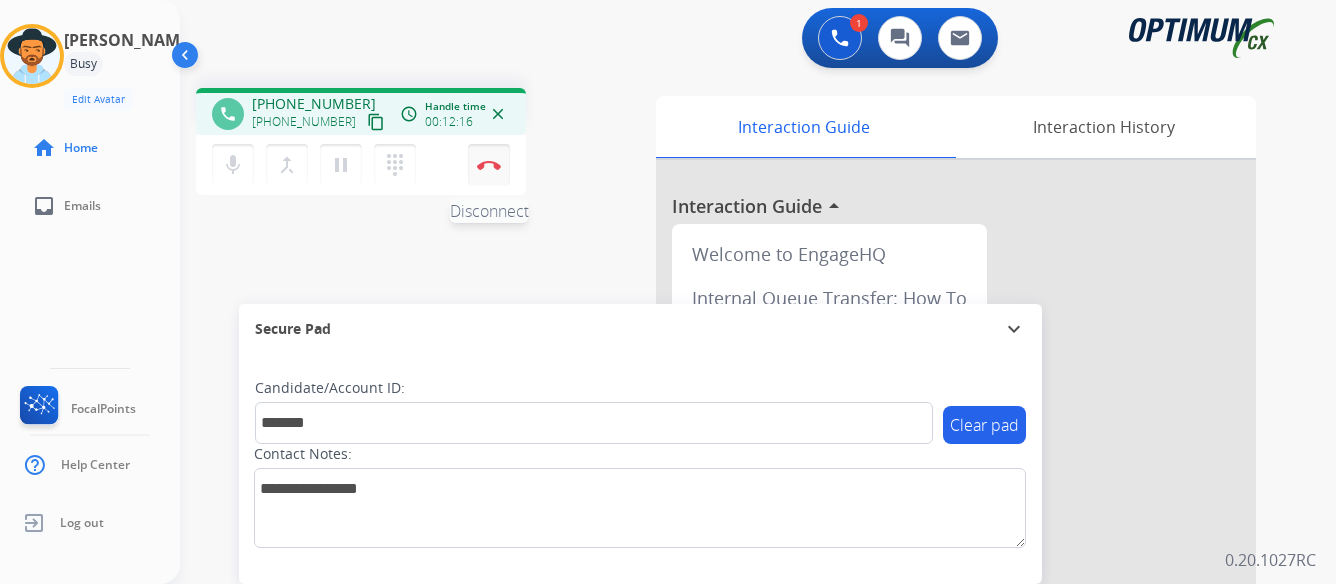 click at bounding box center [489, 165] 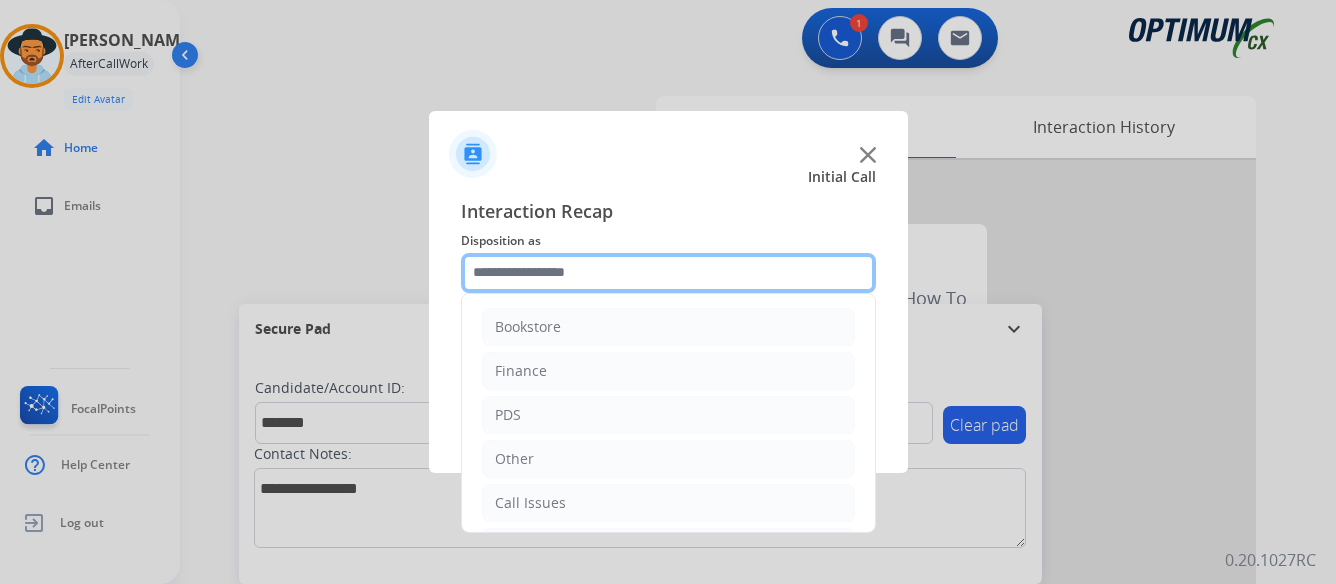 click 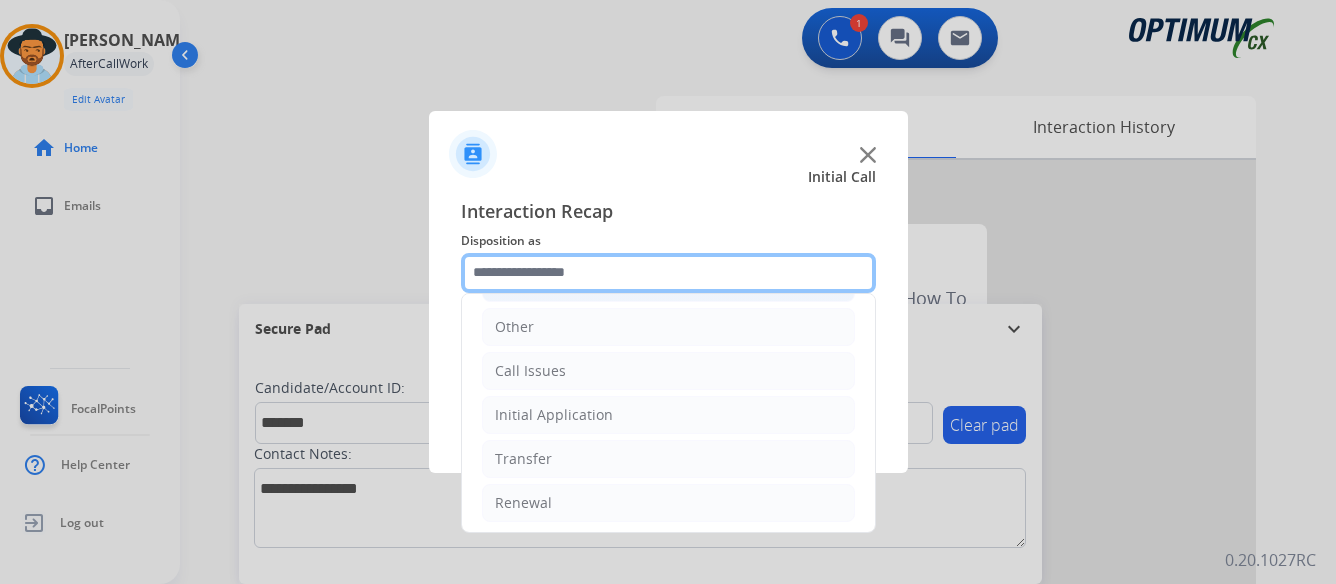 scroll, scrollTop: 136, scrollLeft: 0, axis: vertical 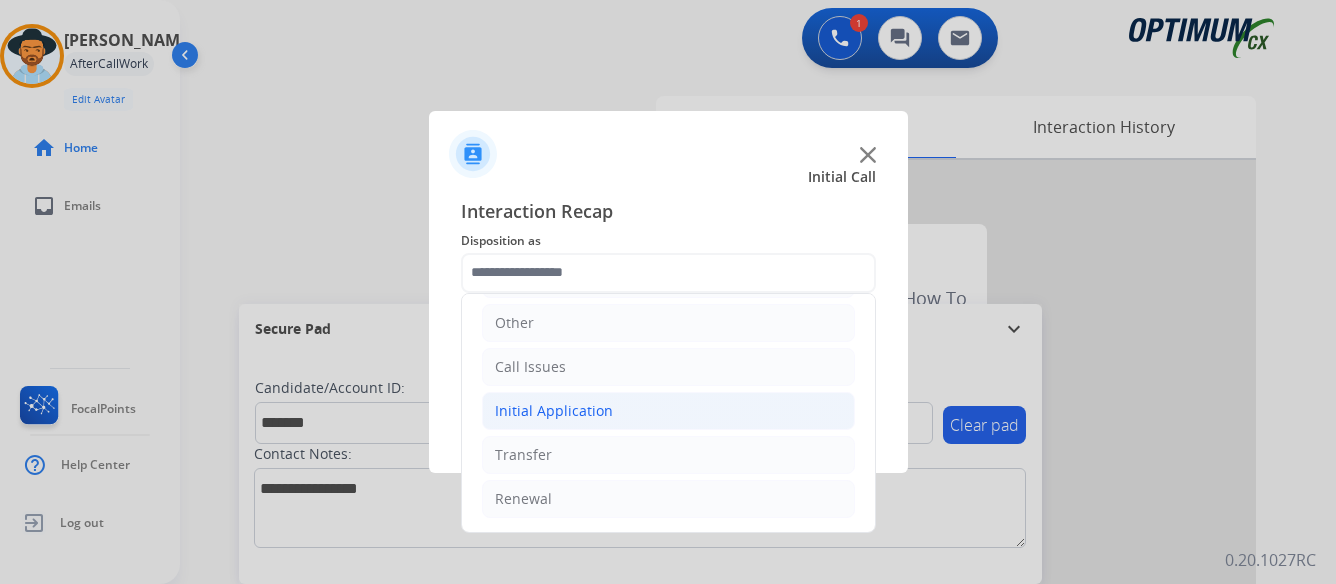 click on "Initial Application" 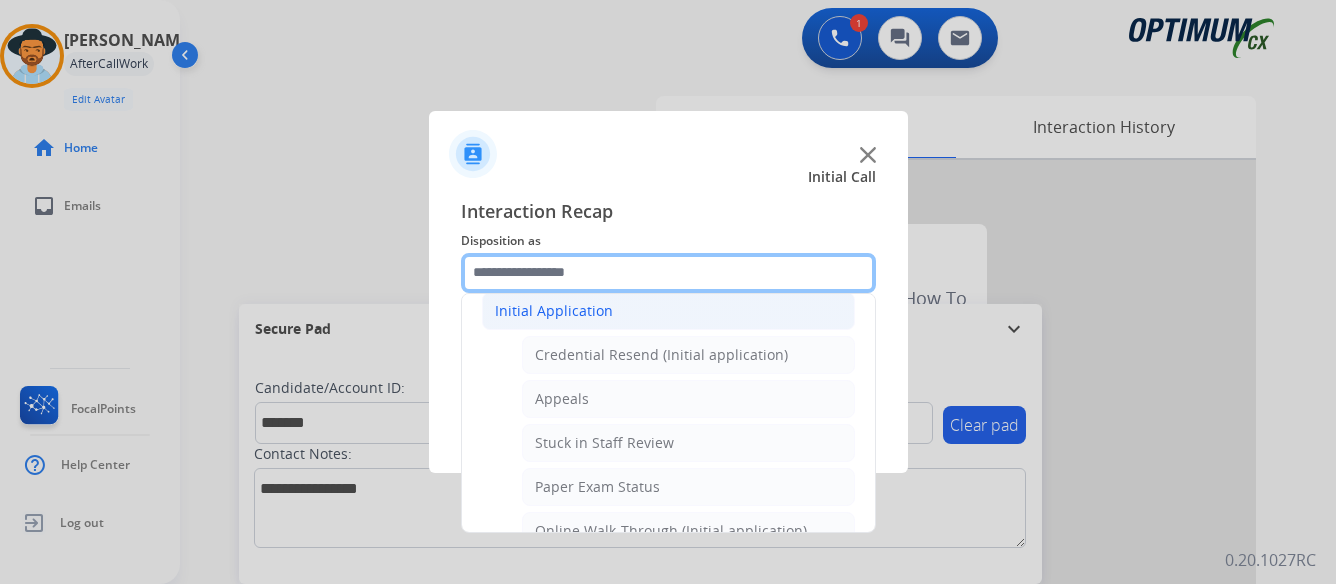 scroll, scrollTop: 336, scrollLeft: 0, axis: vertical 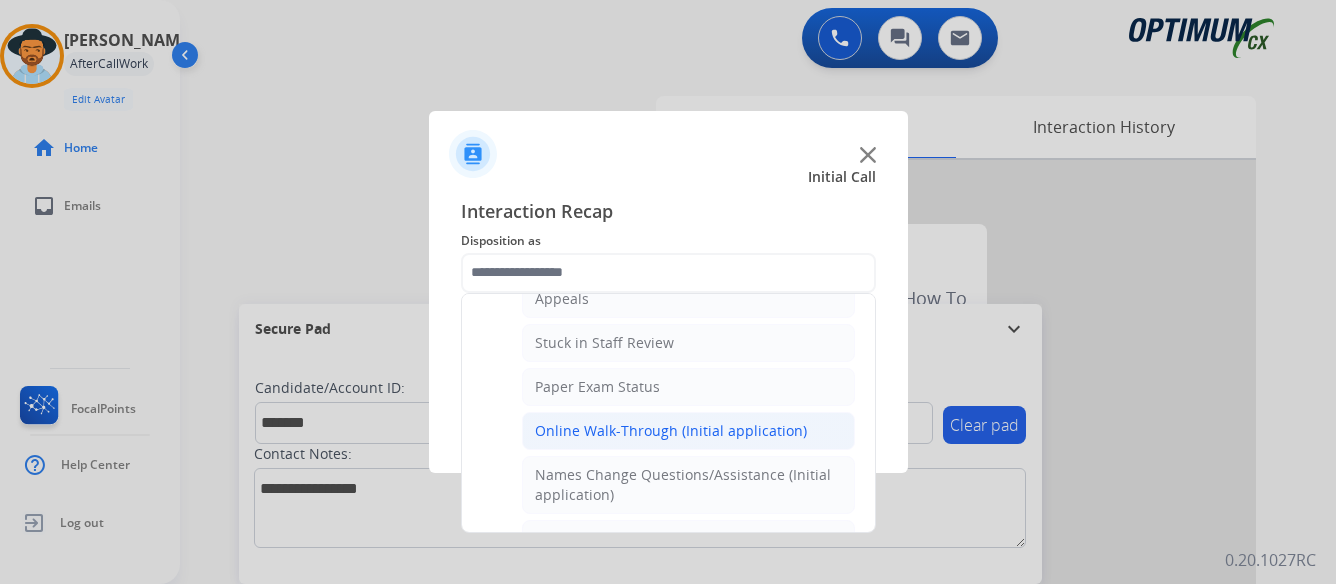 click on "Online Walk-Through (Initial application)" 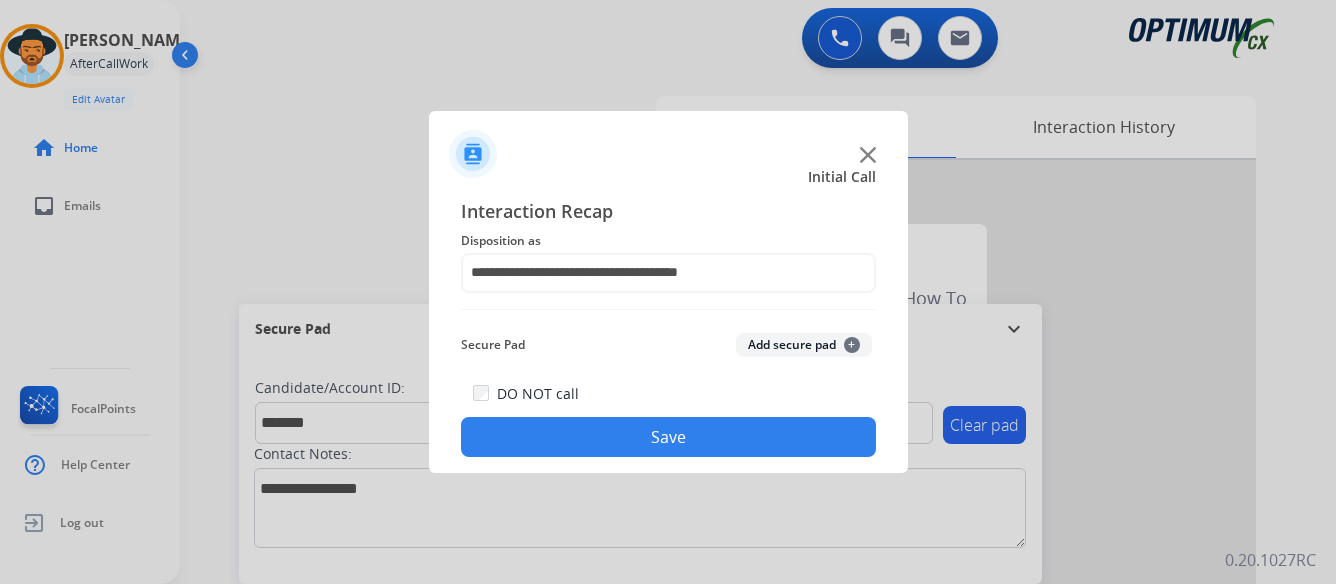 click on "Save" 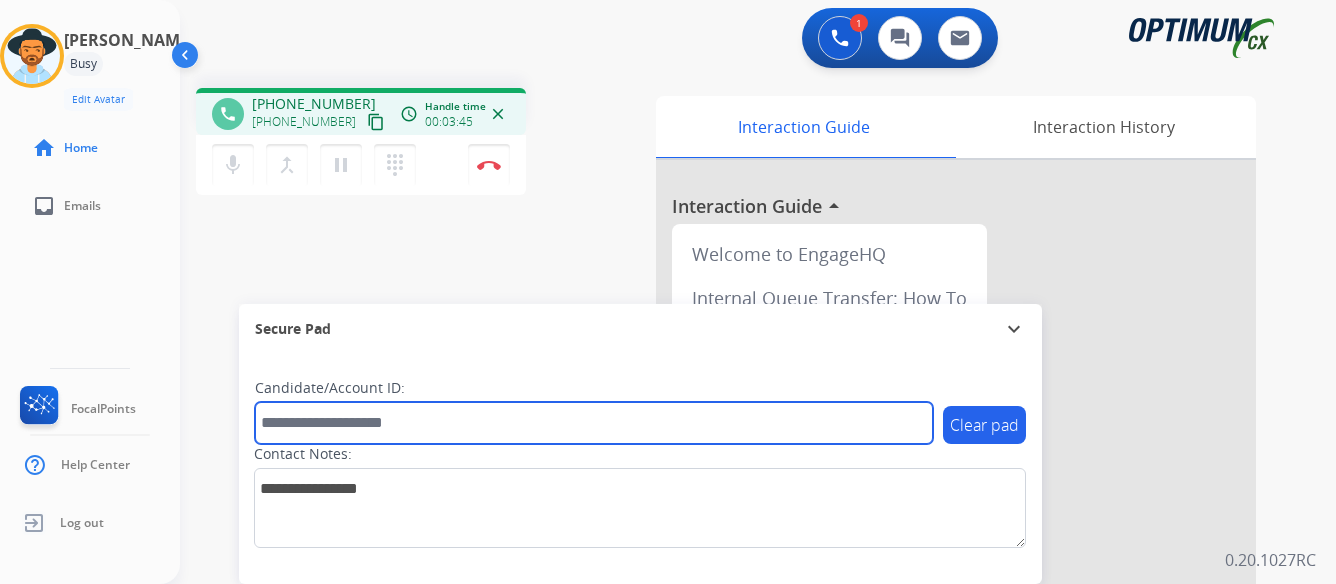 paste on "*******" 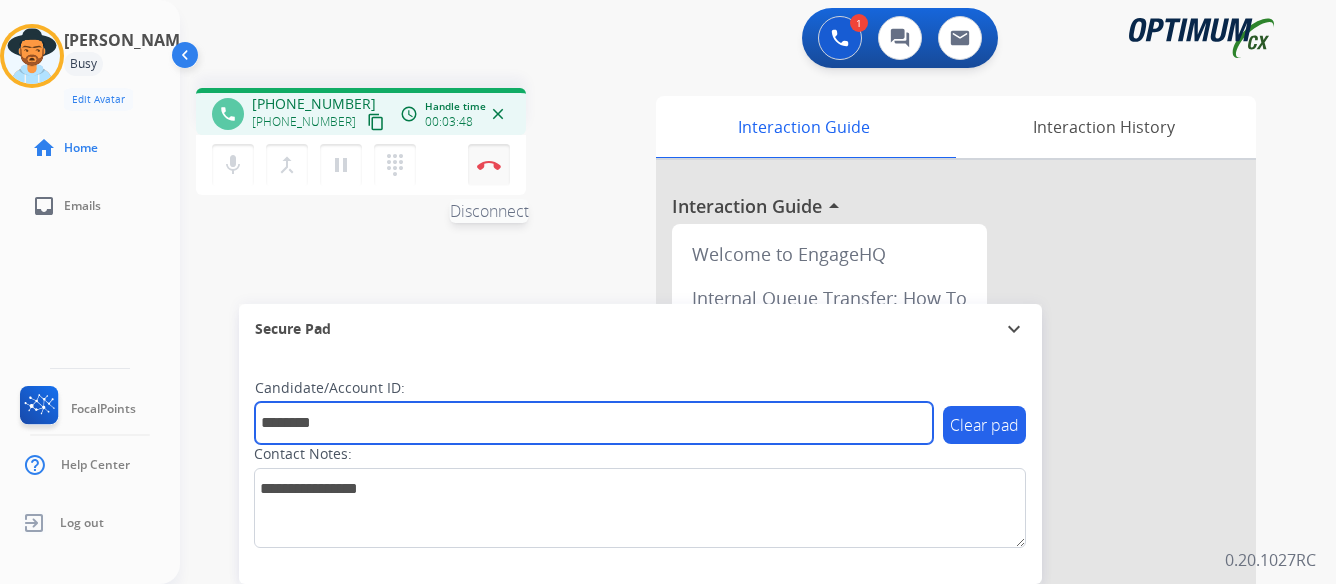 type on "*******" 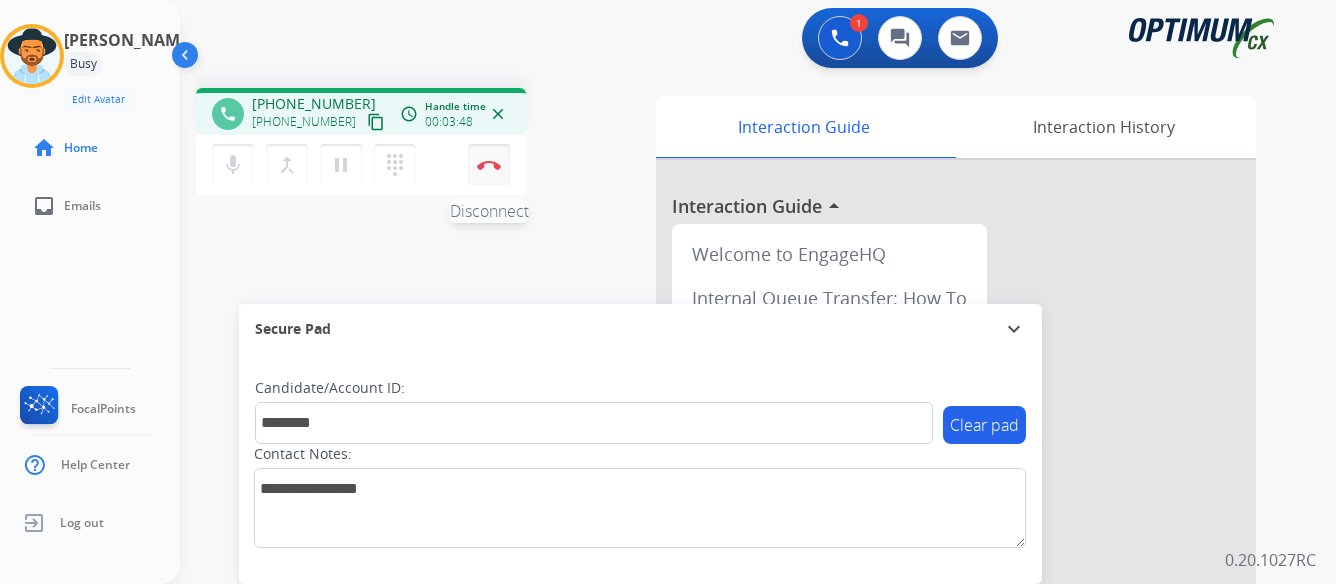 click at bounding box center (489, 165) 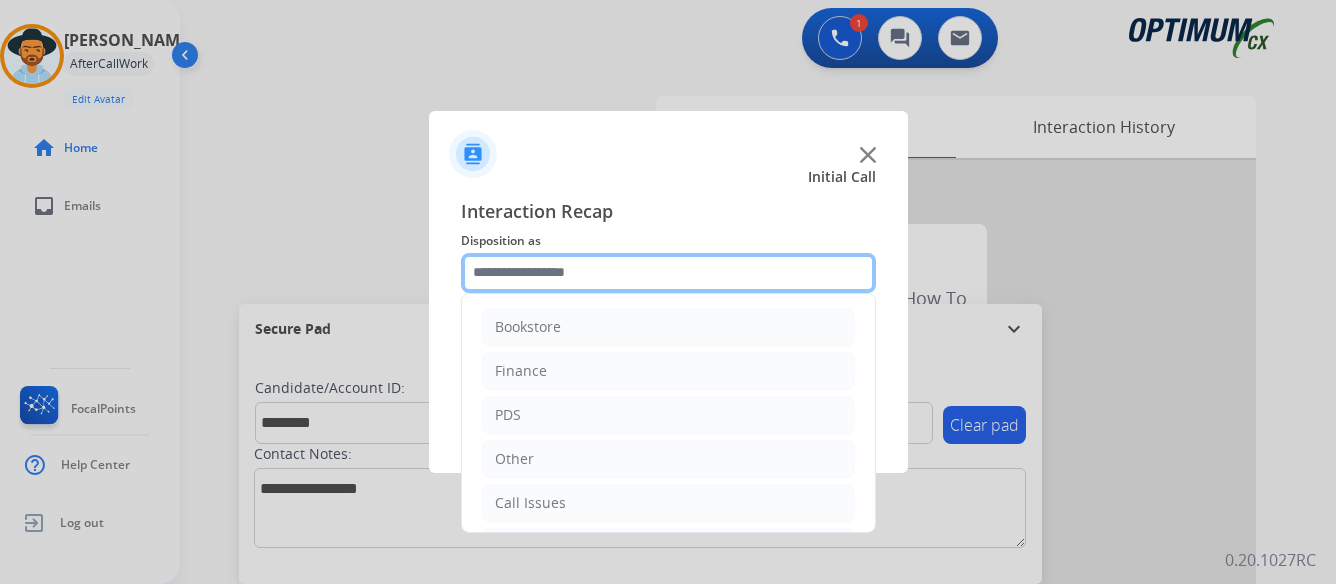 click 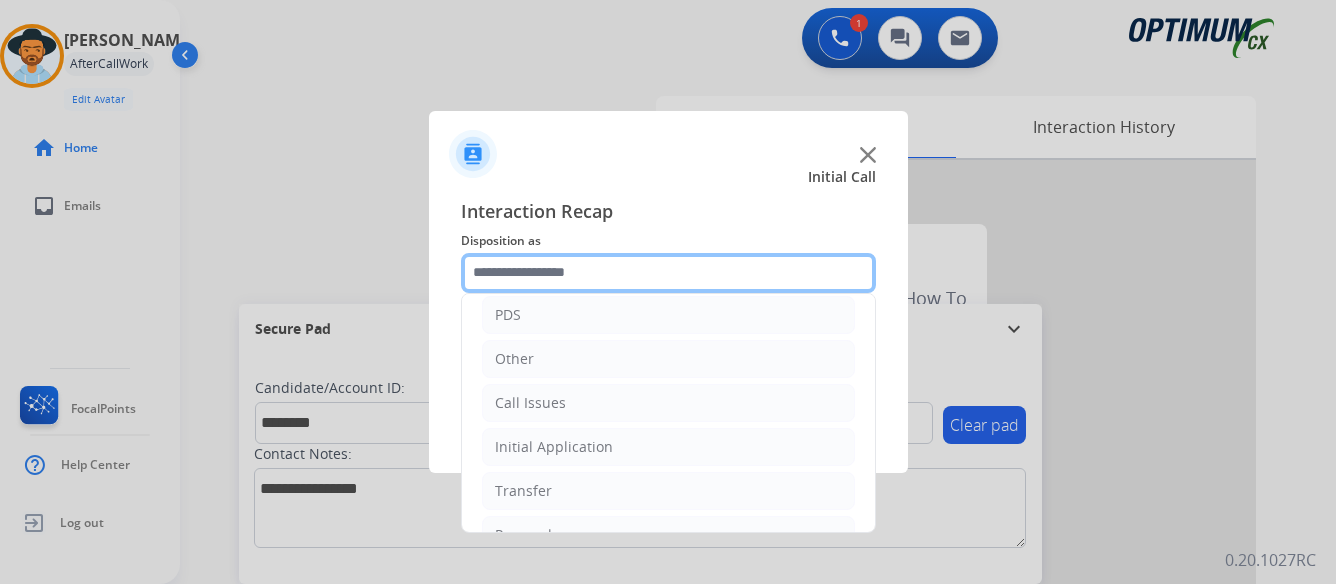 scroll, scrollTop: 136, scrollLeft: 0, axis: vertical 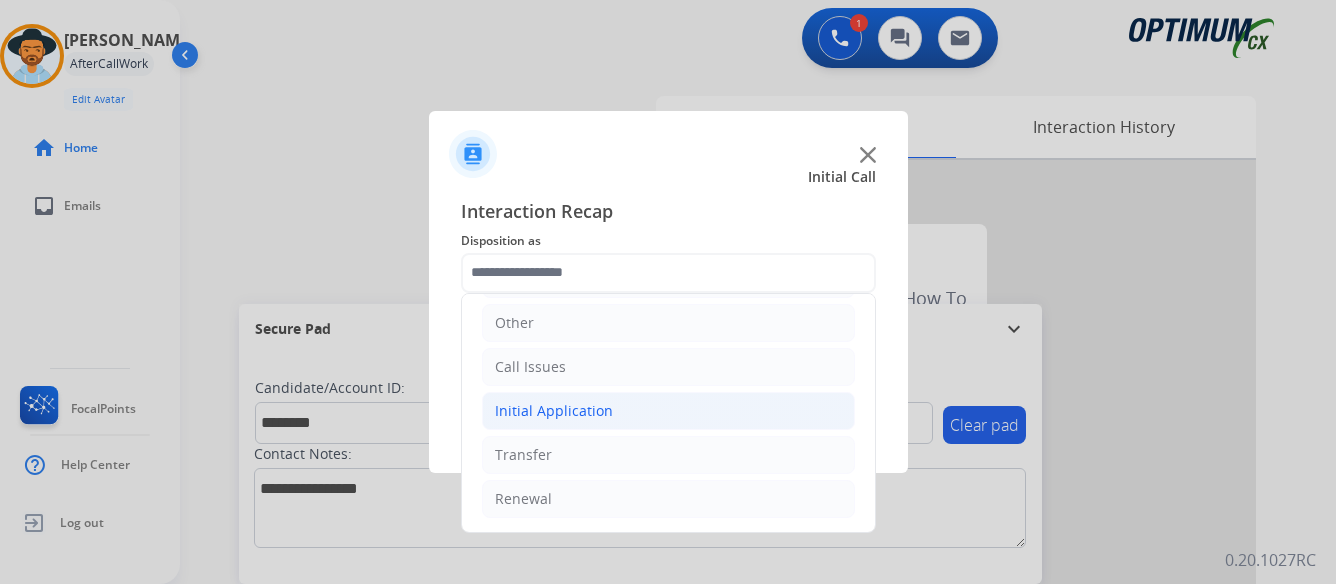 click on "Initial Application" 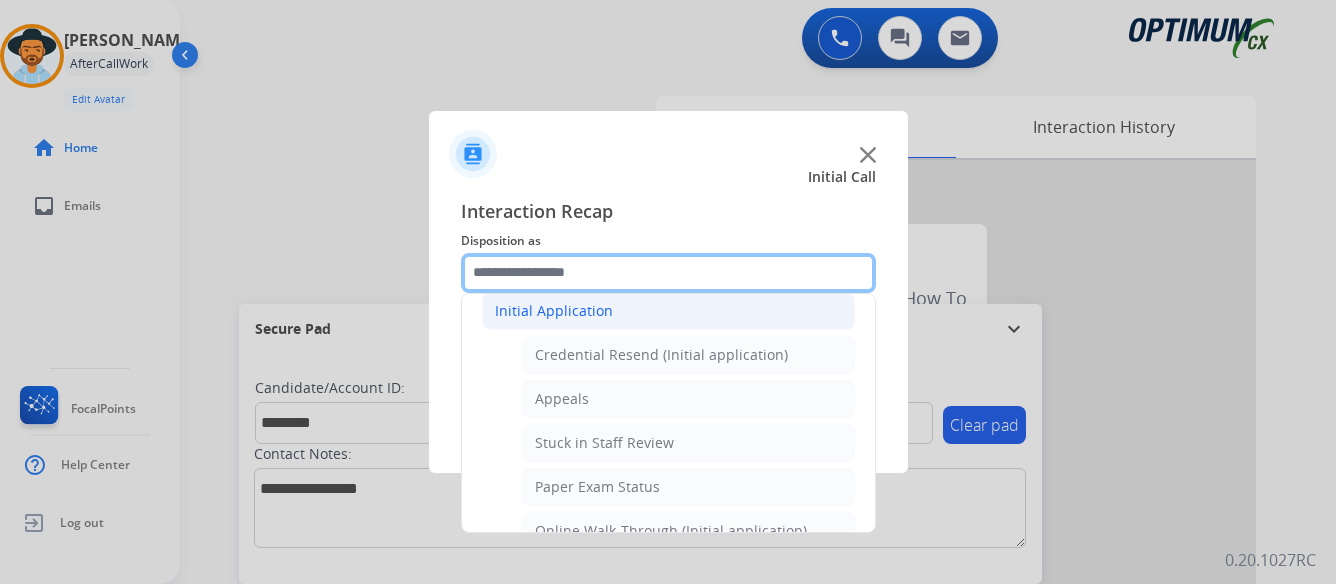 scroll, scrollTop: 336, scrollLeft: 0, axis: vertical 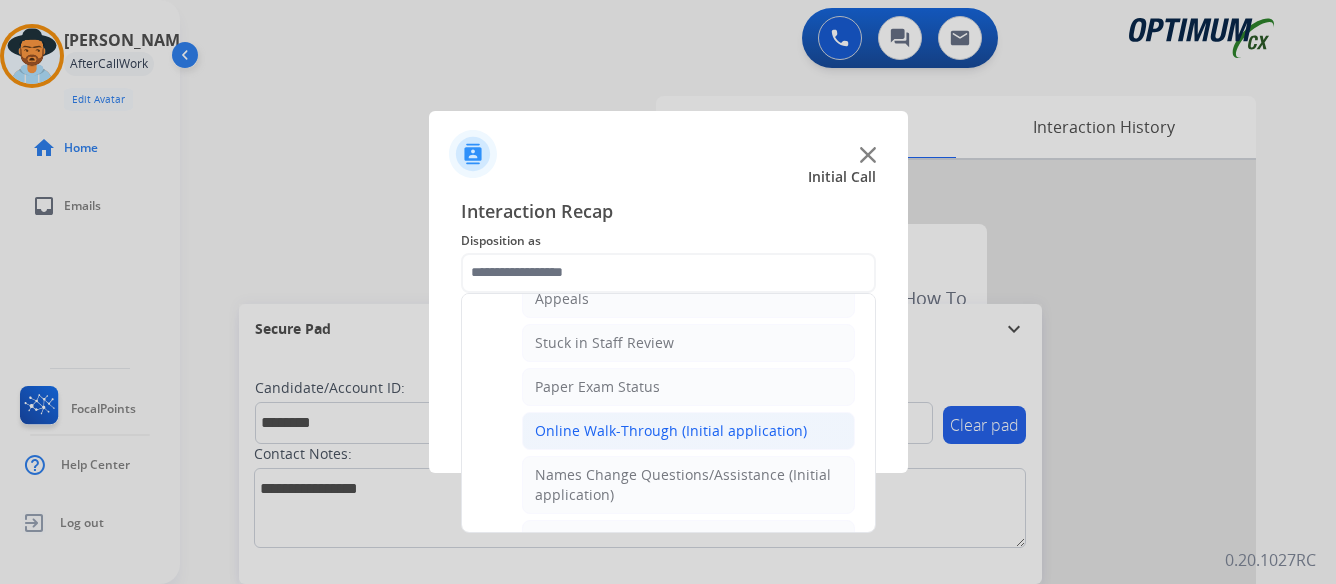 click on "Online Walk-Through (Initial application)" 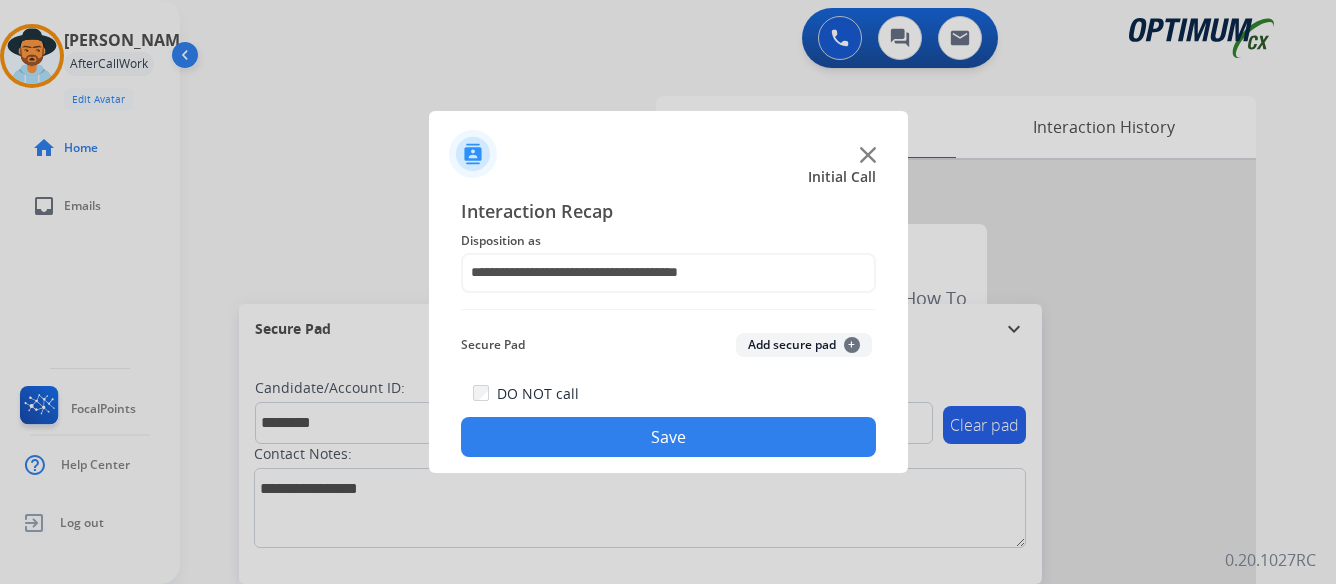 click on "Save" 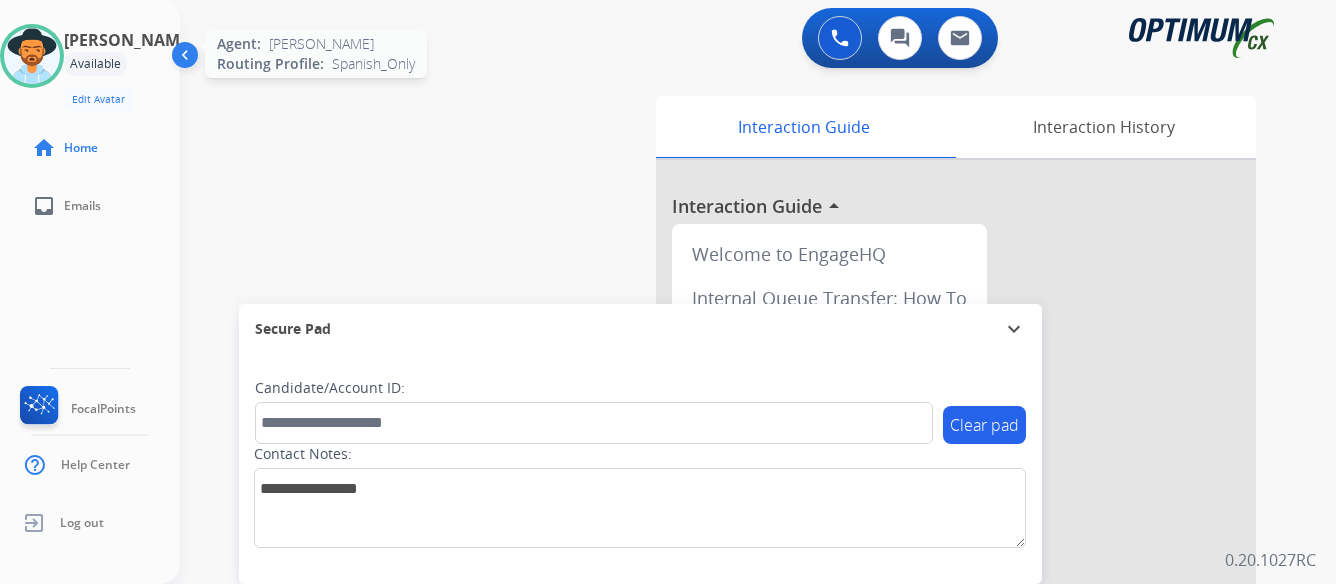 click at bounding box center [32, 56] 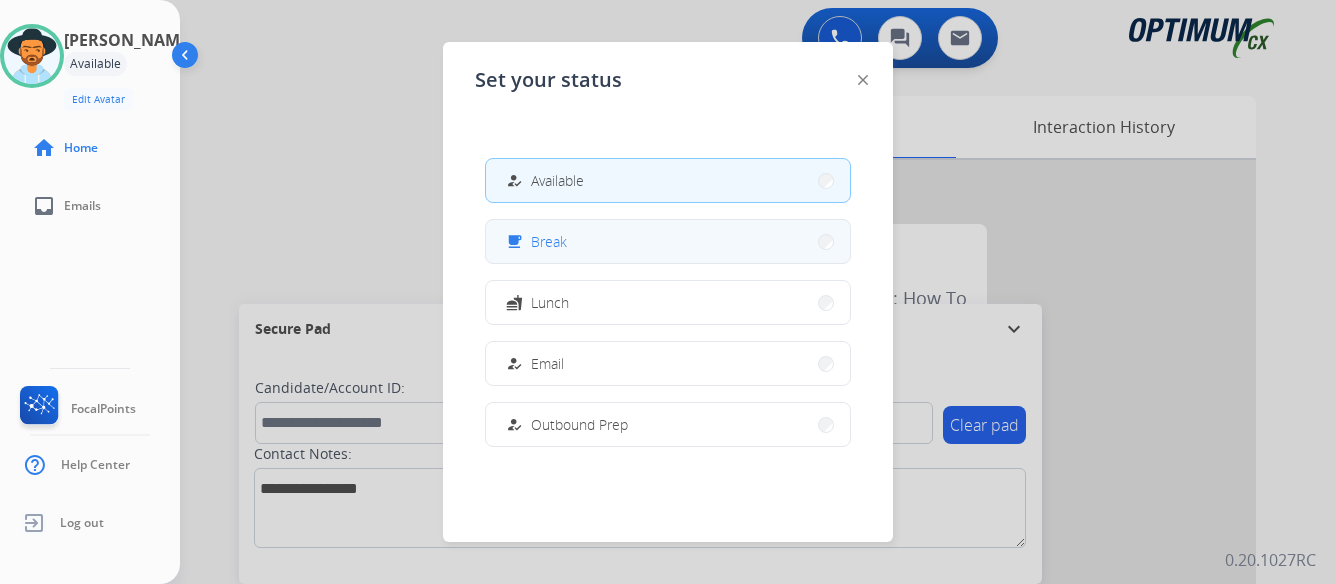 click on "free_breakfast Break" at bounding box center [668, 241] 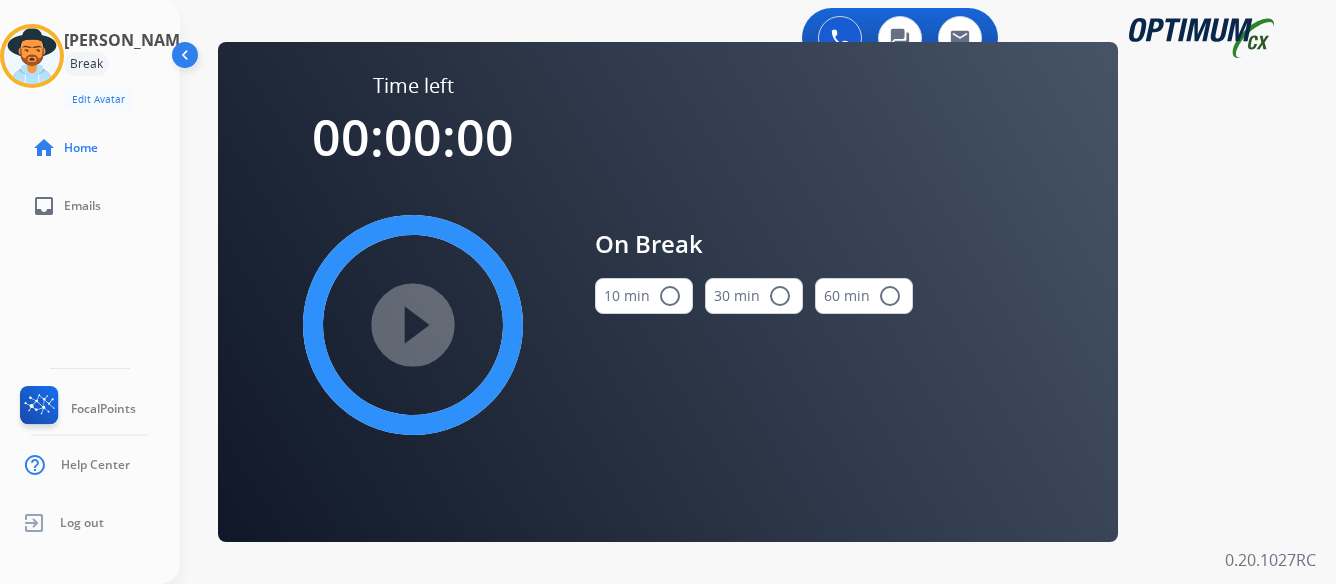 click on "radio_button_unchecked" at bounding box center (670, 296) 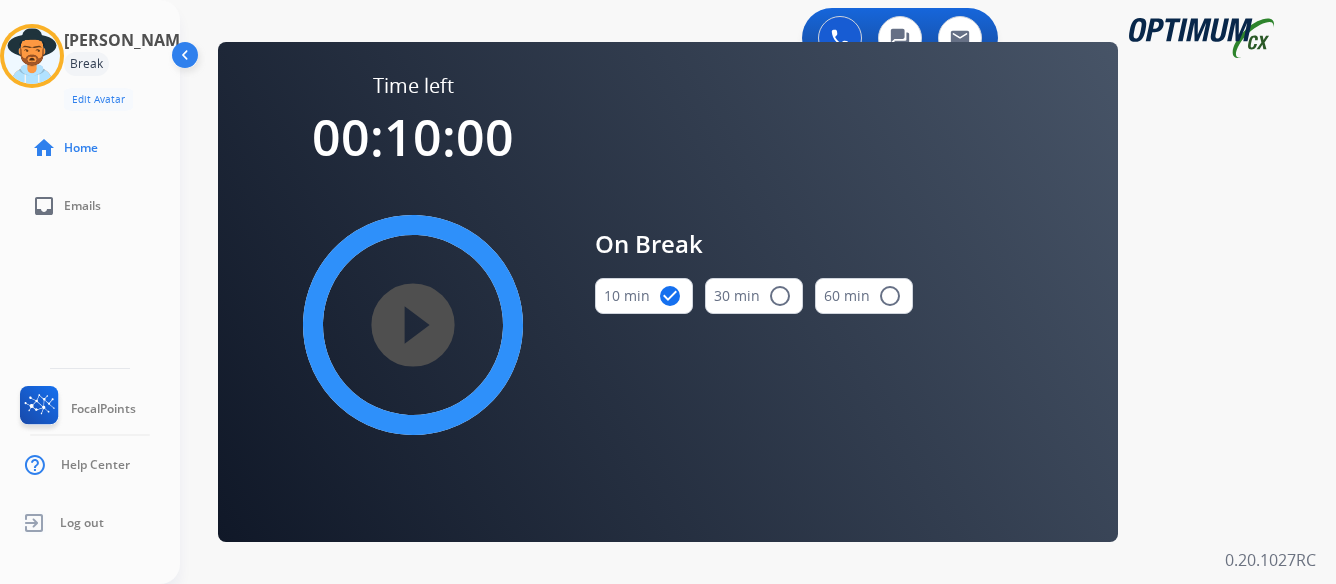 click on "play_circle_filled" at bounding box center [413, 325] 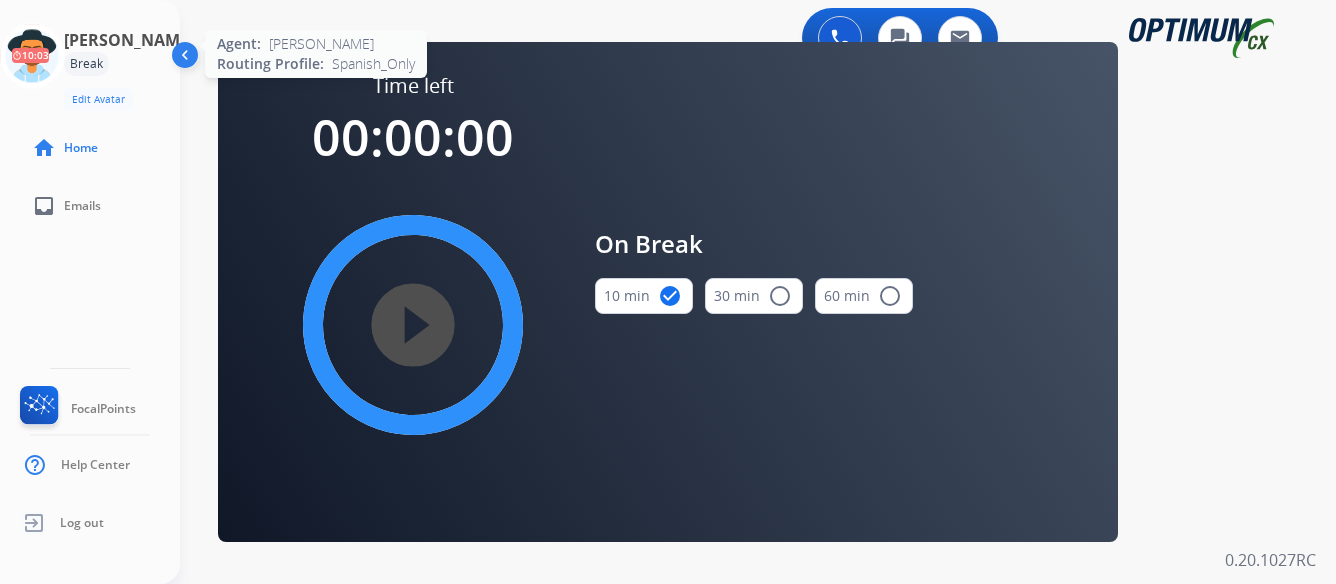 click 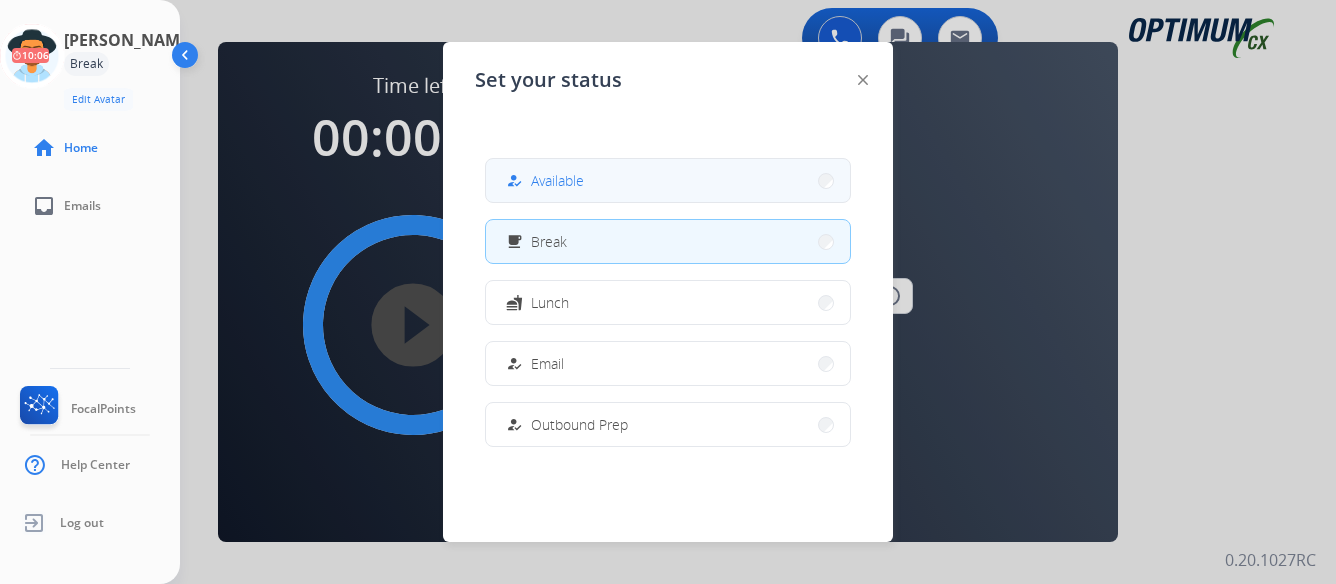 click on "how_to_reg Available" at bounding box center (668, 180) 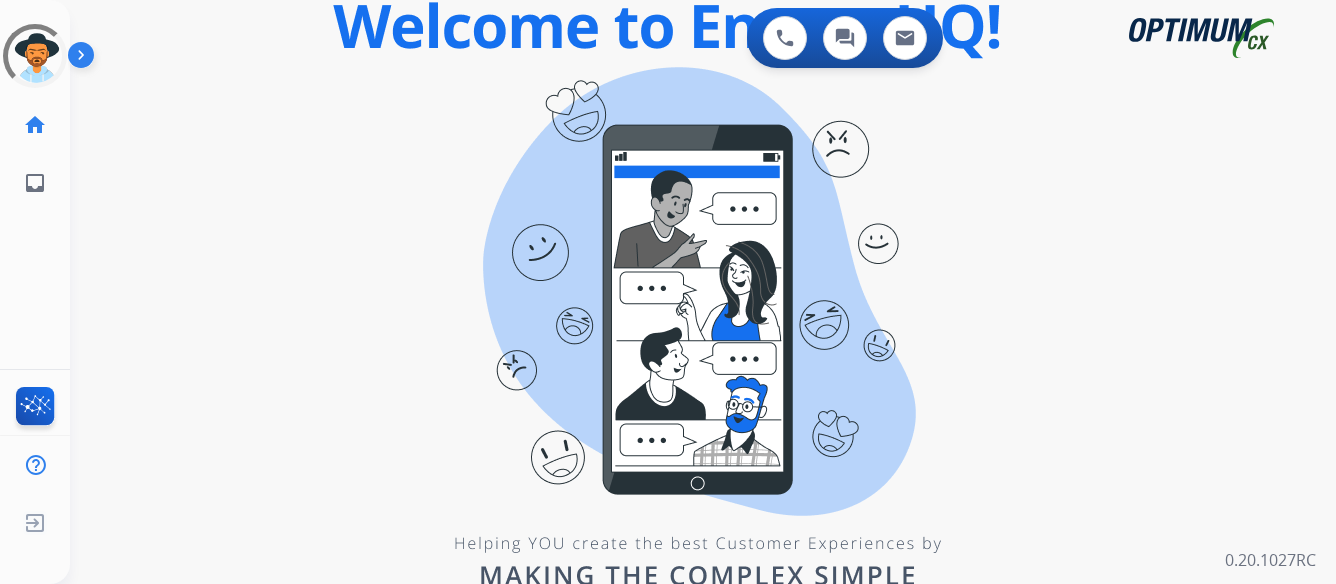 scroll, scrollTop: 0, scrollLeft: 0, axis: both 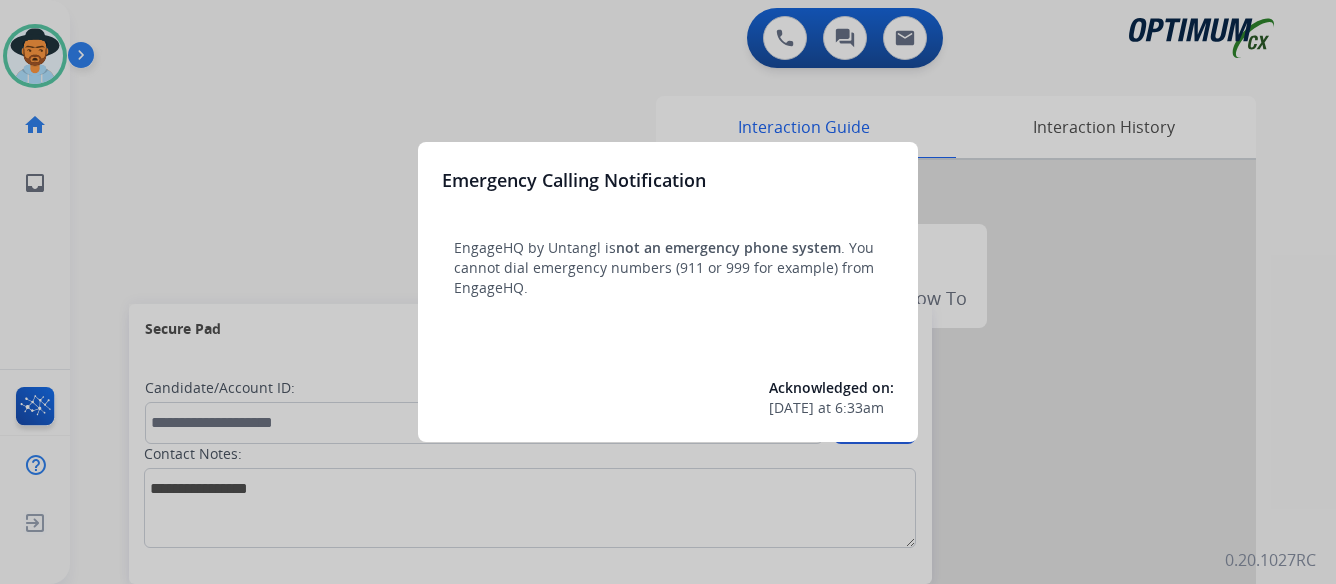click at bounding box center (668, 292) 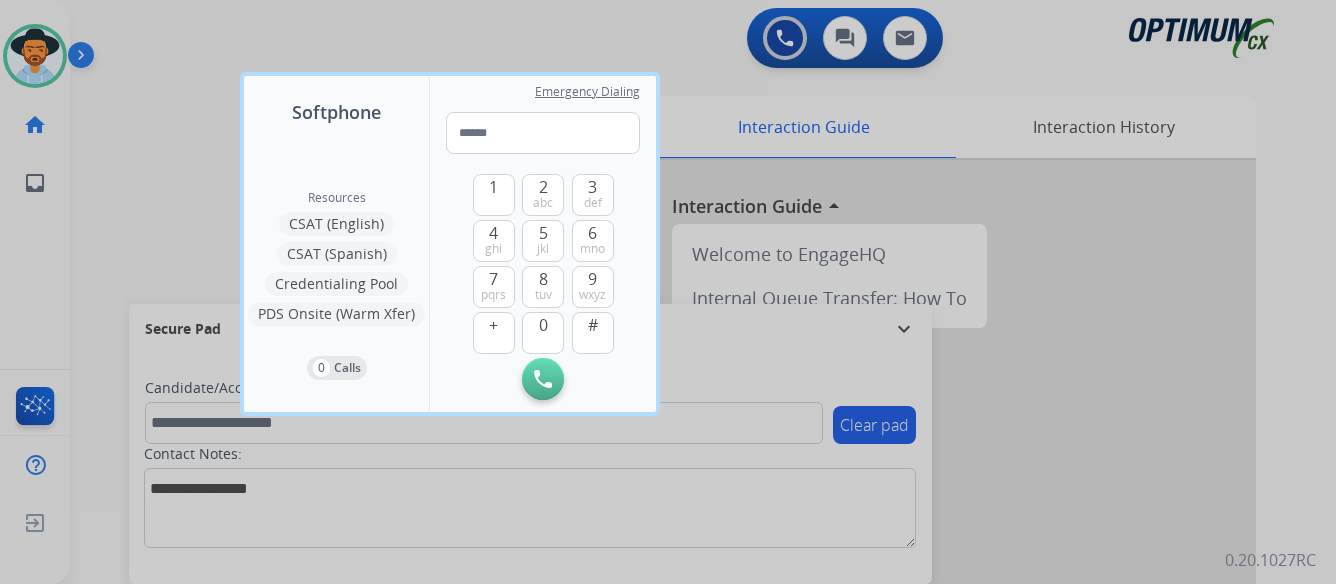 click at bounding box center (668, 292) 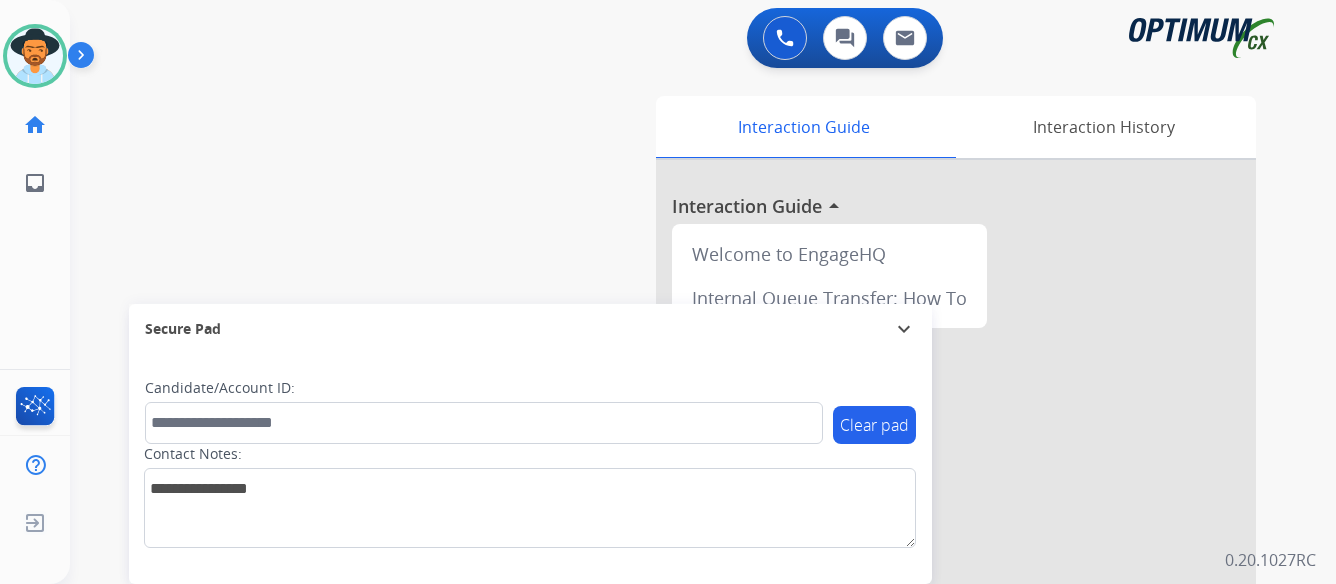 click at bounding box center [85, 59] 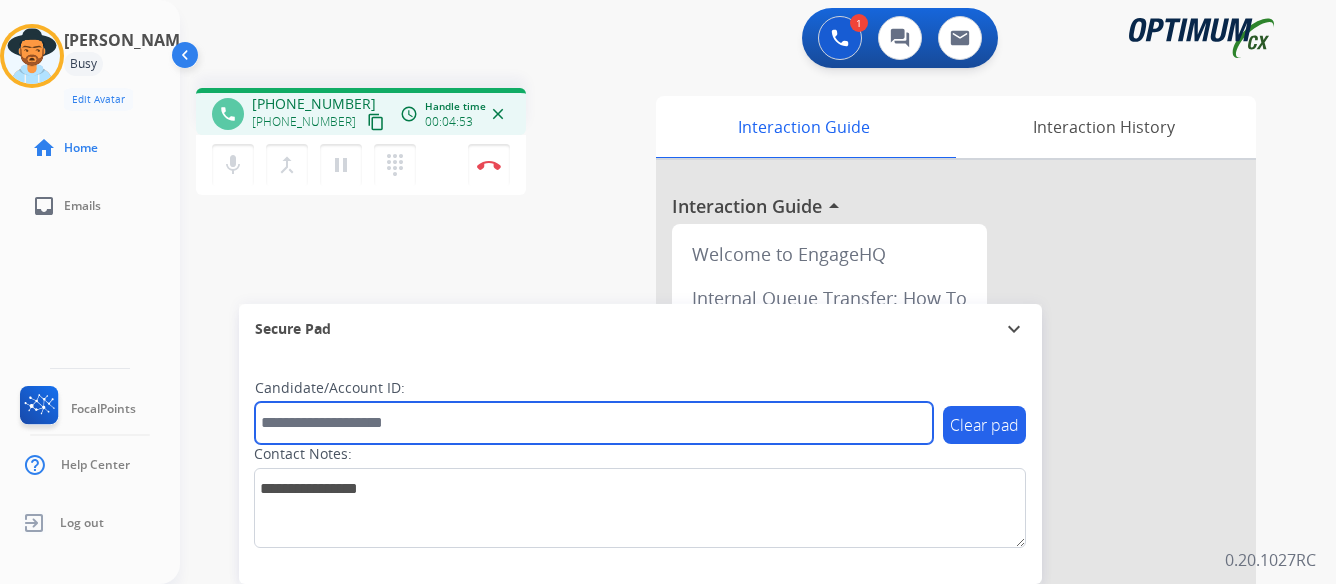 drag, startPoint x: 489, startPoint y: 420, endPoint x: 408, endPoint y: 417, distance: 81.055534 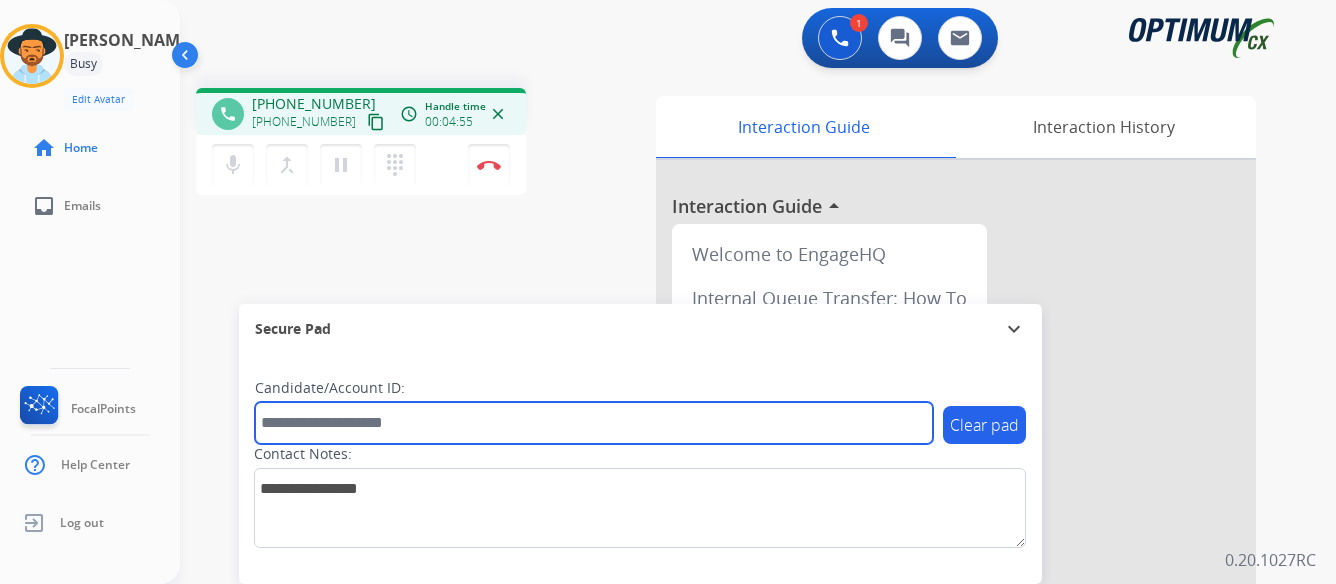 paste on "*******" 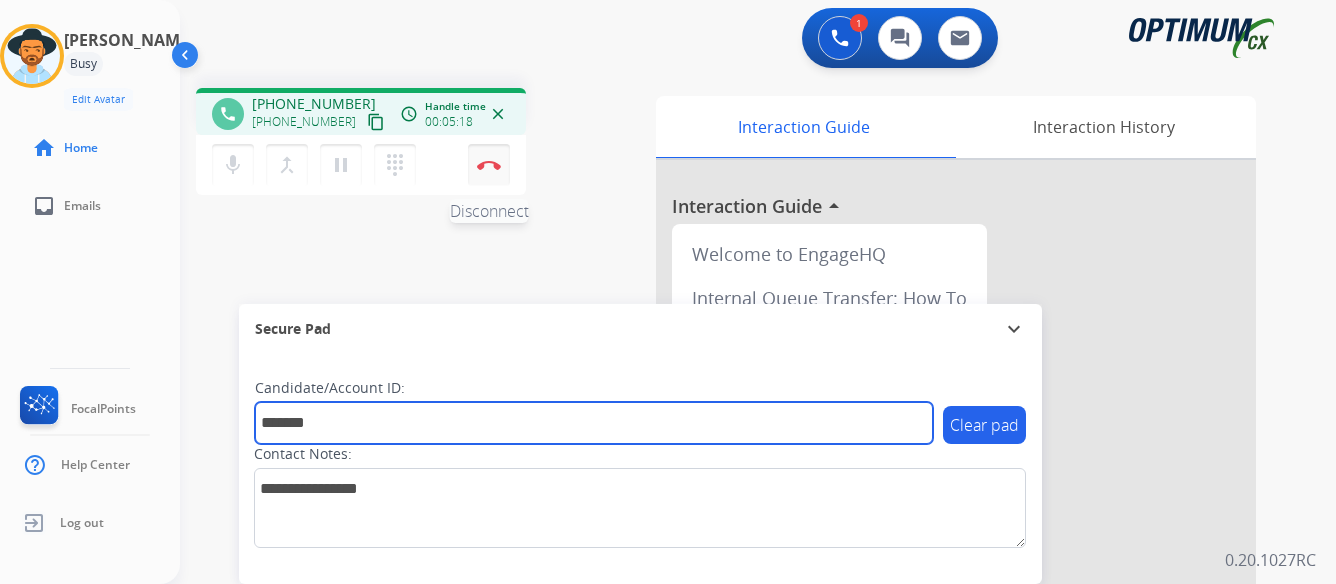 type on "*******" 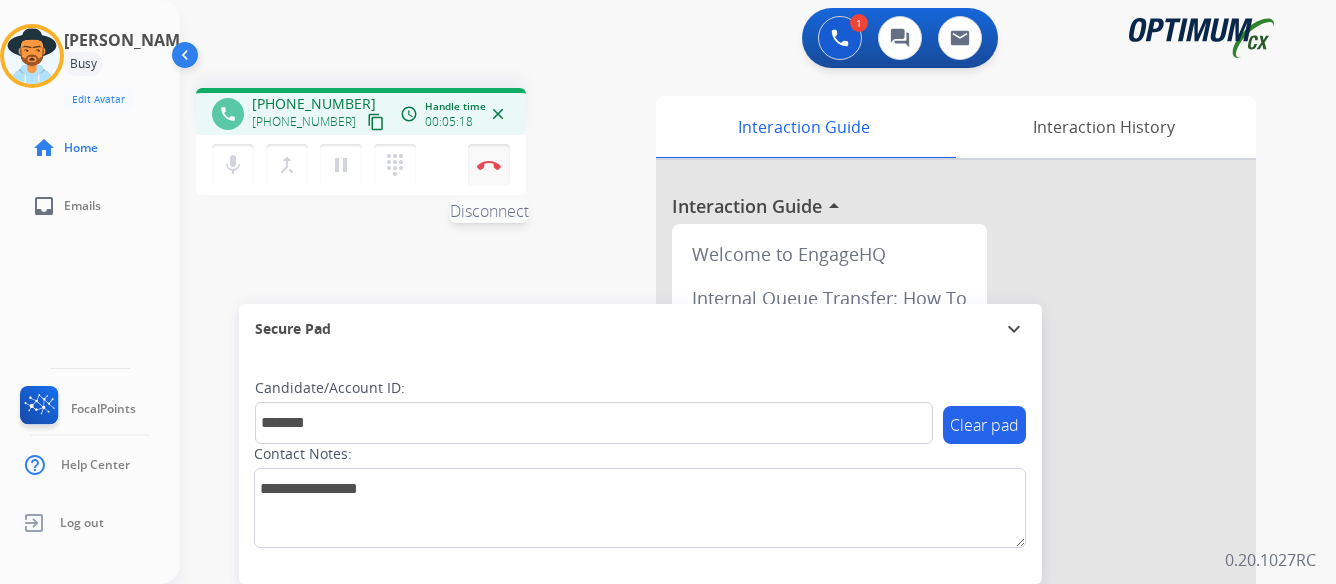 click at bounding box center [489, 165] 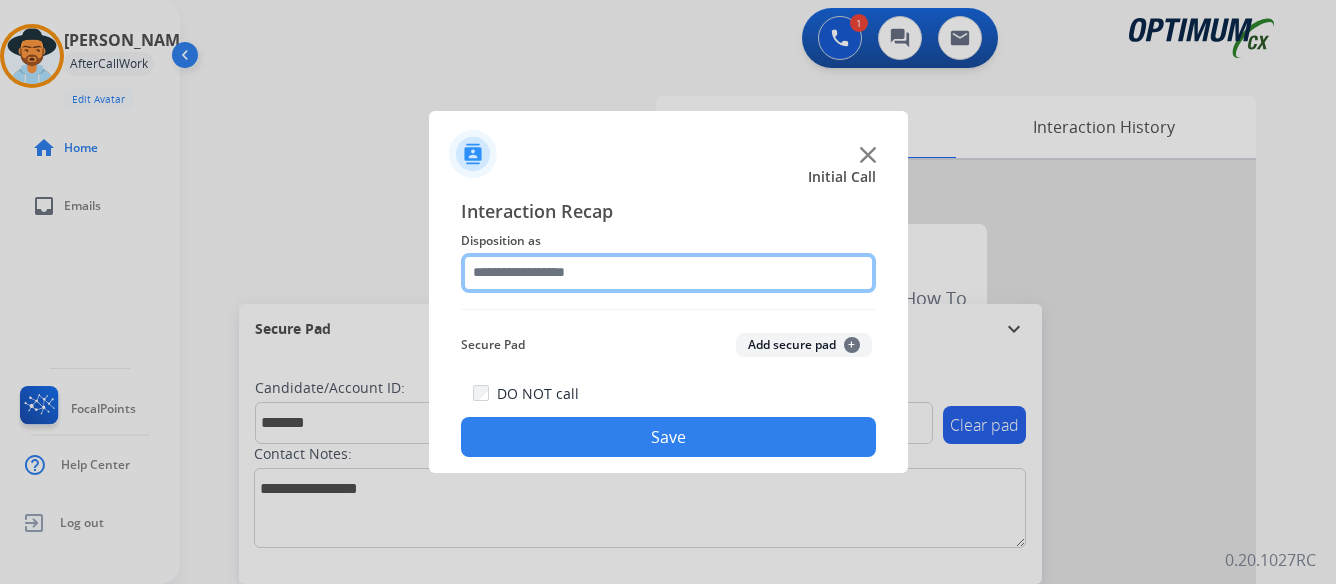 click 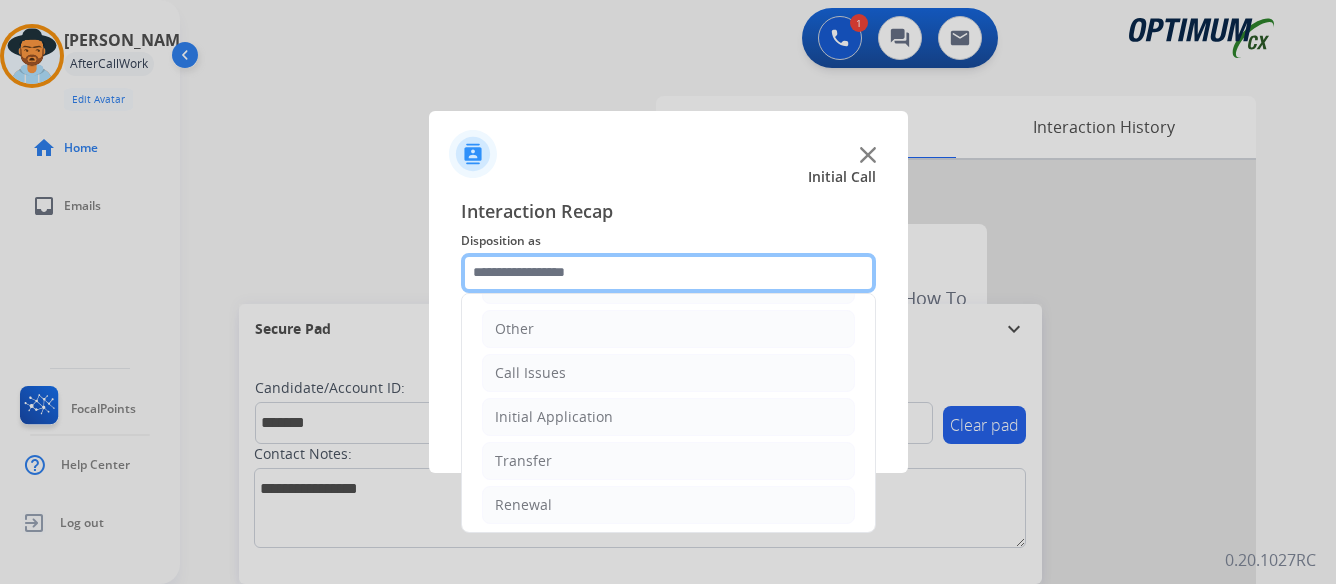 scroll, scrollTop: 136, scrollLeft: 0, axis: vertical 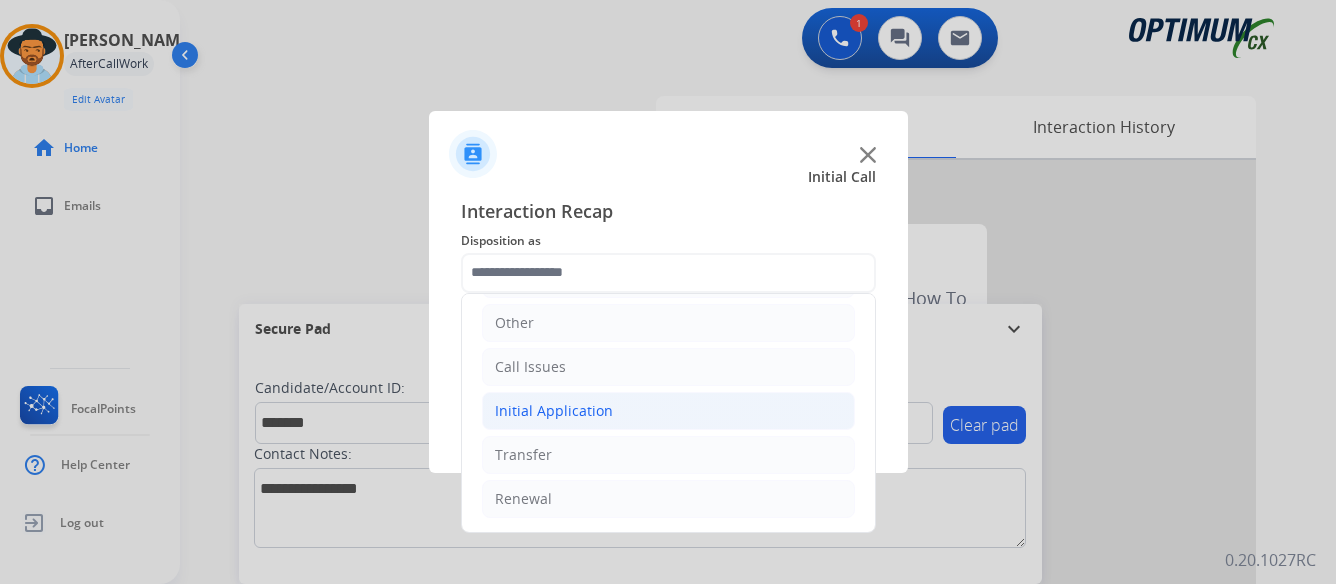 click on "Initial Application" 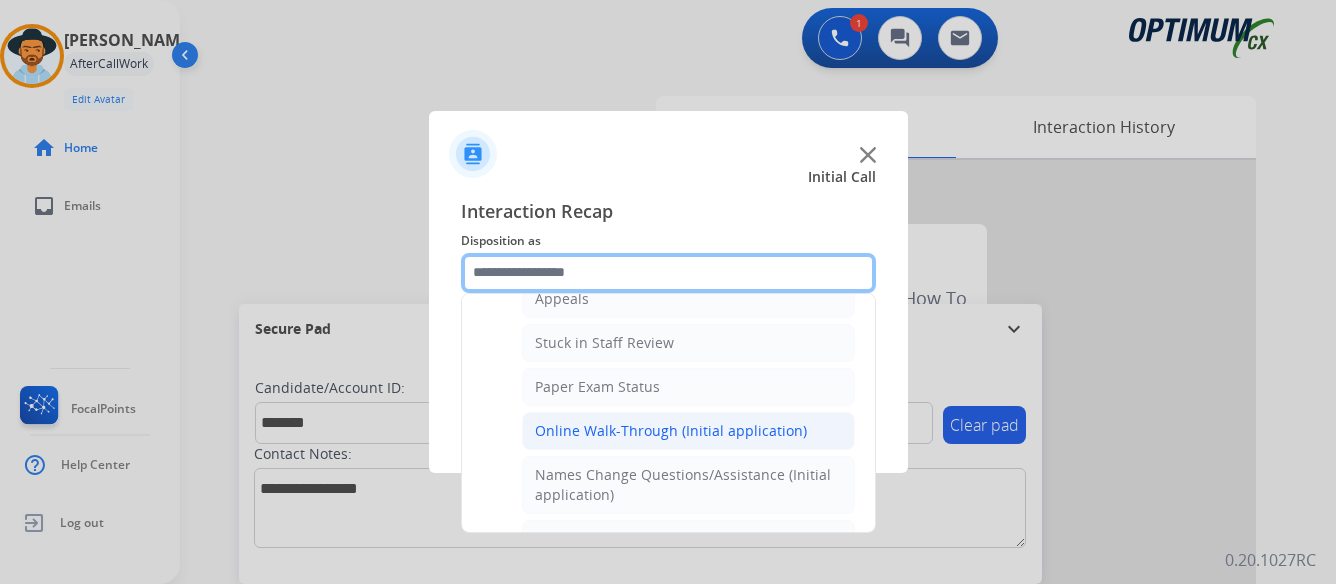 scroll, scrollTop: 236, scrollLeft: 0, axis: vertical 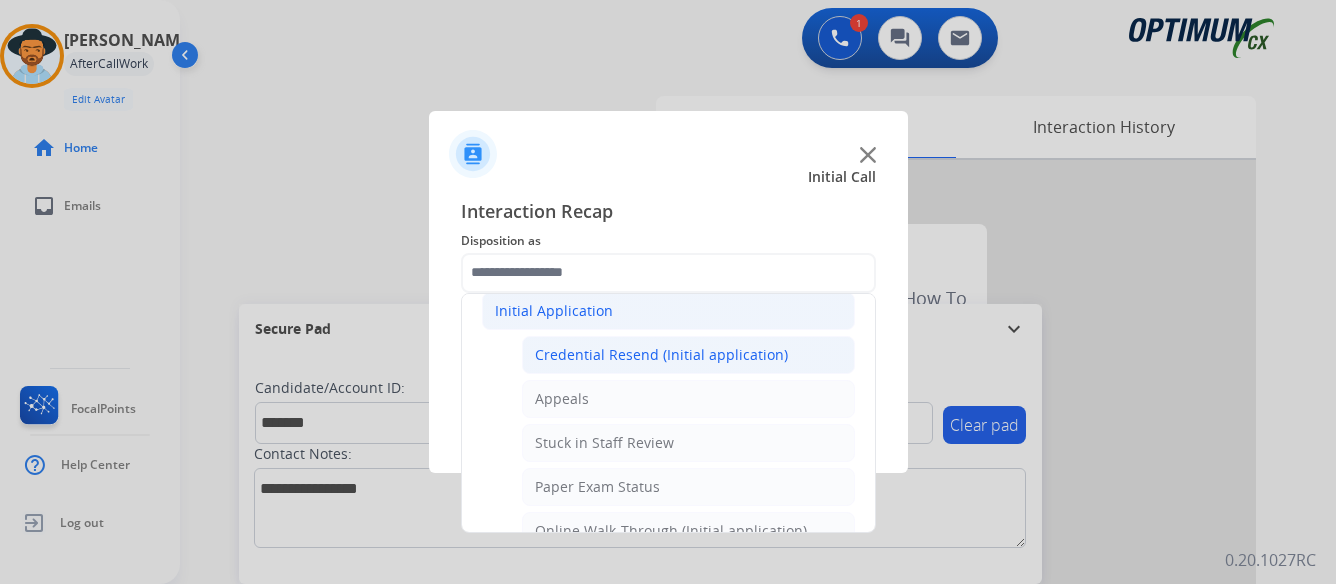 click on "Credential Resend (Initial application)" 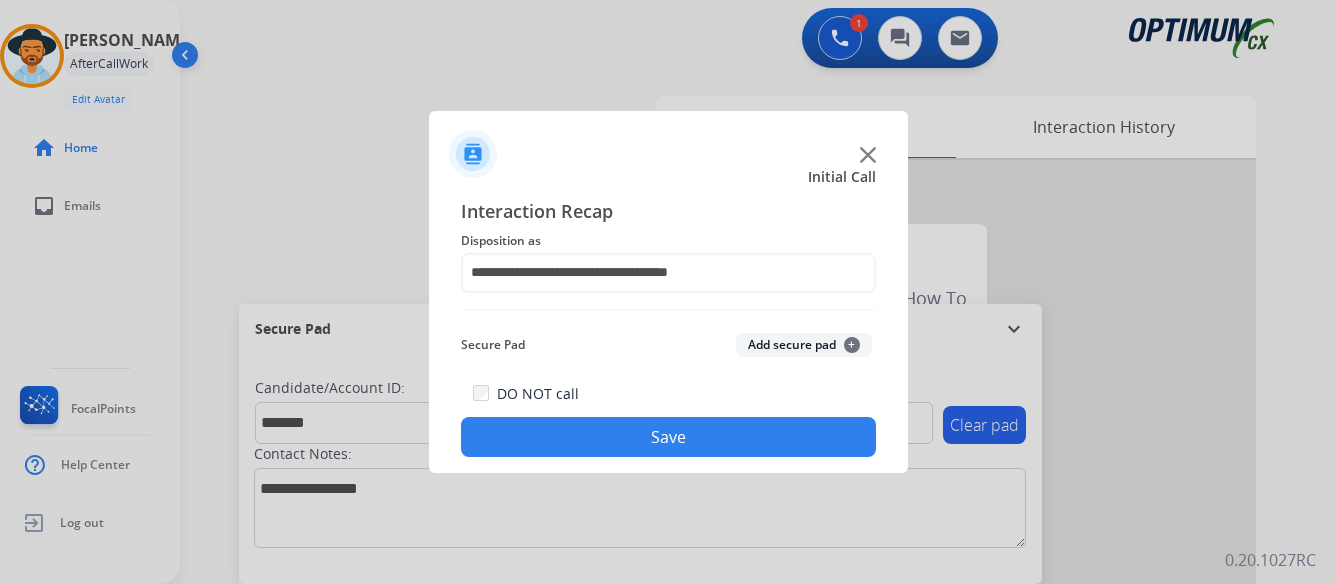 click on "Save" 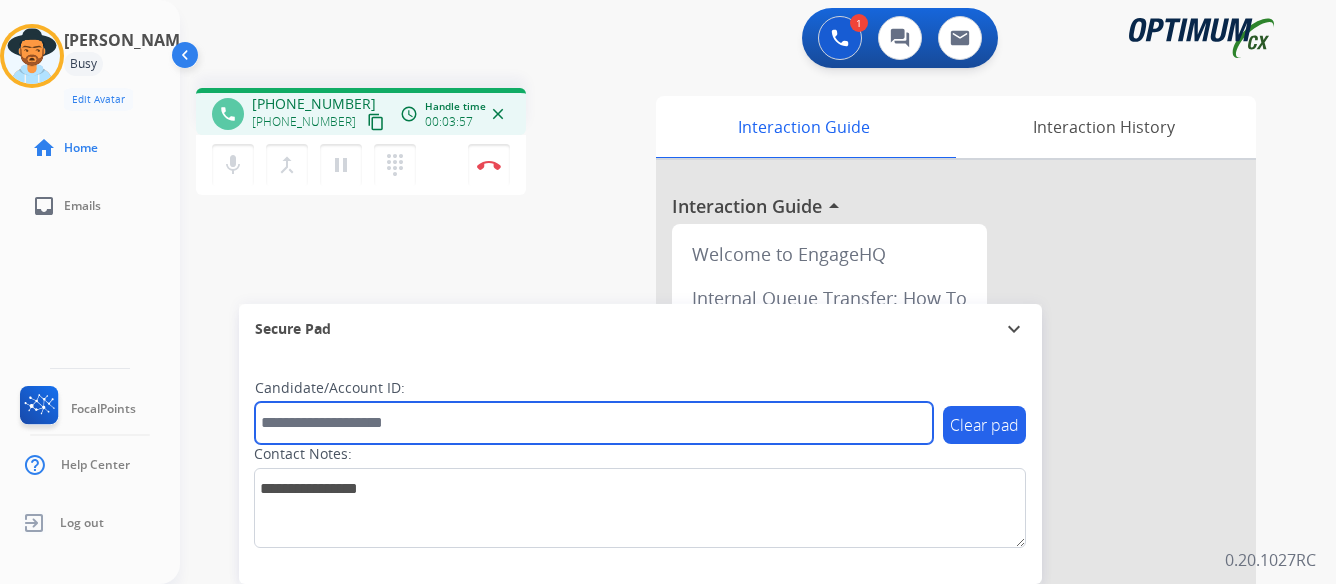 paste on "*******" 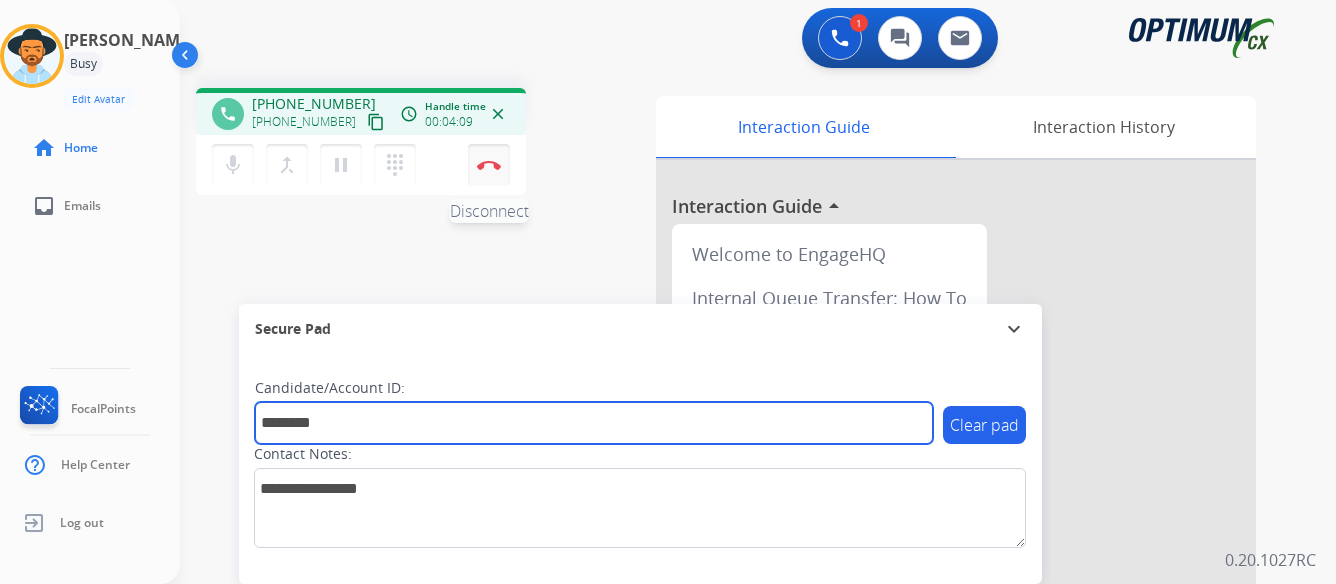 type on "*******" 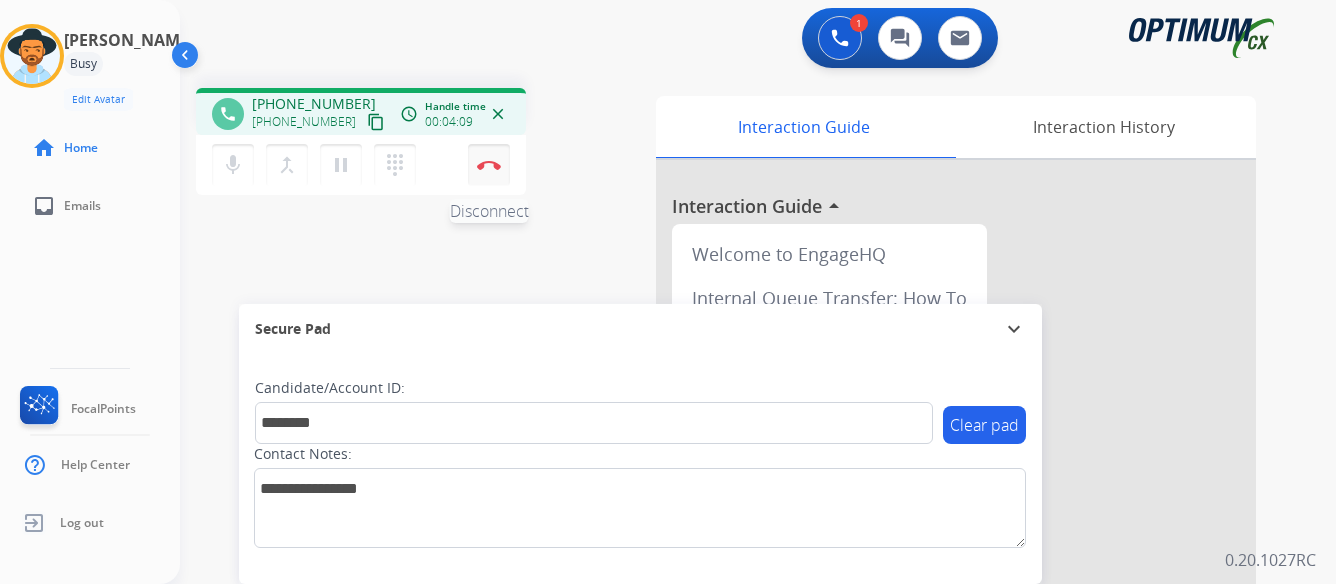 click at bounding box center (489, 165) 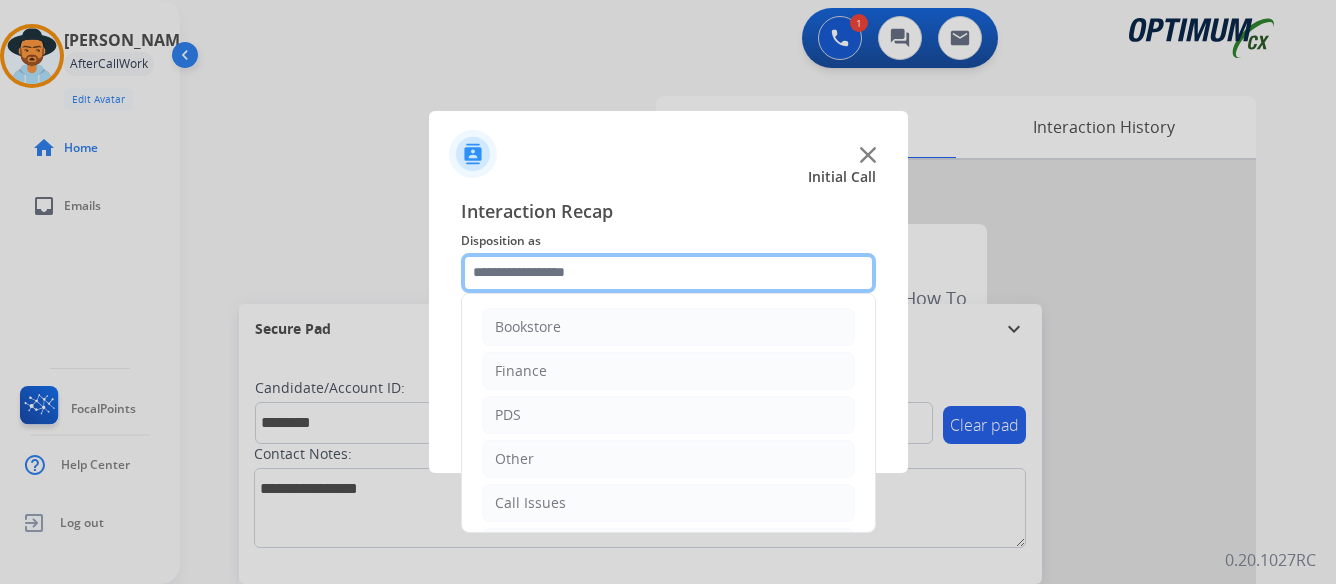 click 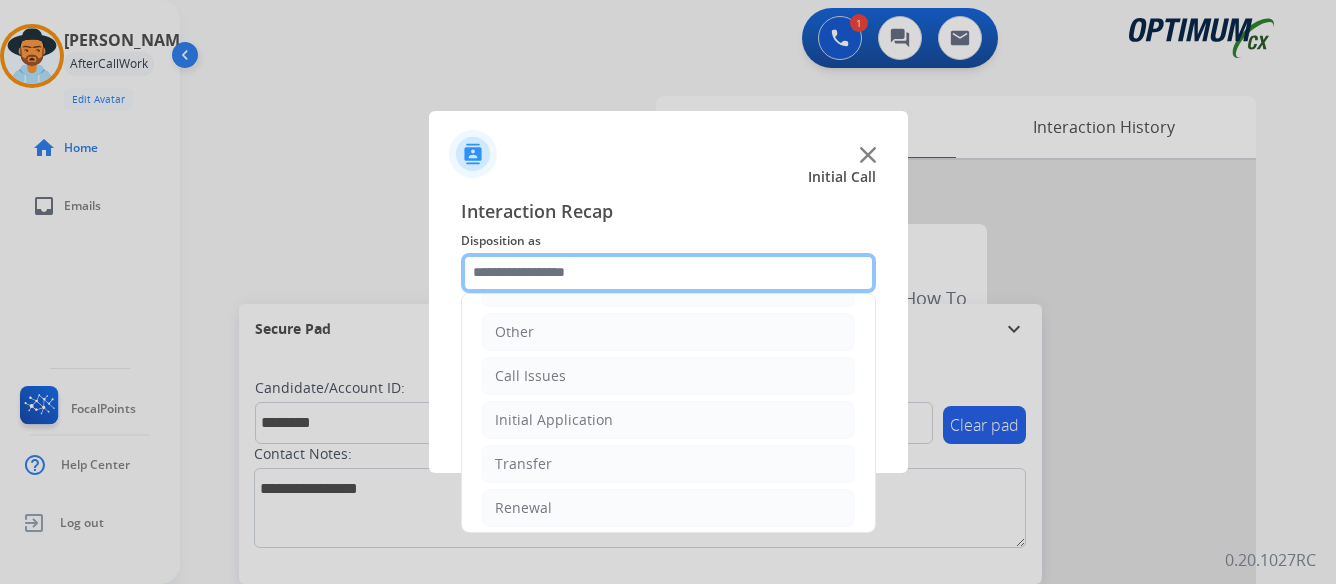 scroll, scrollTop: 136, scrollLeft: 0, axis: vertical 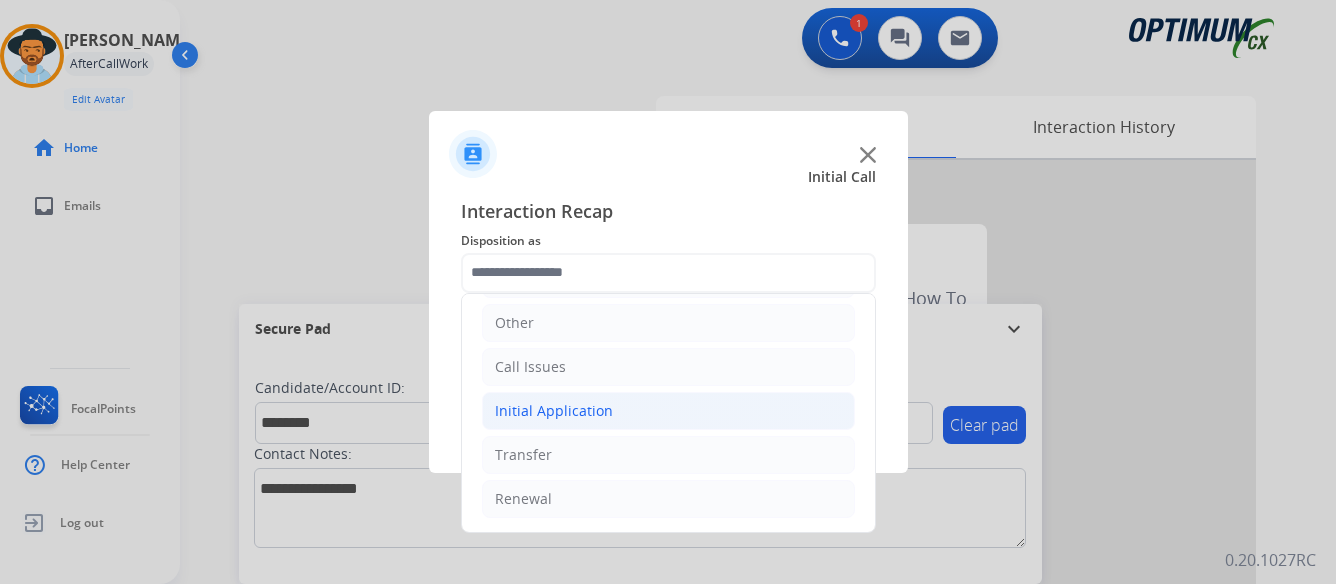 click on "Initial Application" 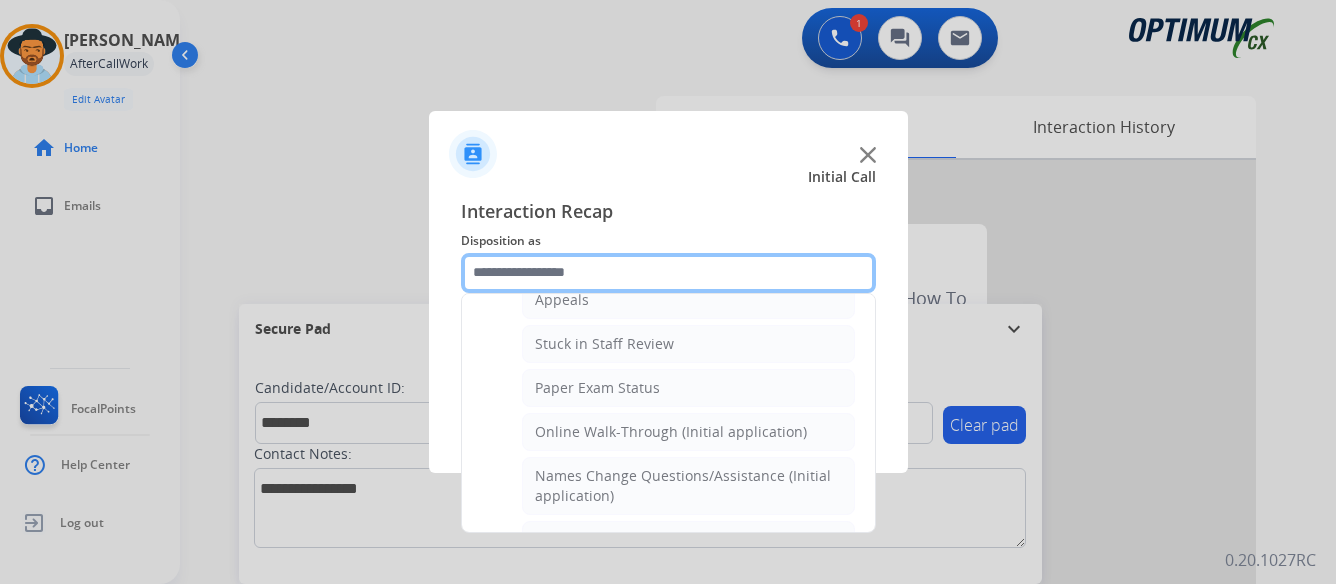 scroll, scrollTop: 336, scrollLeft: 0, axis: vertical 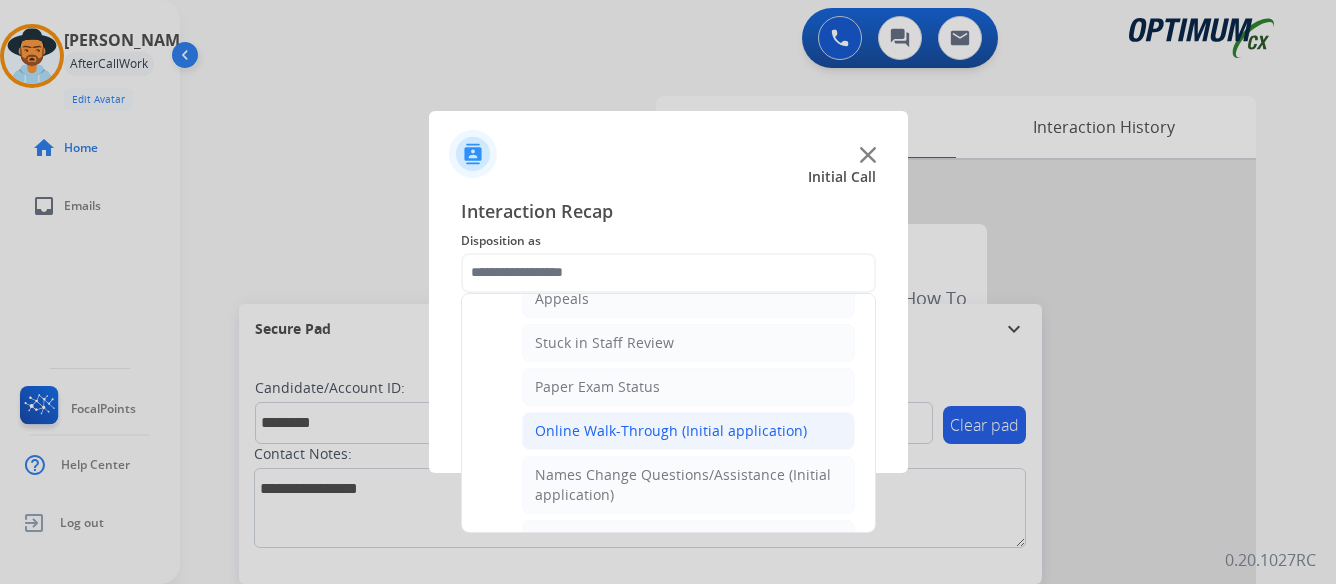 click on "Online Walk-Through (Initial application)" 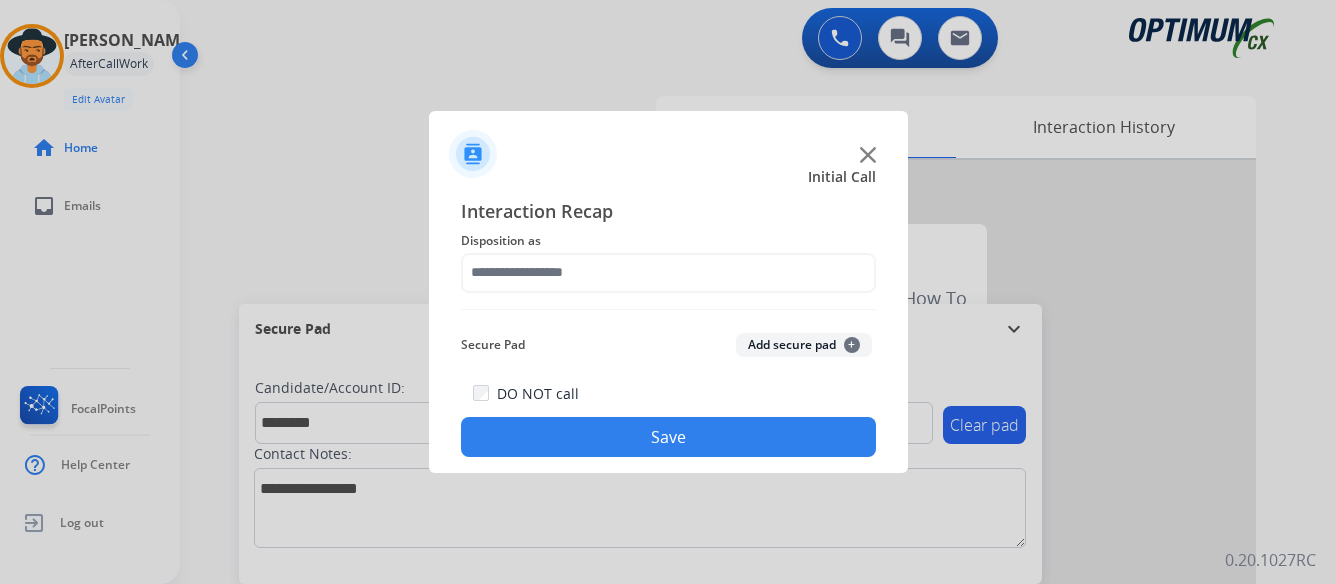 type on "**********" 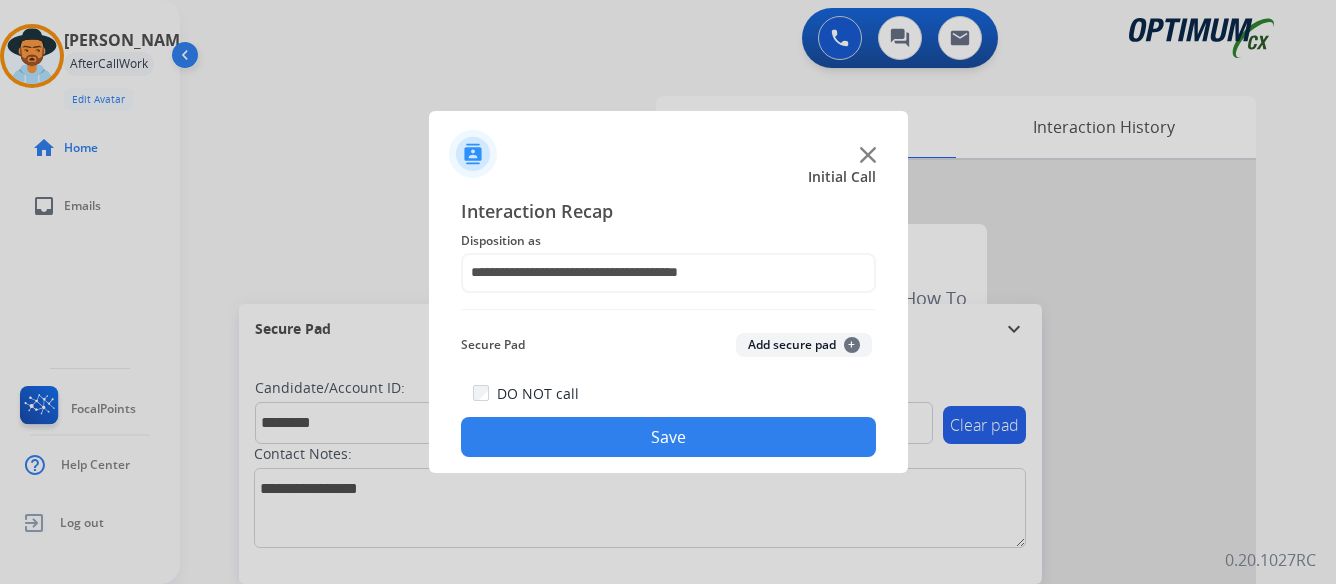 click on "Save" 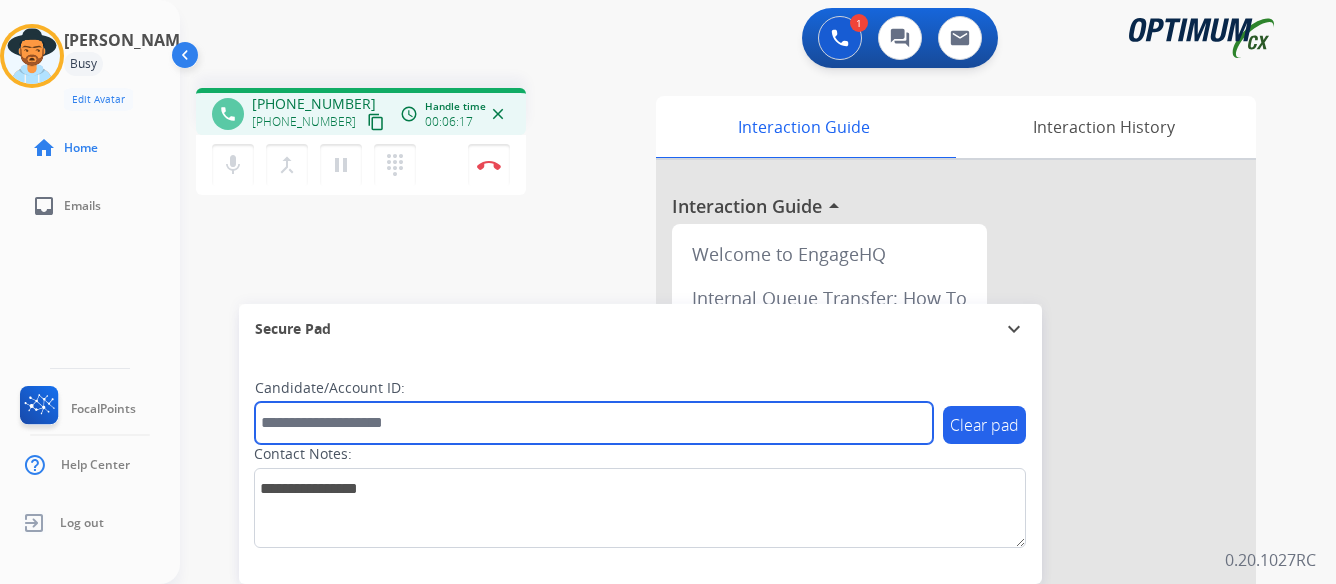 click at bounding box center [594, 423] 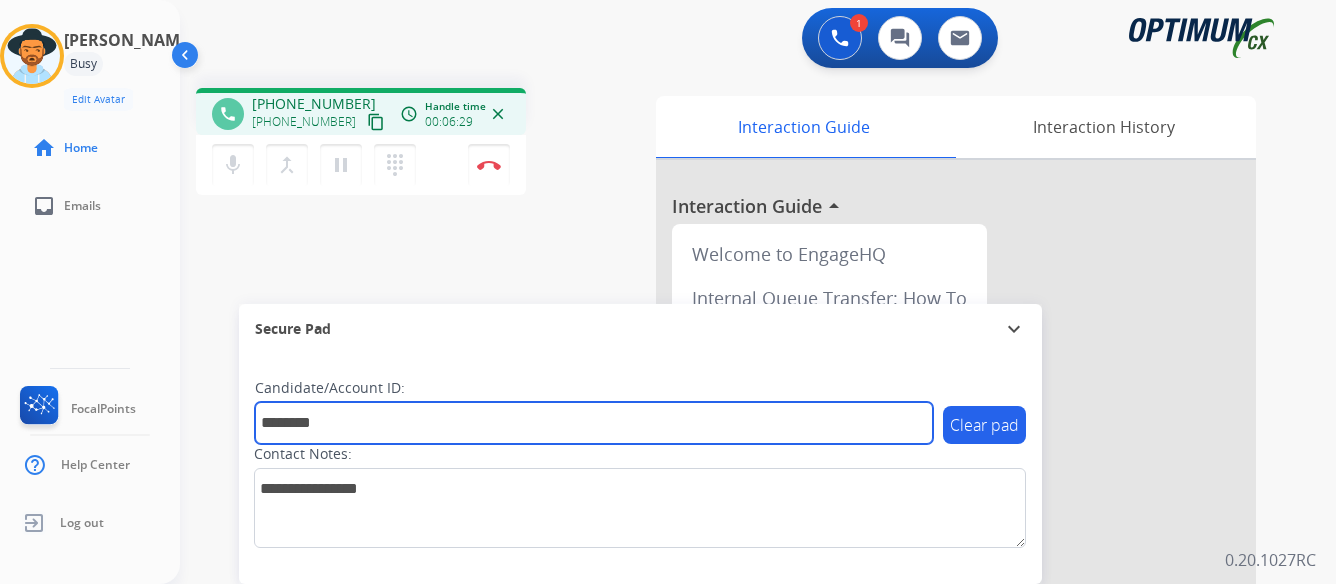 type on "********" 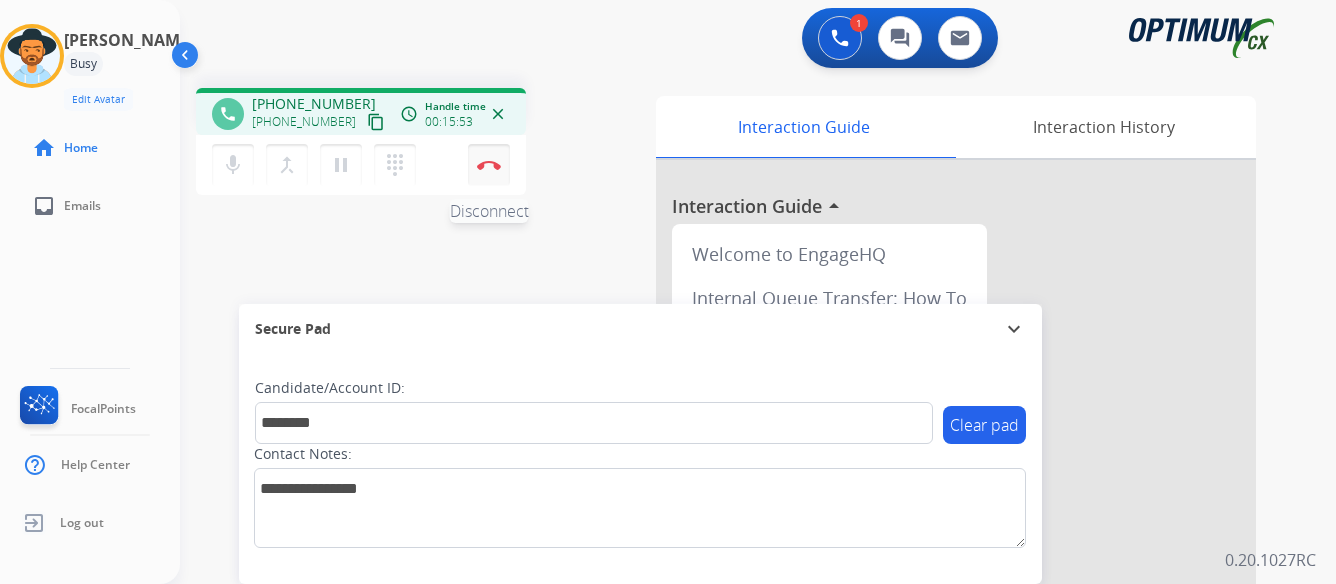 click at bounding box center [489, 165] 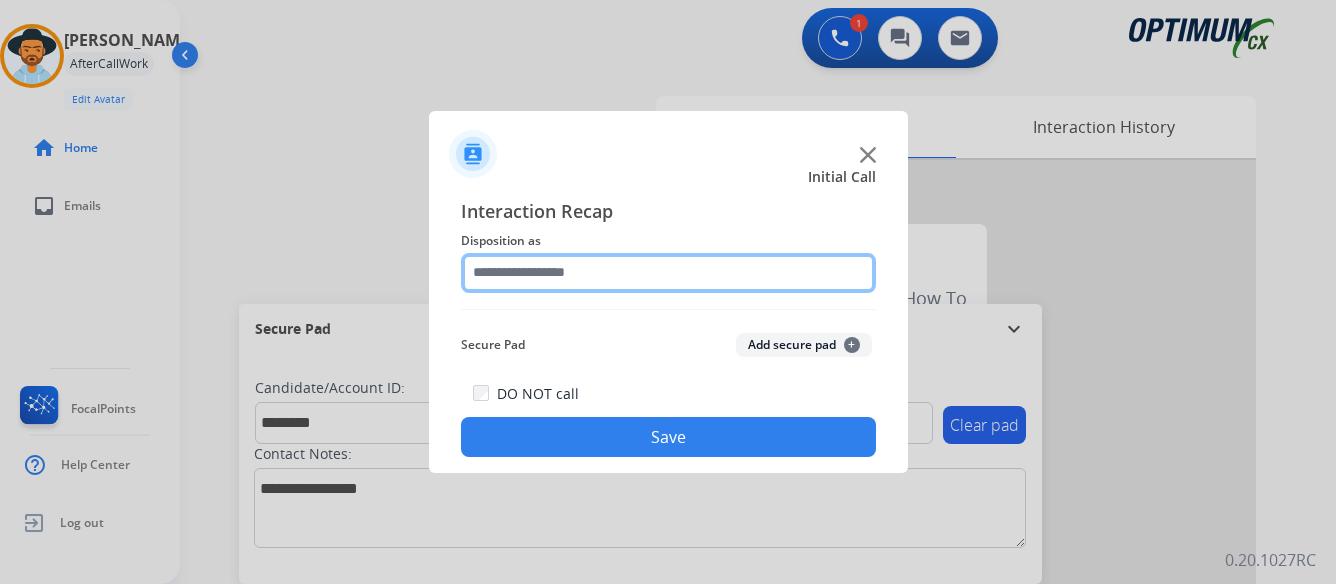 click 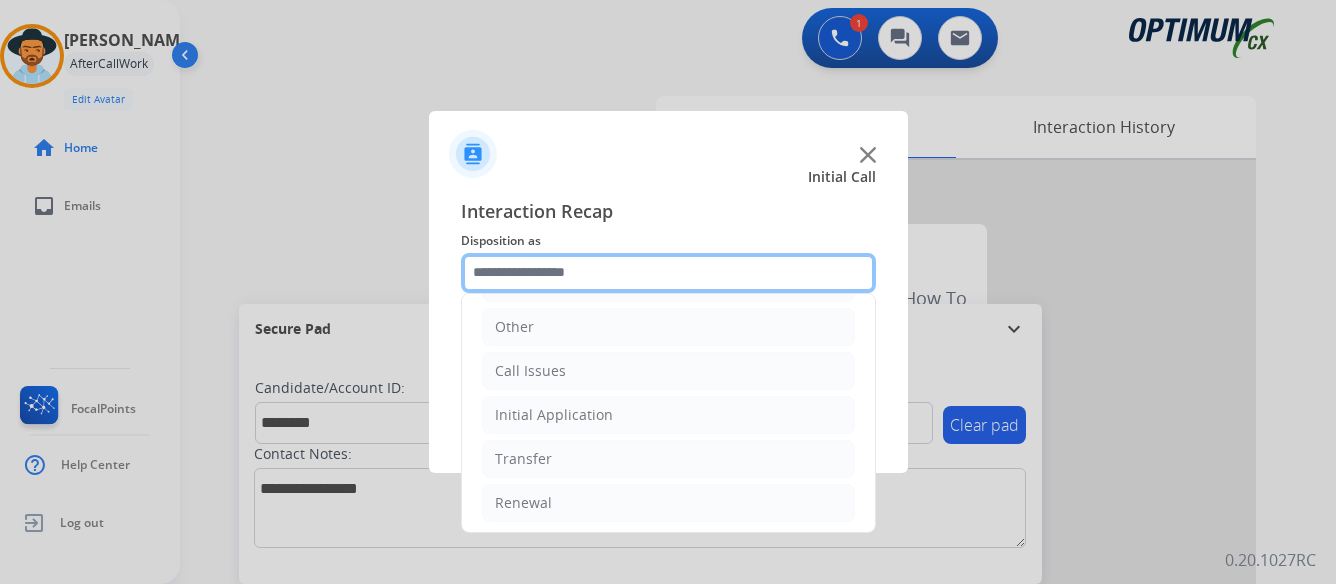 scroll, scrollTop: 136, scrollLeft: 0, axis: vertical 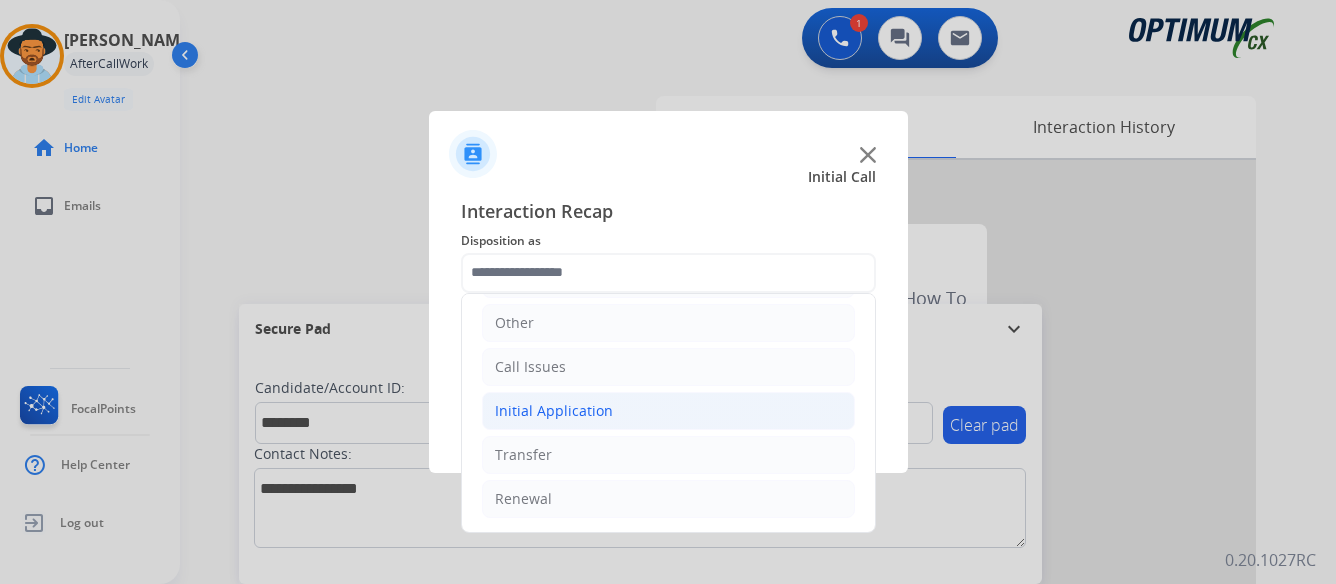 click on "Initial Application" 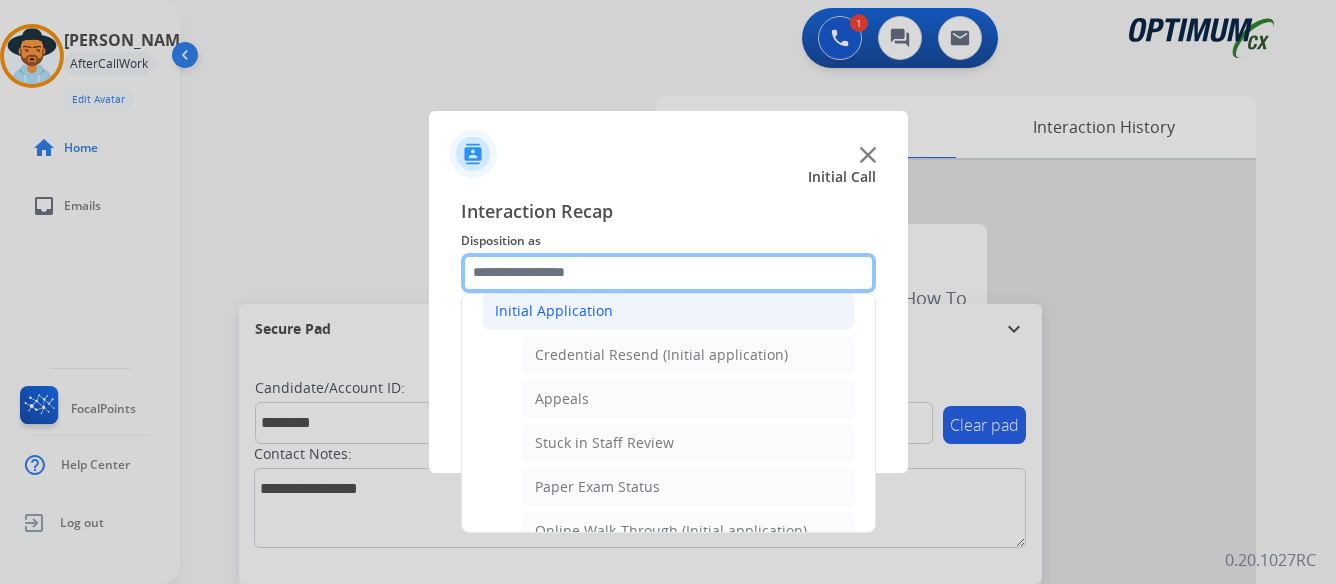 scroll, scrollTop: 336, scrollLeft: 0, axis: vertical 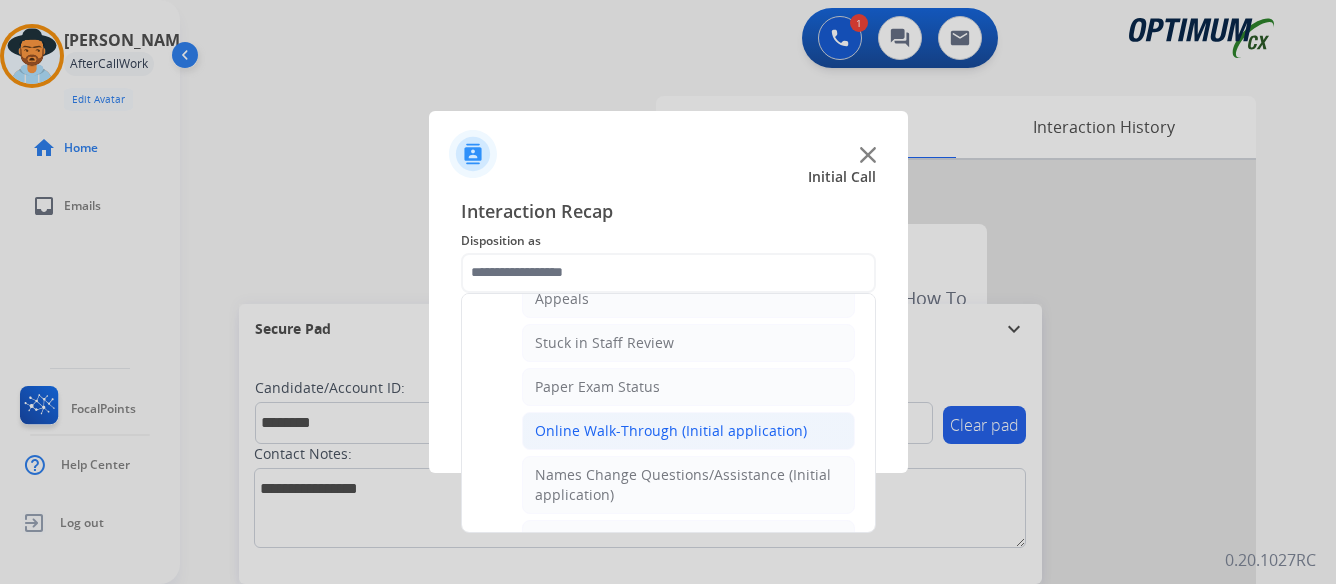 click on "Online Walk-Through (Initial application)" 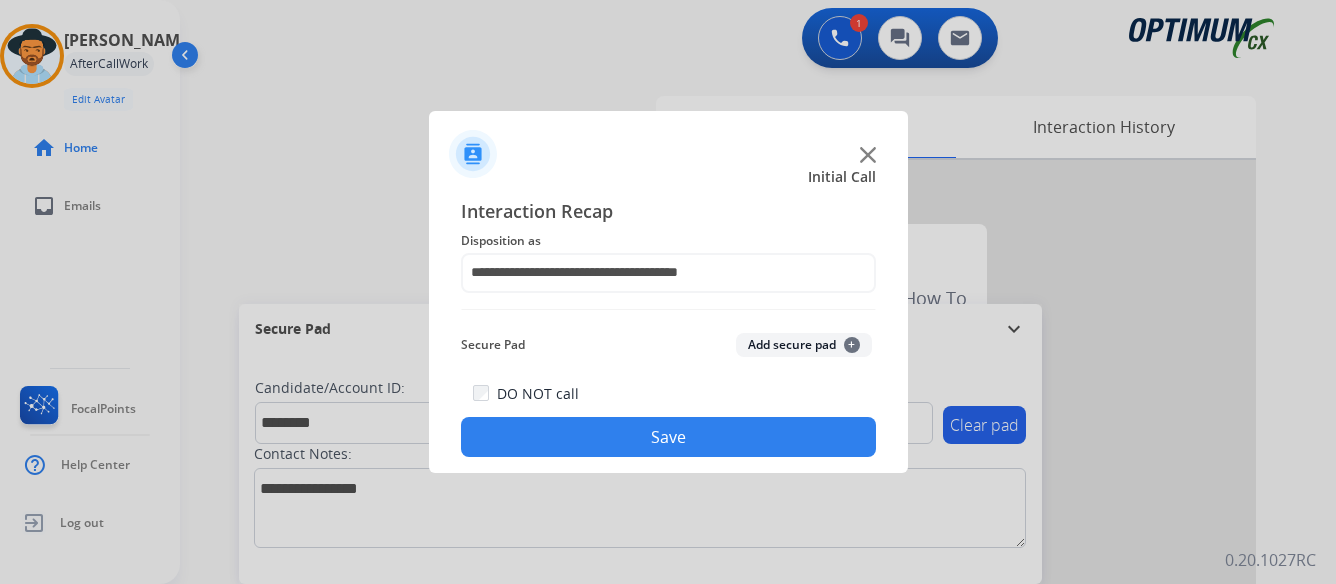 click on "Save" 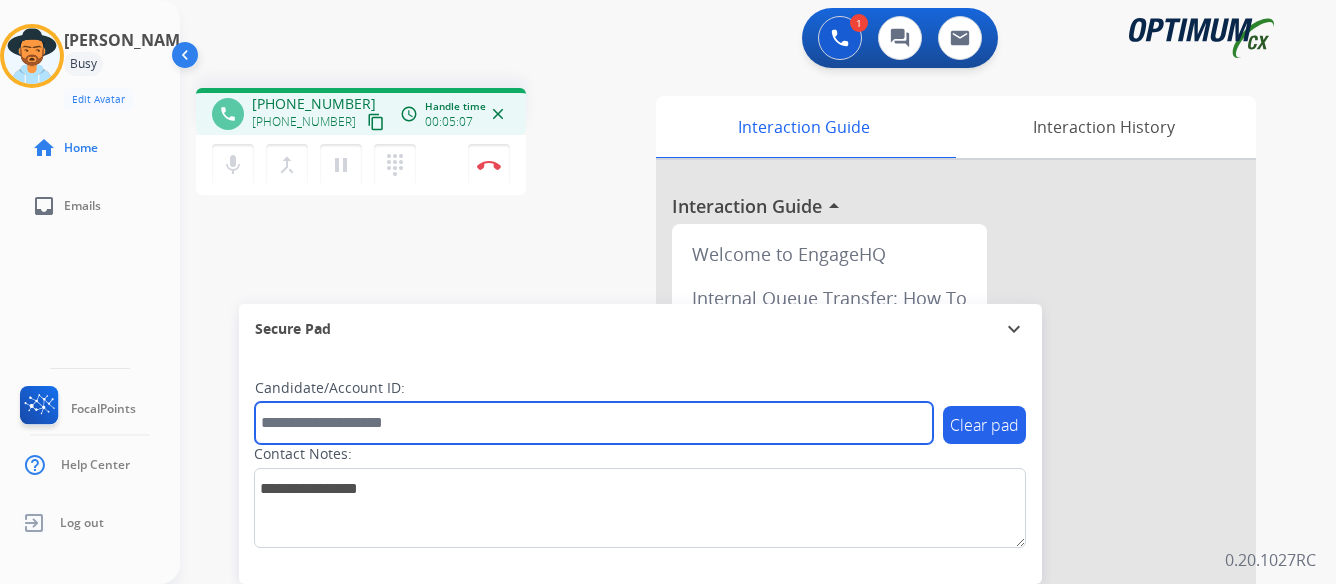paste on "*******" 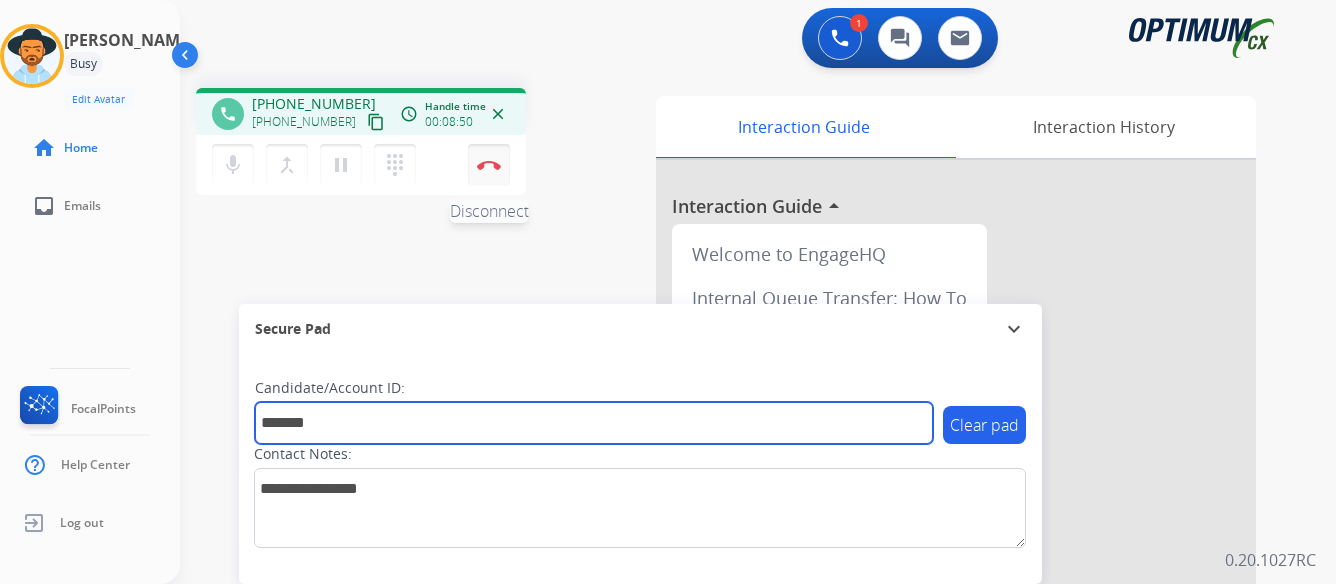 type on "*******" 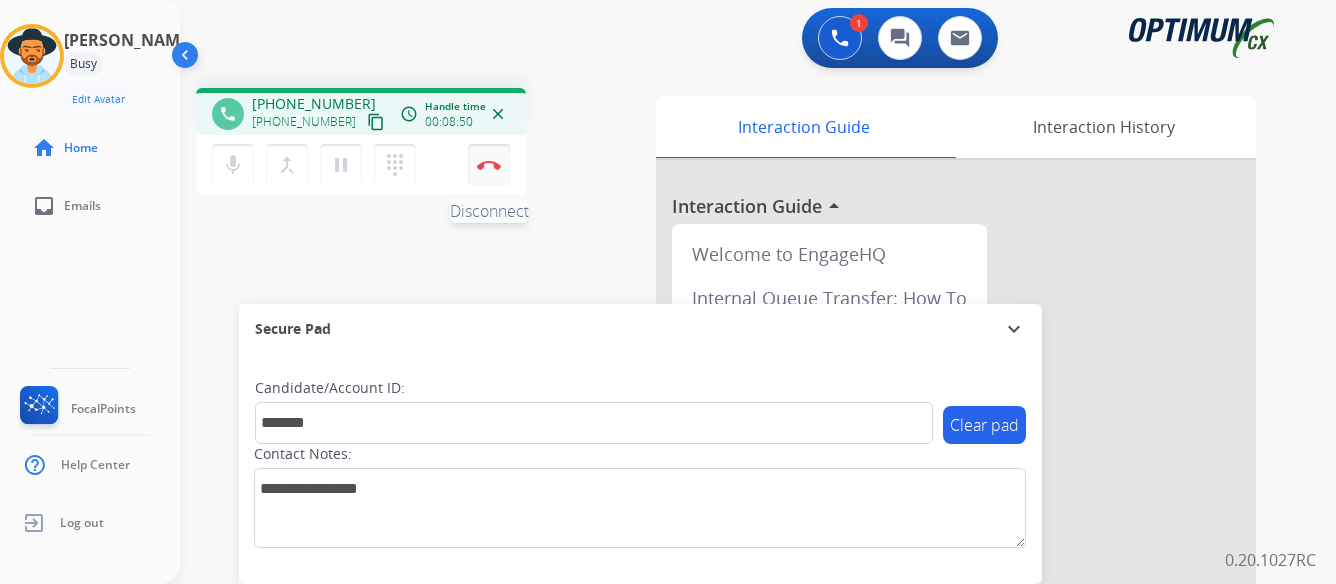 click on "Disconnect" at bounding box center (489, 165) 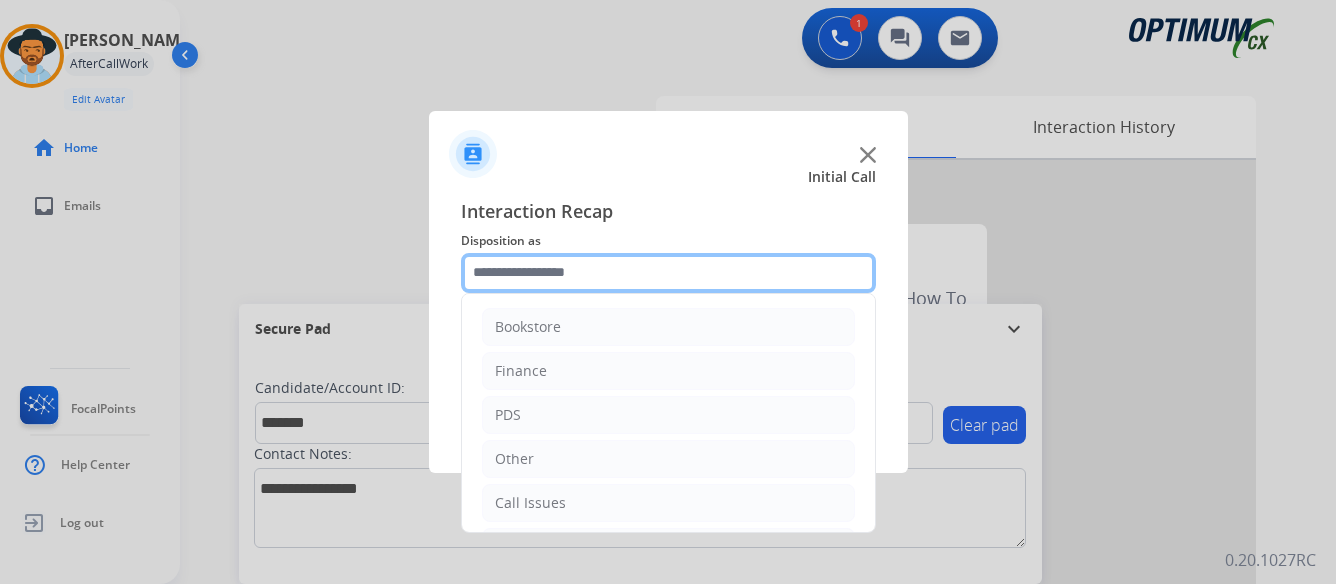 click 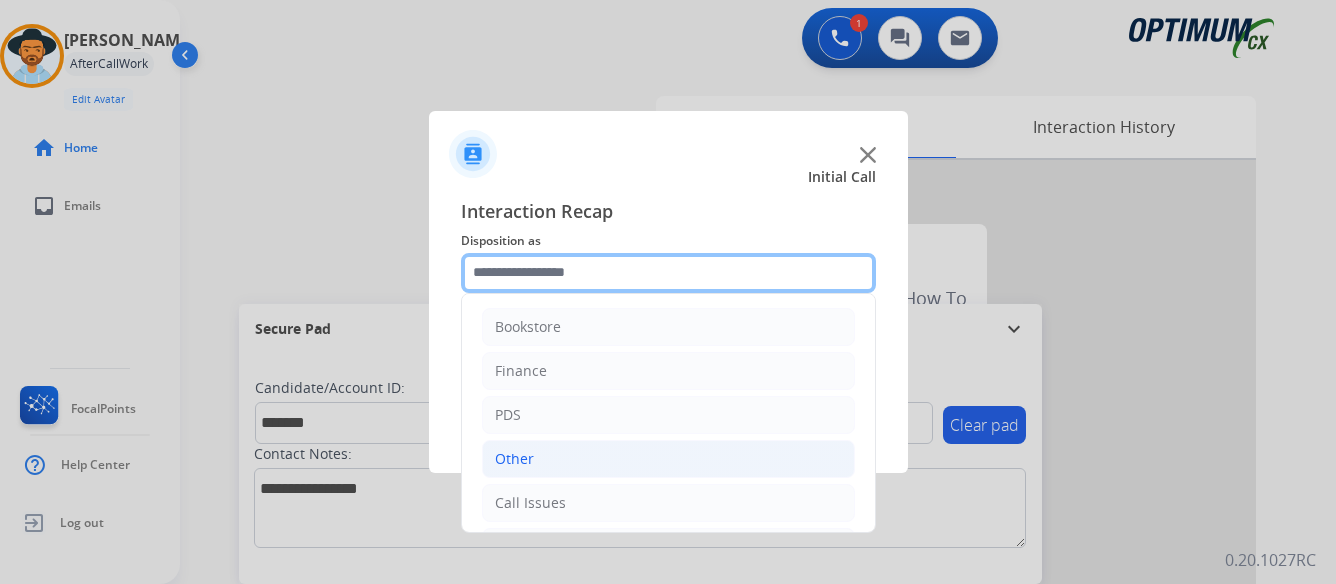 scroll, scrollTop: 100, scrollLeft: 0, axis: vertical 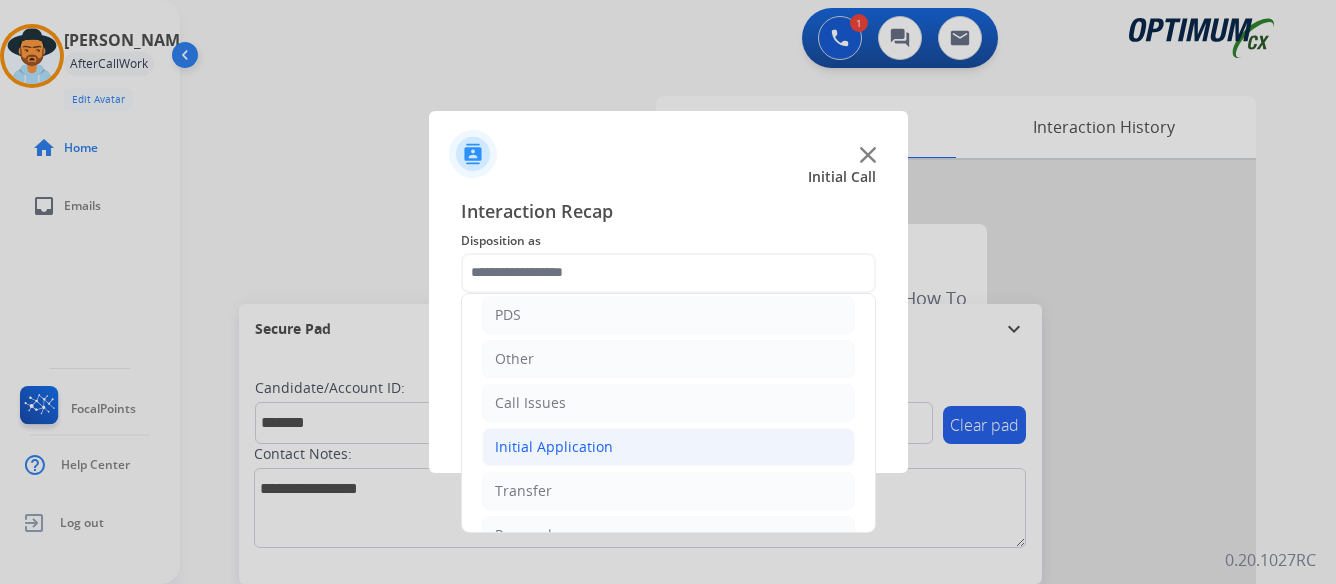 click on "Initial Application" 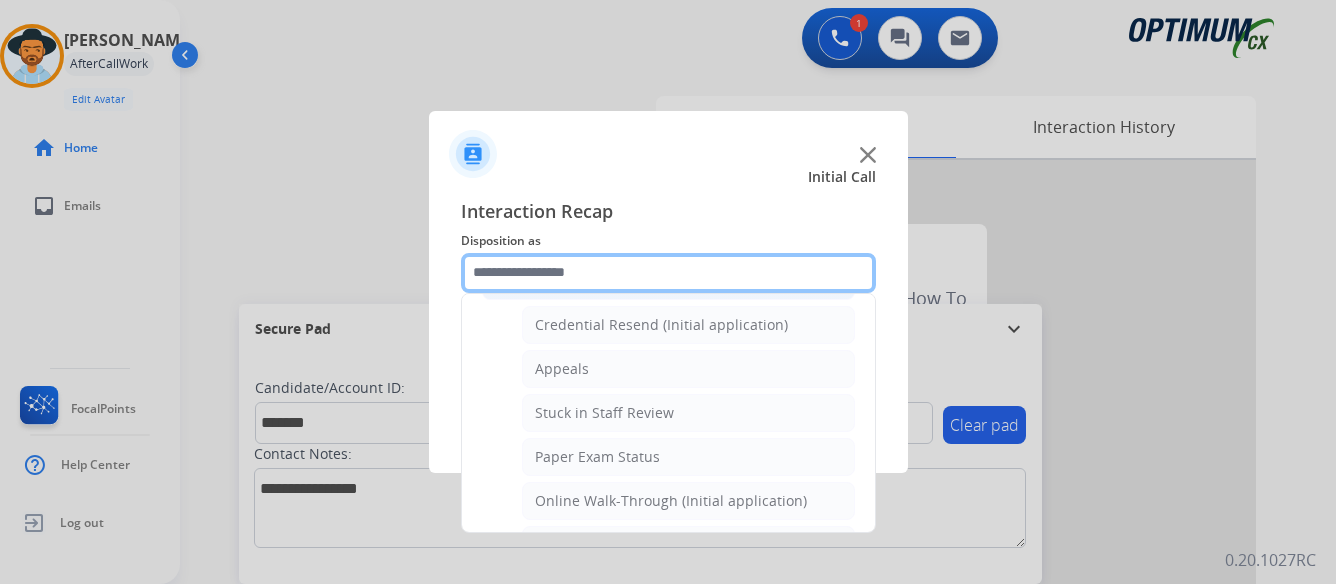 scroll, scrollTop: 300, scrollLeft: 0, axis: vertical 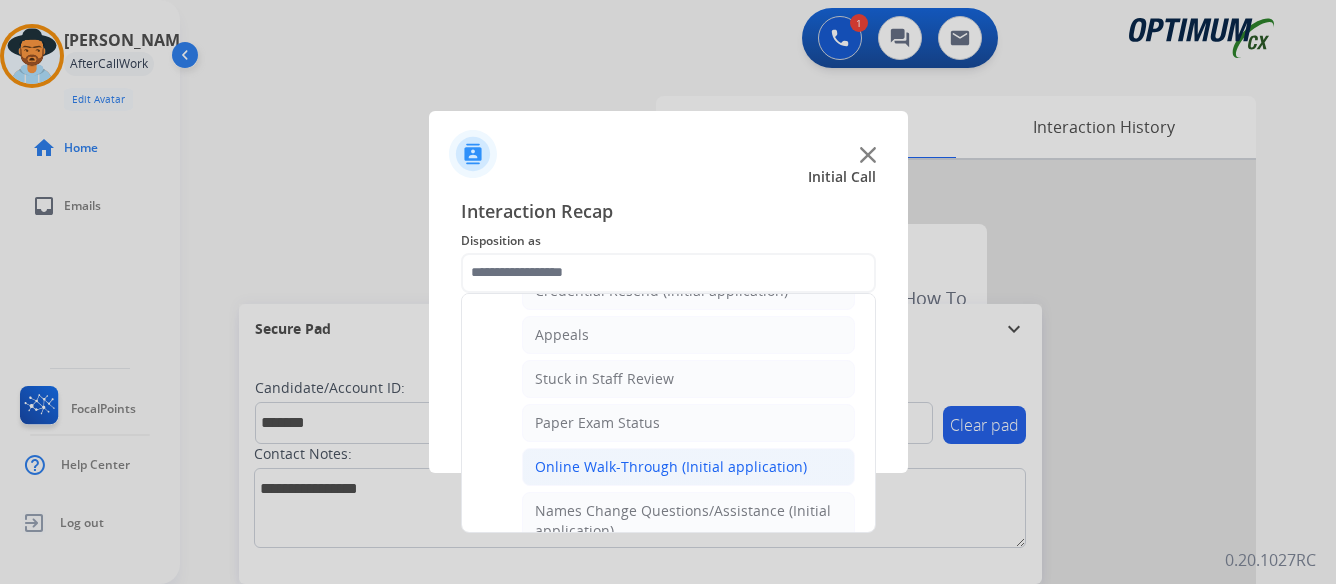 click on "Online Walk-Through (Initial application)" 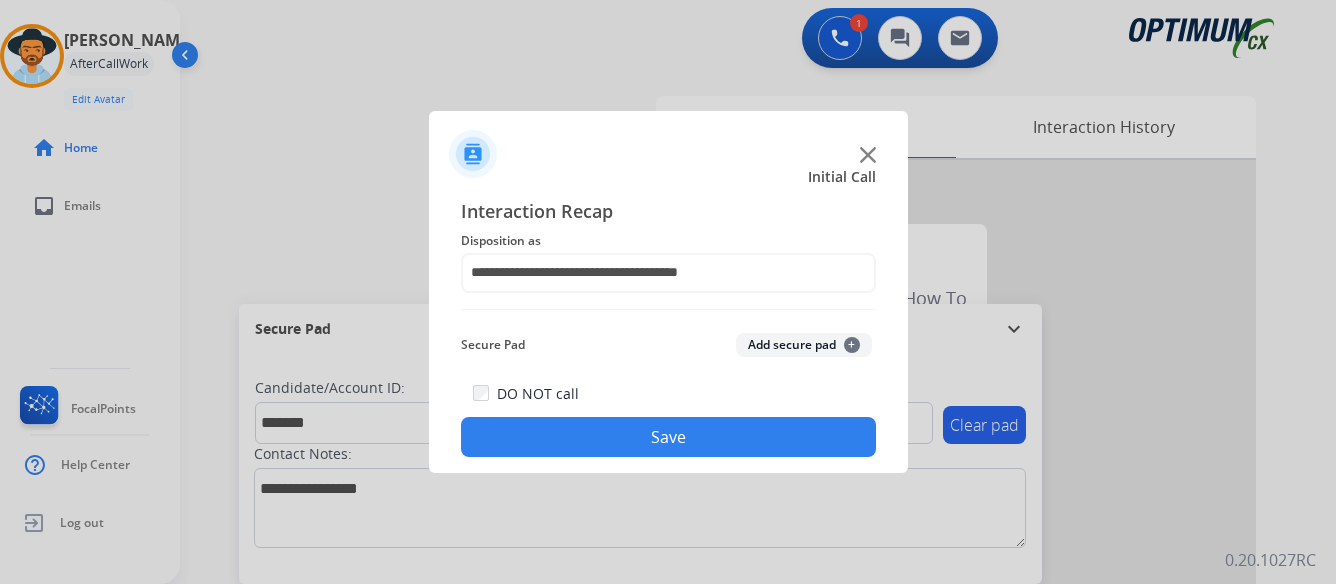click on "Save" 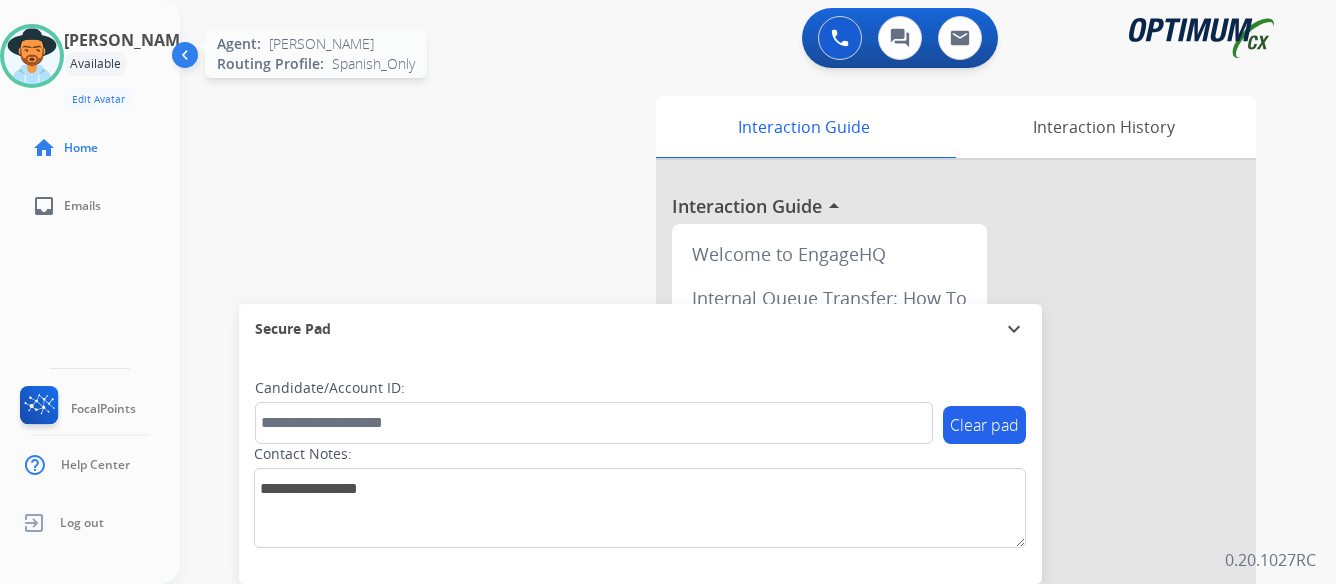click at bounding box center [32, 56] 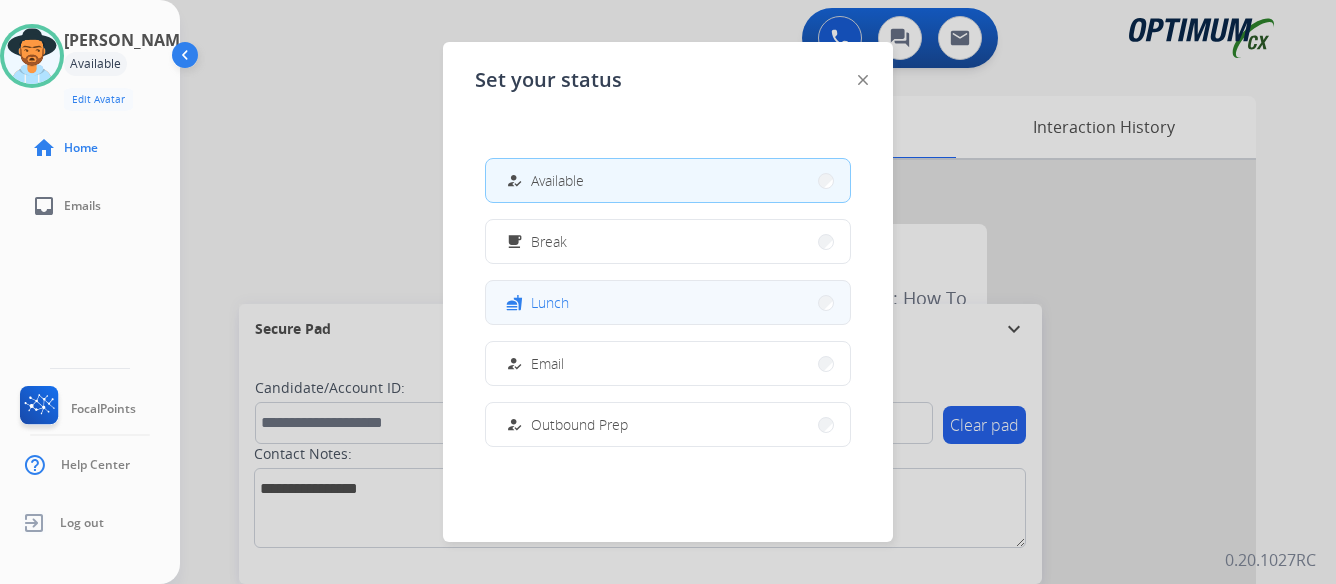 click on "fastfood Lunch" at bounding box center [668, 302] 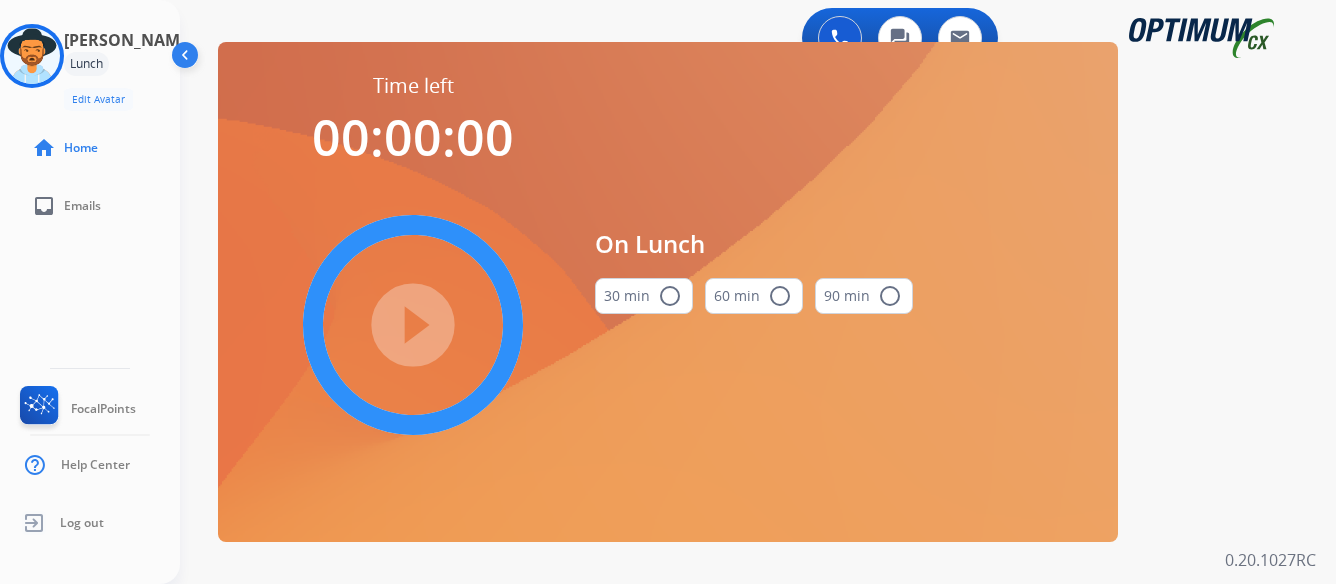 click on "radio_button_unchecked" at bounding box center [670, 296] 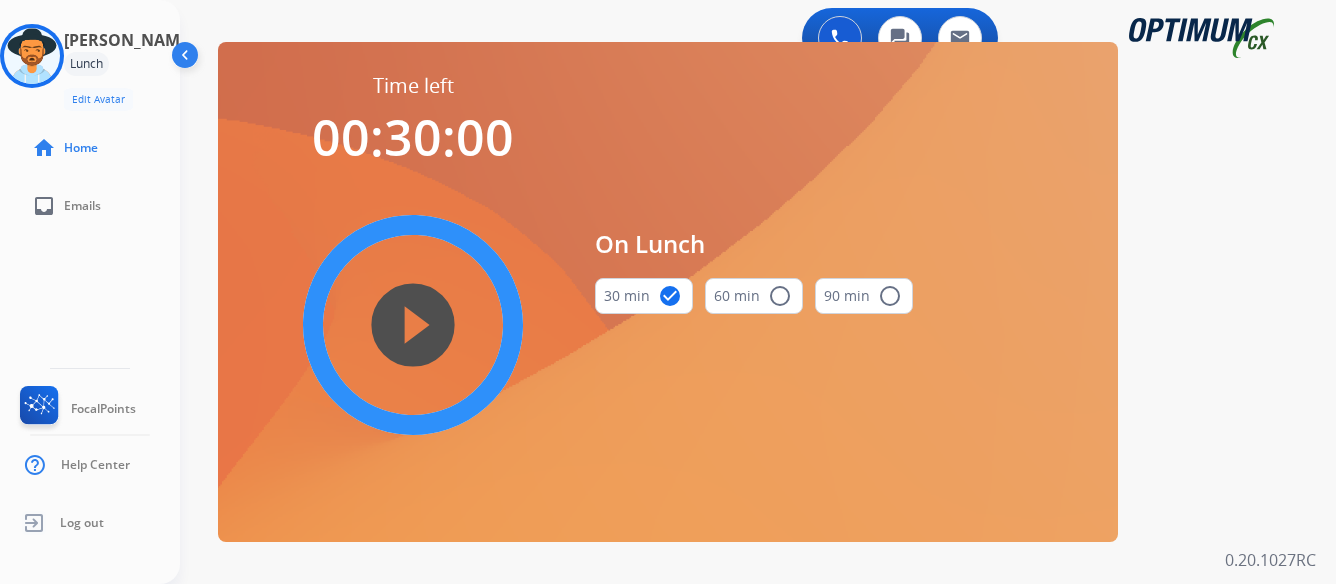 click on "play_circle_filled" at bounding box center (413, 325) 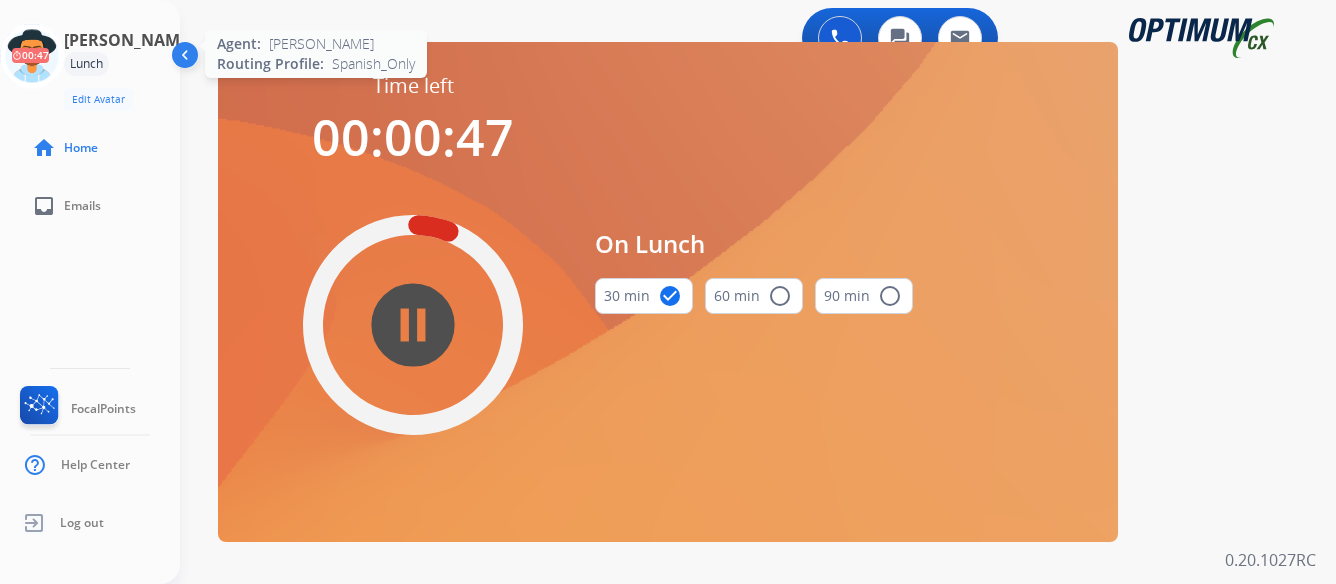 click 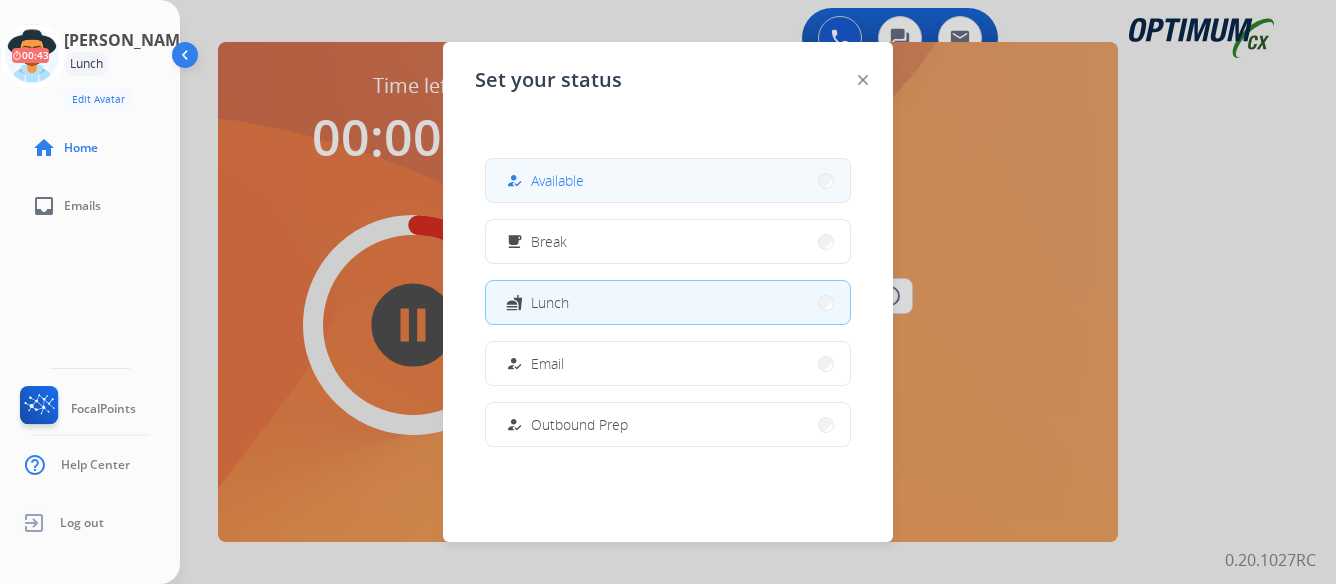 click on "how_to_reg Available" at bounding box center (668, 180) 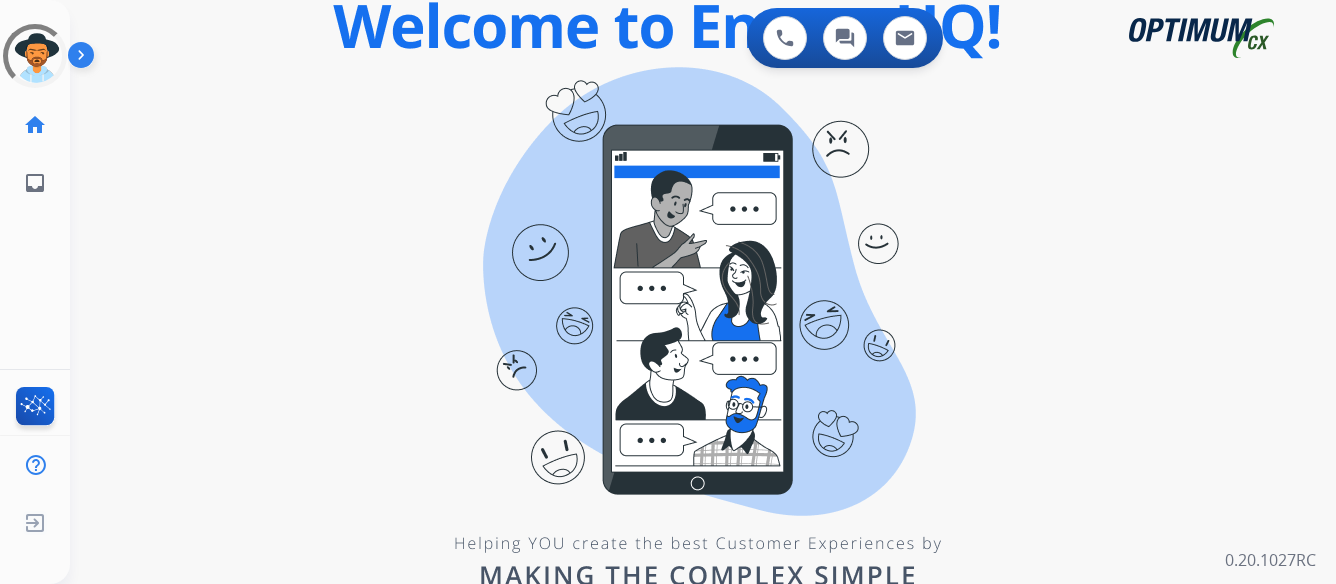 scroll, scrollTop: 0, scrollLeft: 0, axis: both 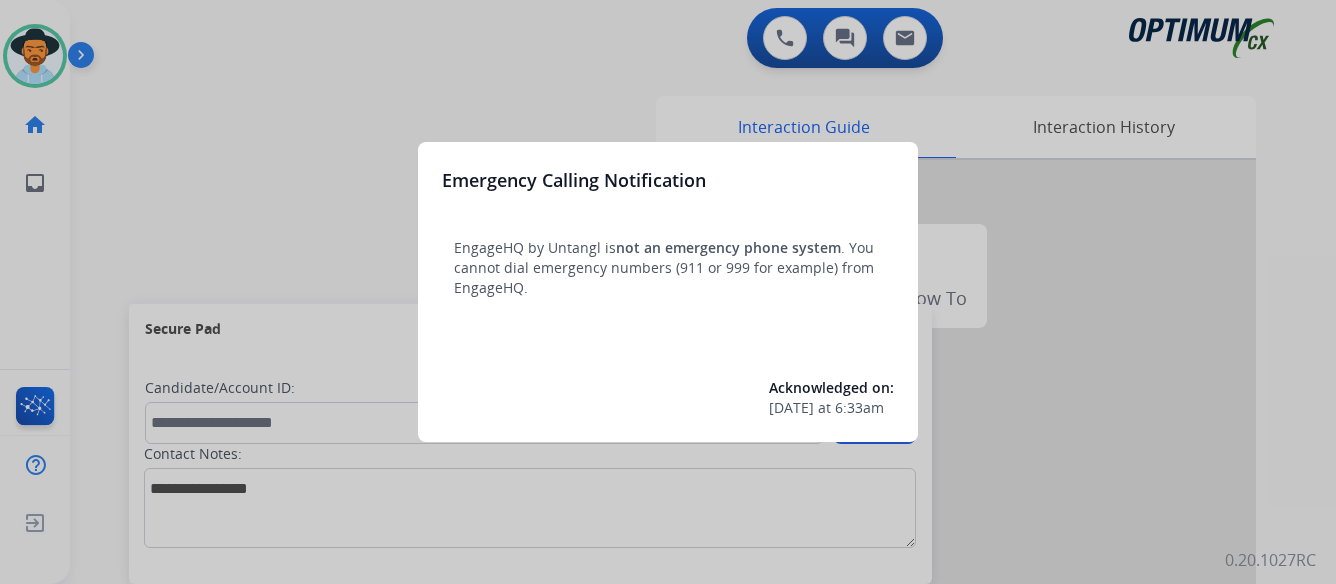 click at bounding box center [668, 292] 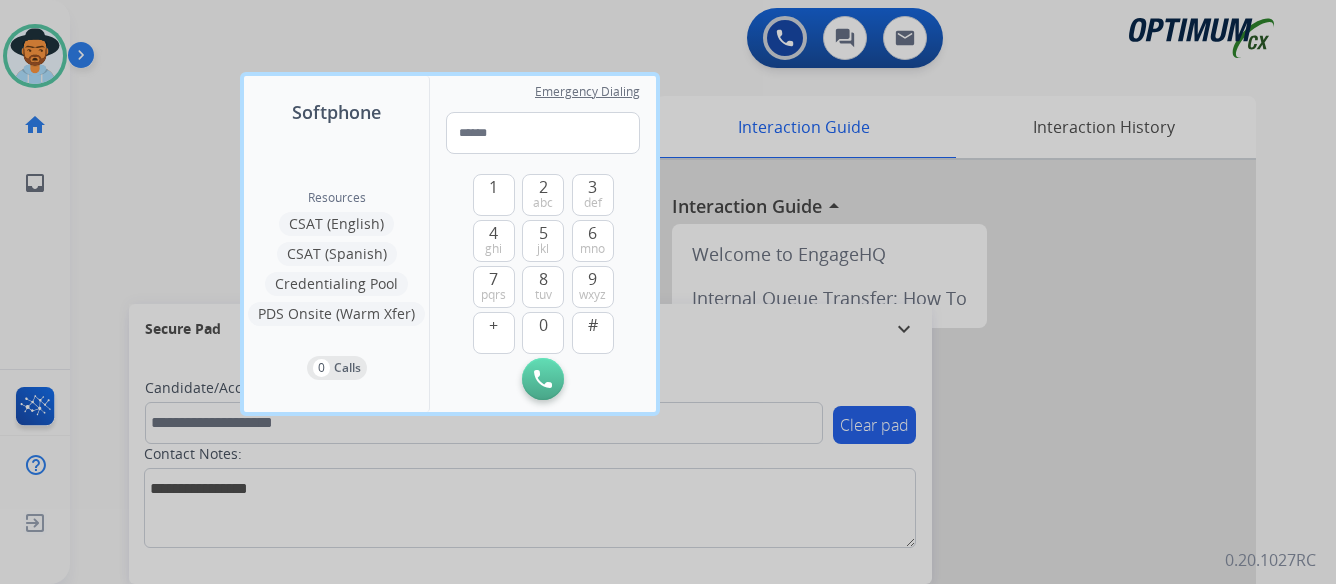 click at bounding box center (668, 292) 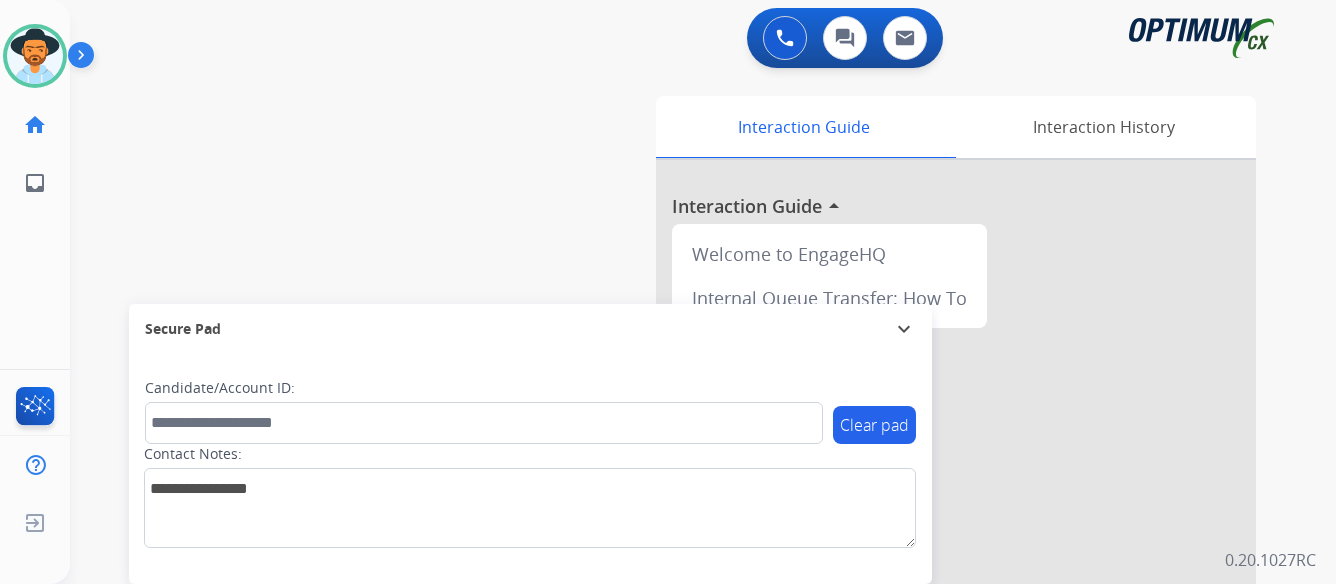 click at bounding box center [85, 59] 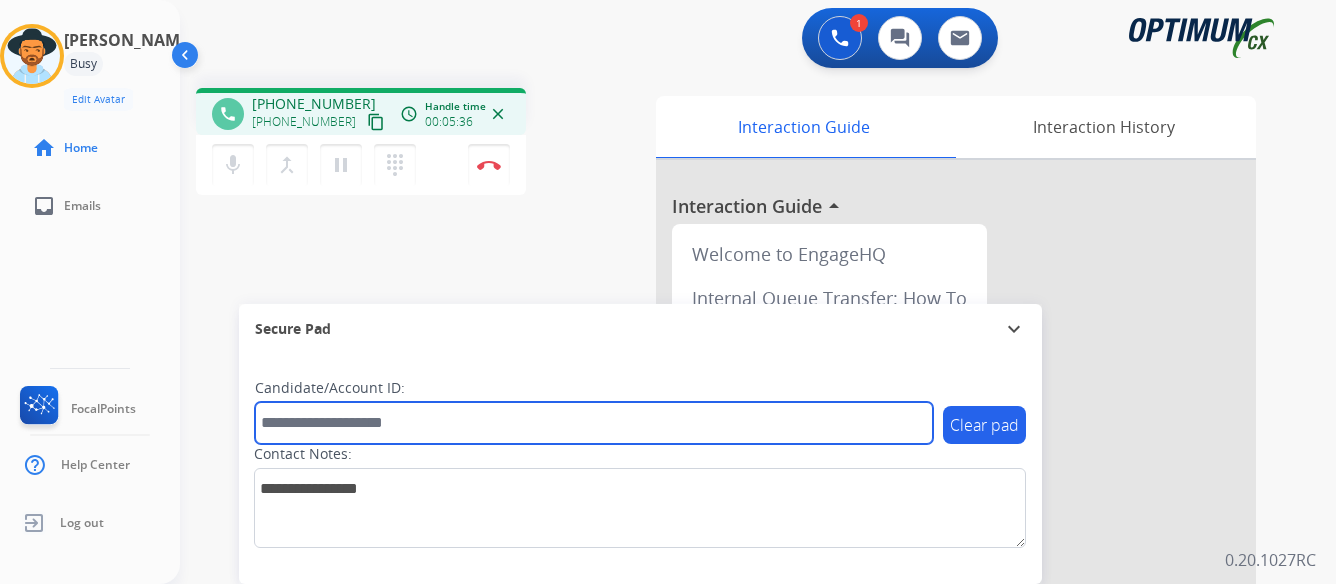 paste on "*******" 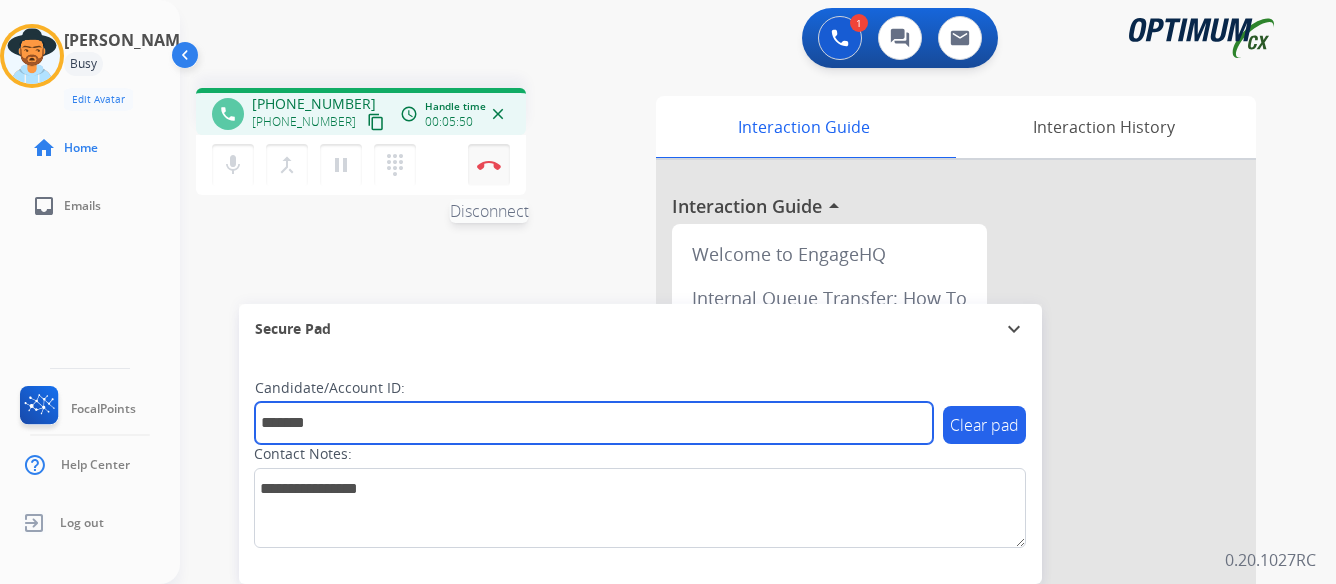type on "*******" 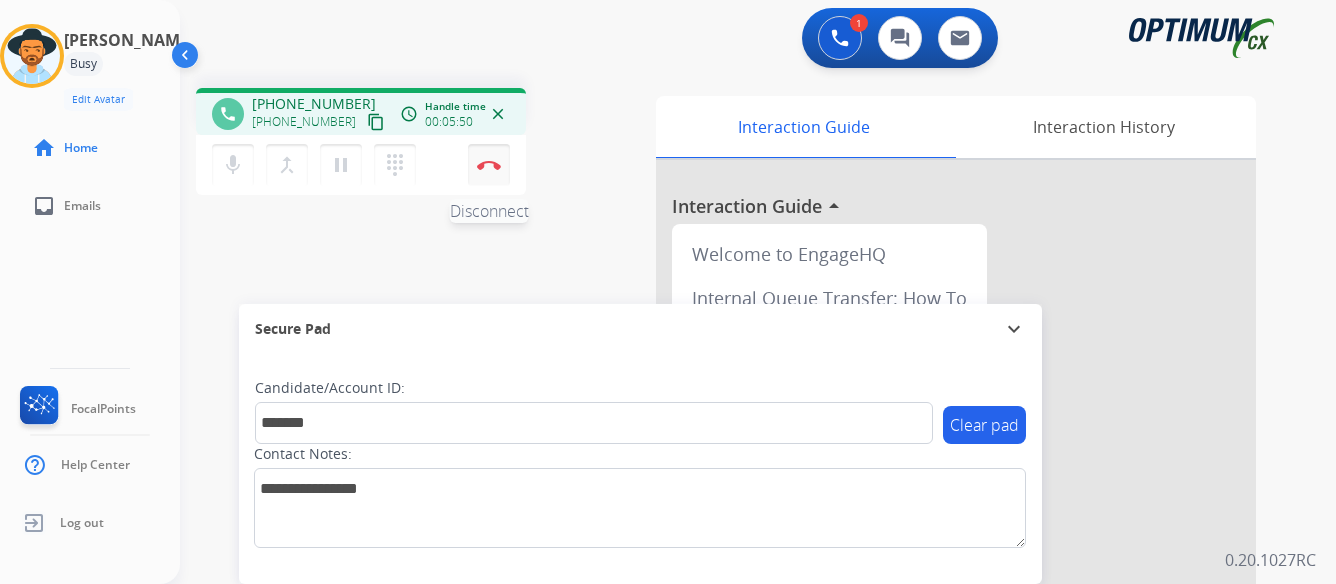 click at bounding box center (489, 165) 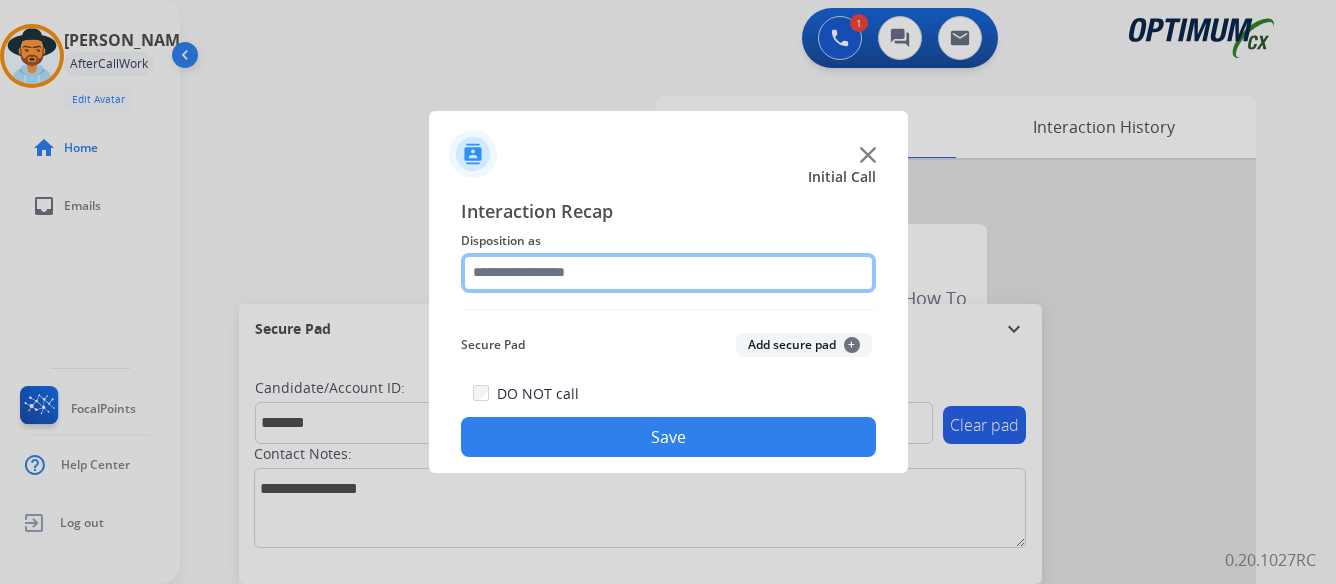 click 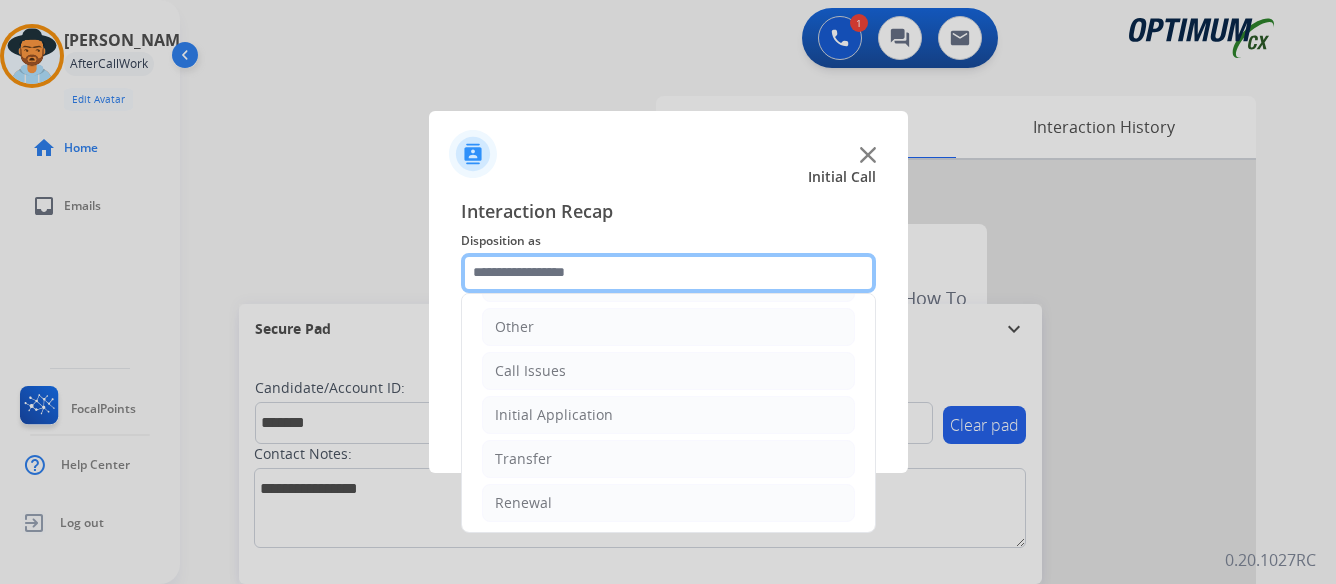 scroll, scrollTop: 136, scrollLeft: 0, axis: vertical 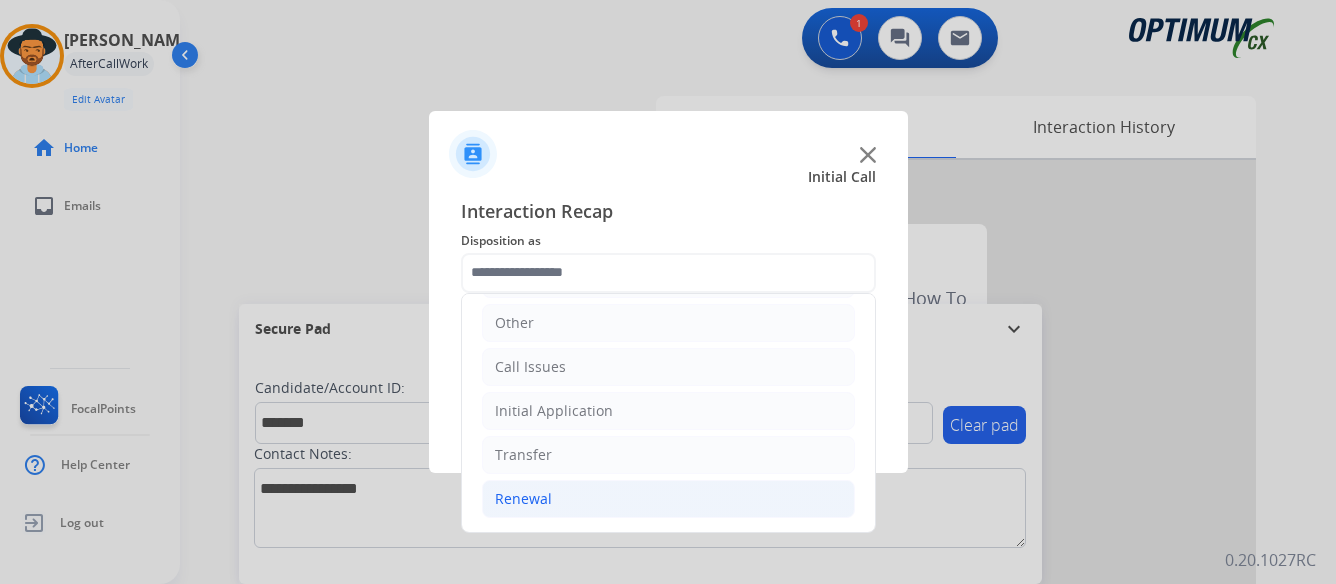 click on "Renewal" 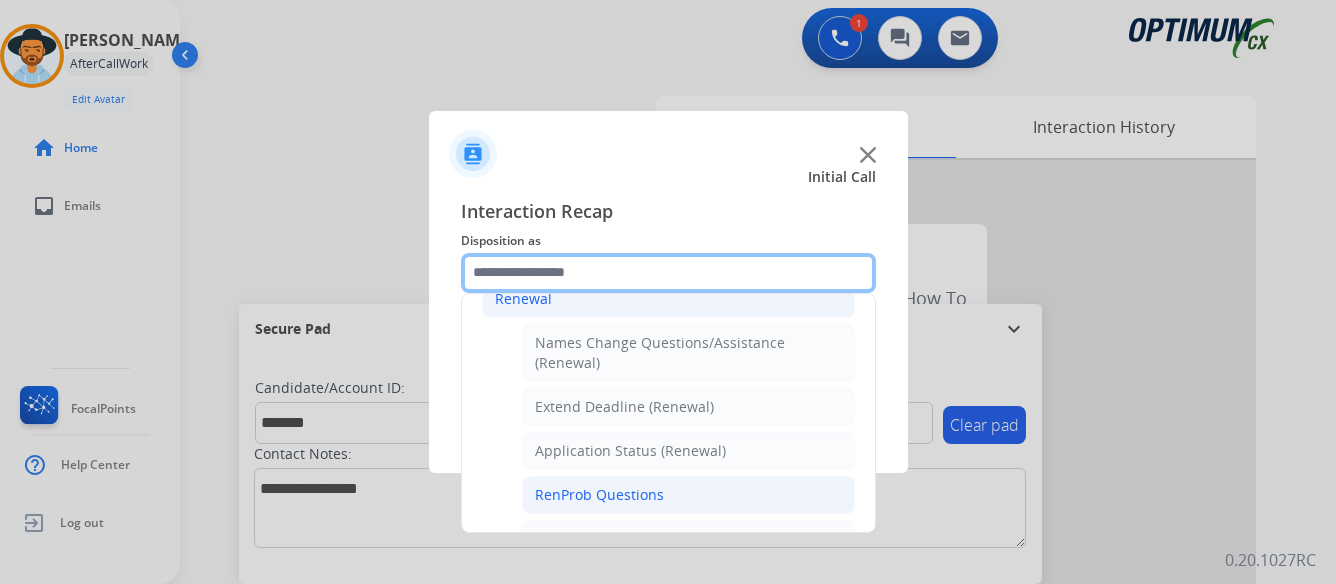 scroll, scrollTop: 436, scrollLeft: 0, axis: vertical 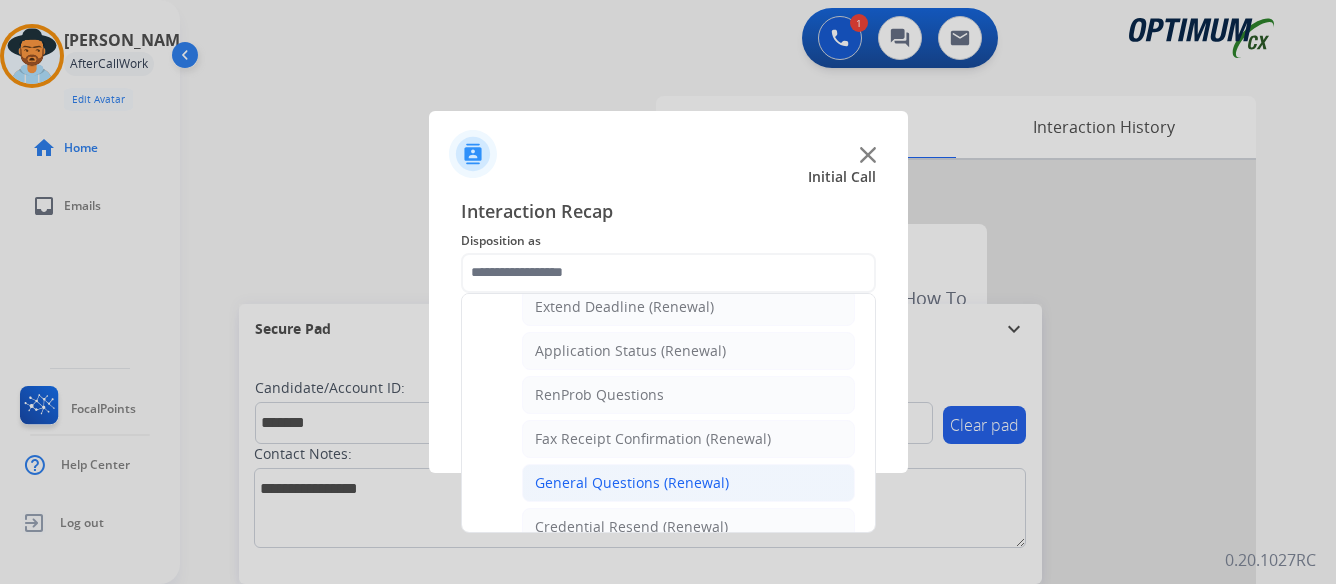 click on "General Questions (Renewal)" 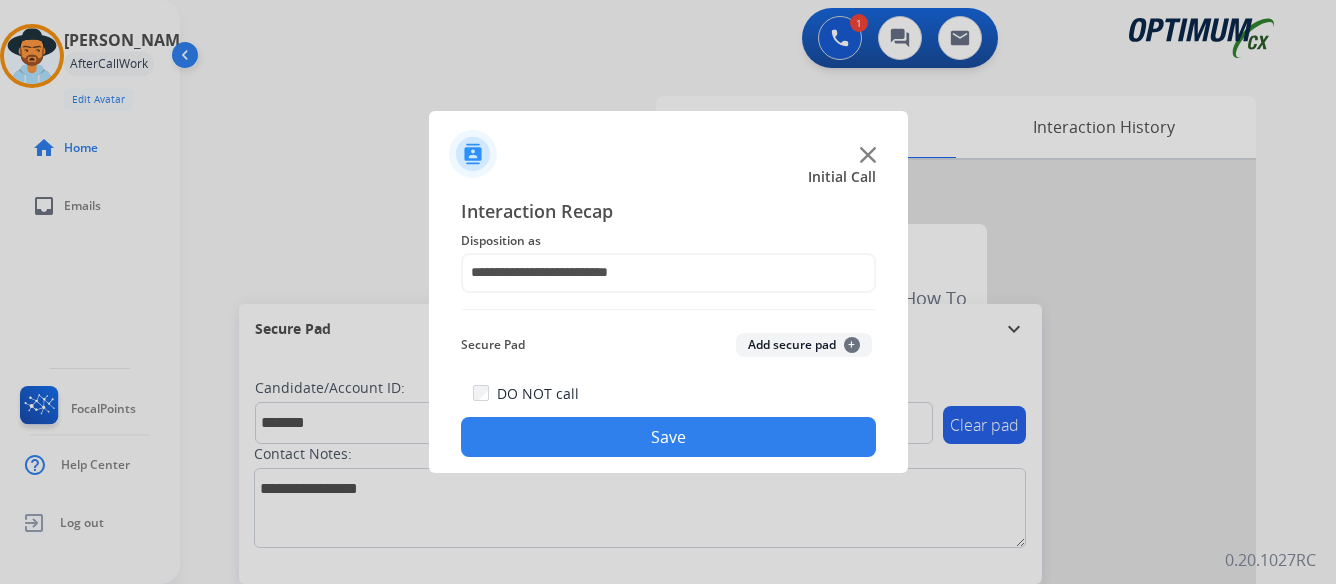 click on "Save" 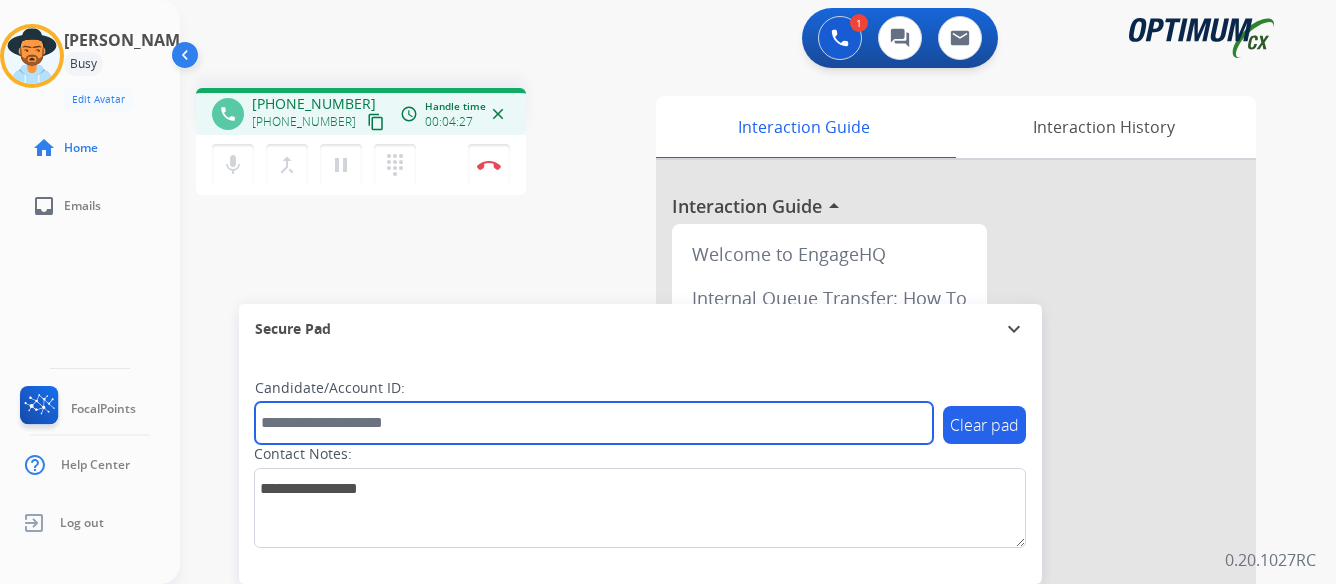 paste on "*******" 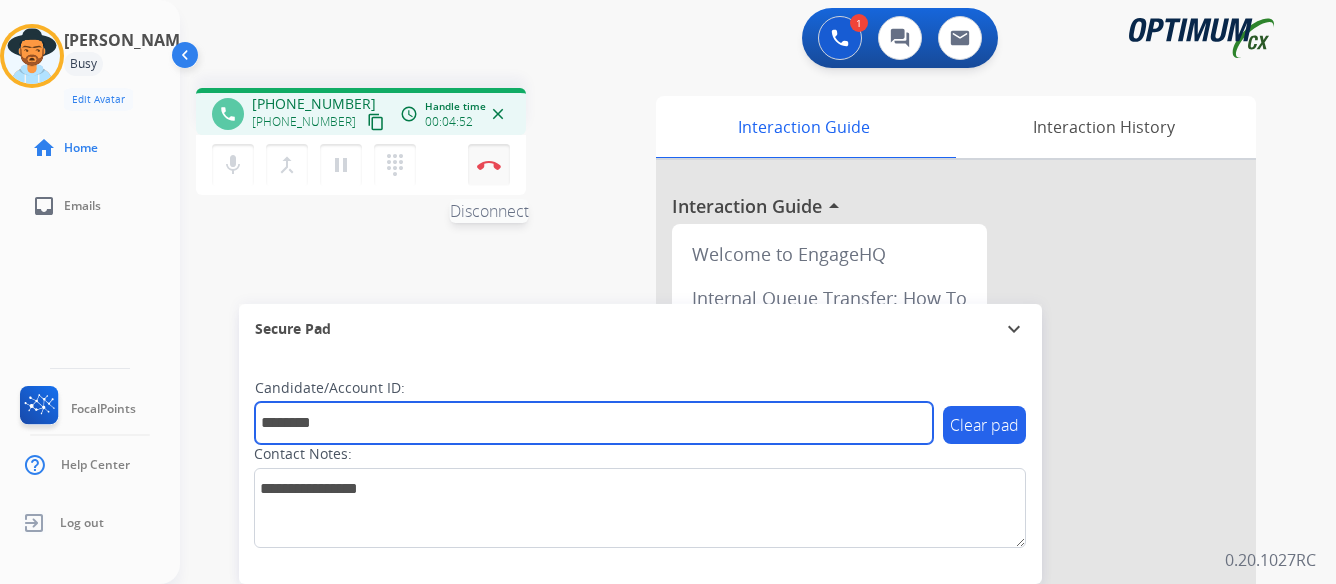 type on "*******" 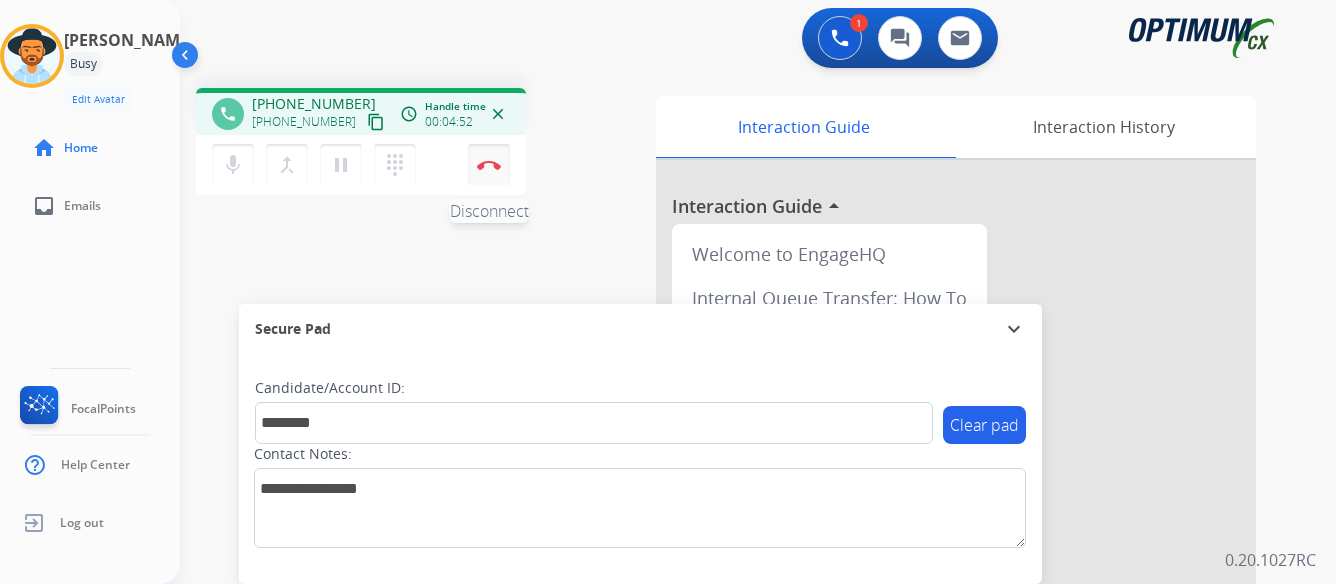click at bounding box center (489, 165) 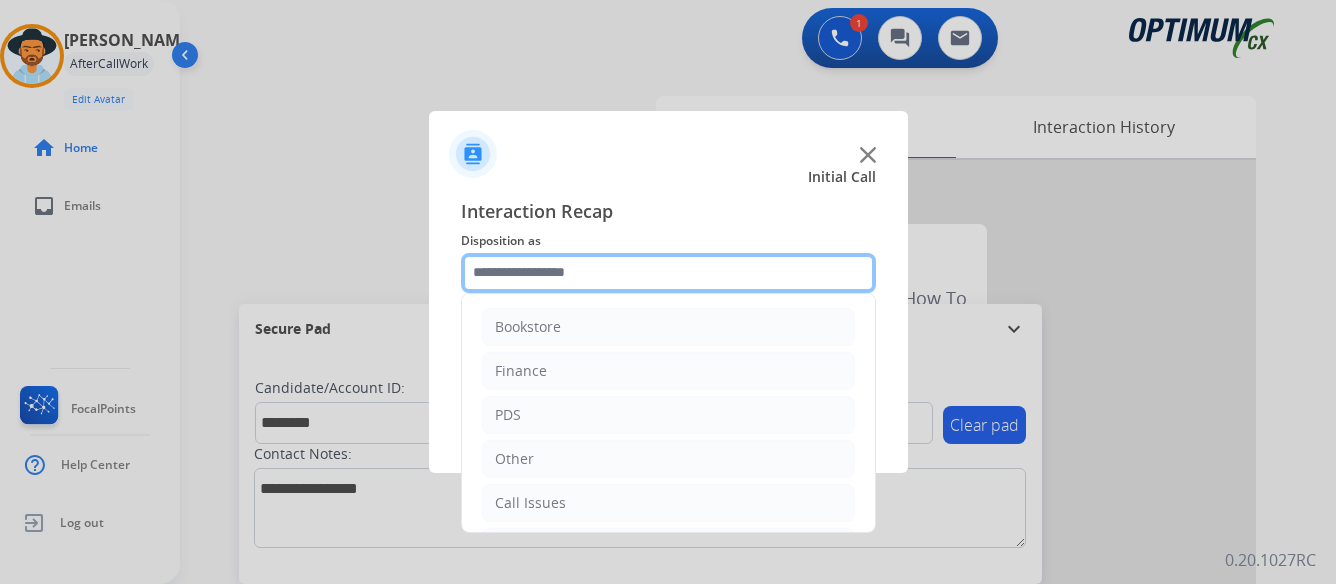 click 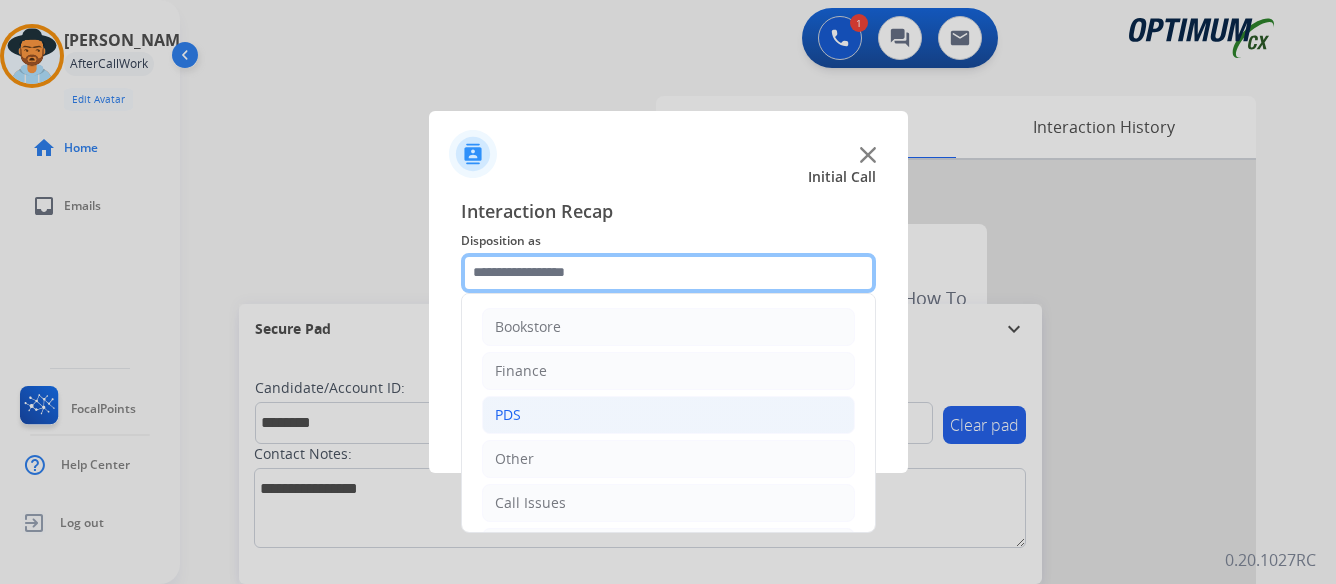 scroll, scrollTop: 136, scrollLeft: 0, axis: vertical 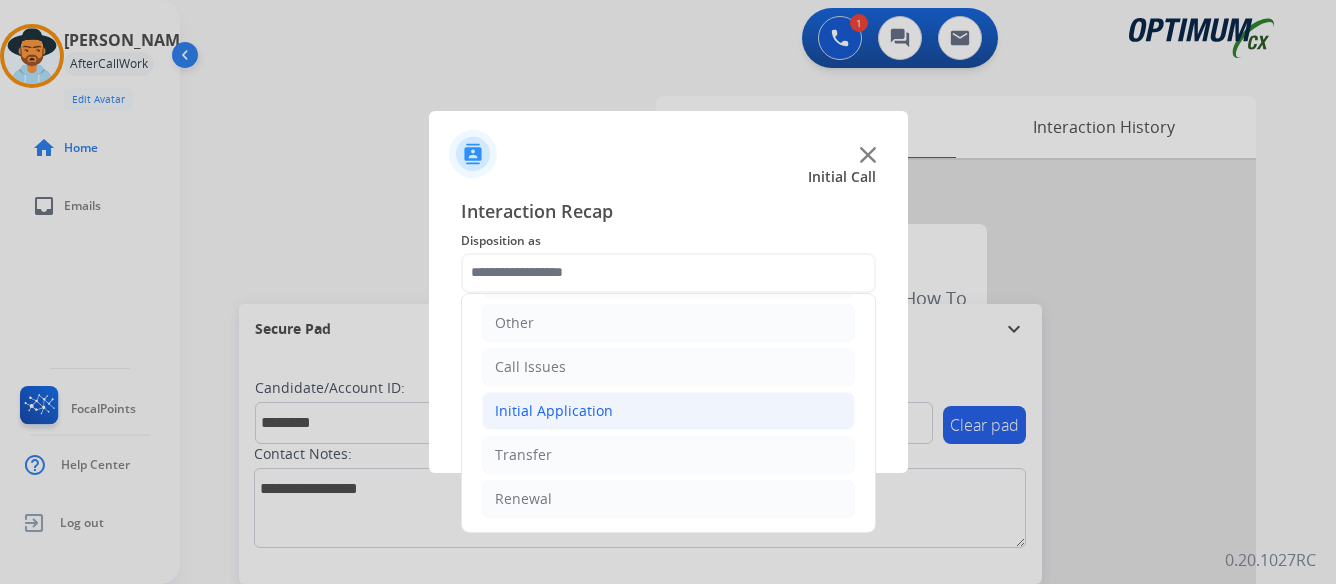 click on "Initial Application" 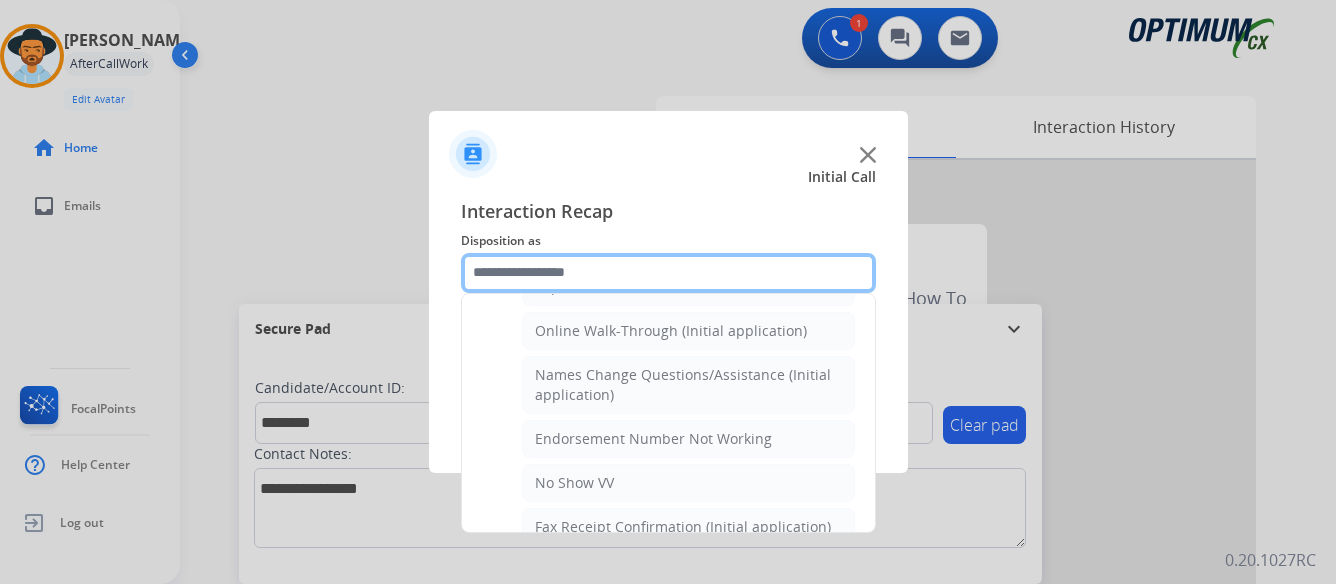scroll, scrollTop: 336, scrollLeft: 0, axis: vertical 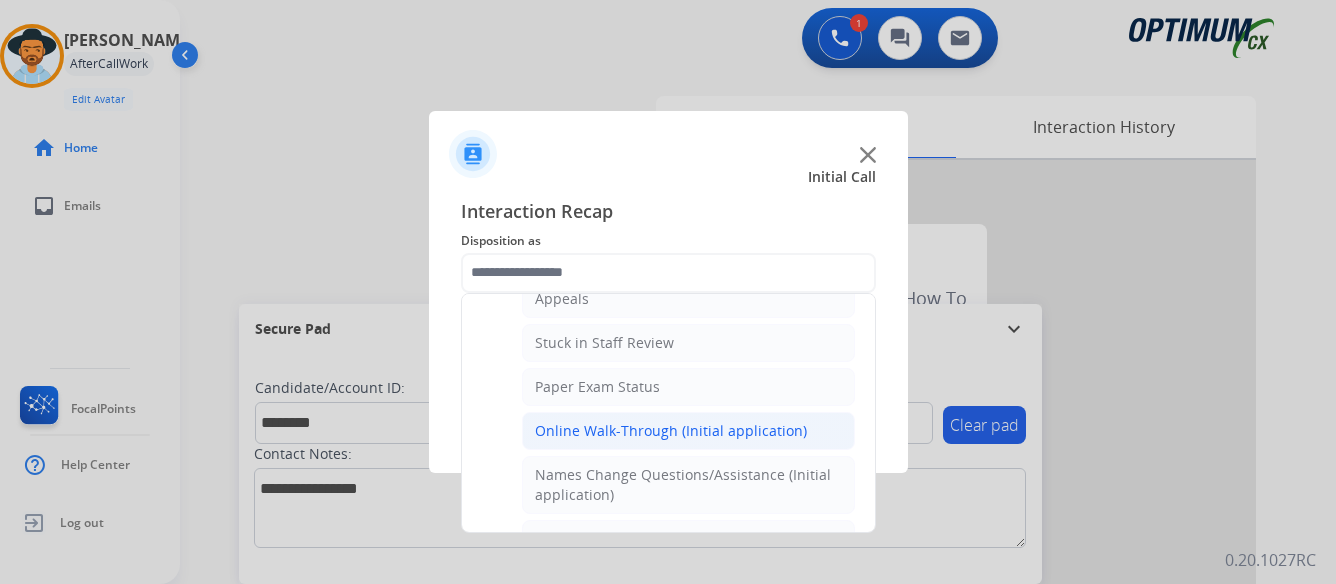 click on "Online Walk-Through (Initial application)" 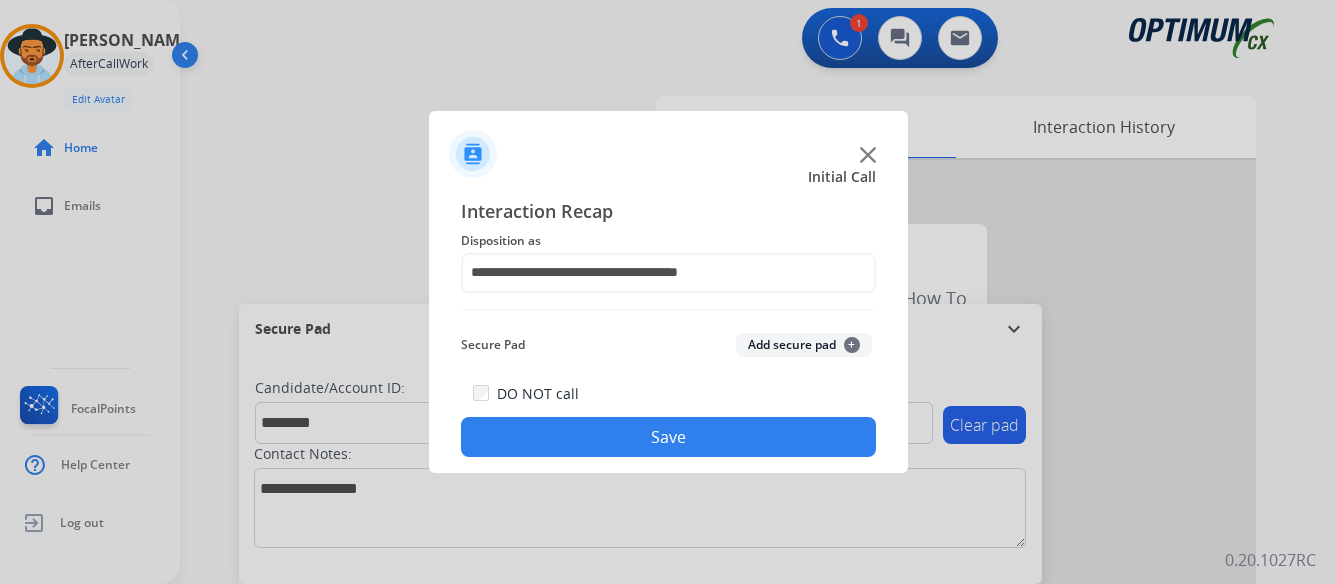 click on "Save" 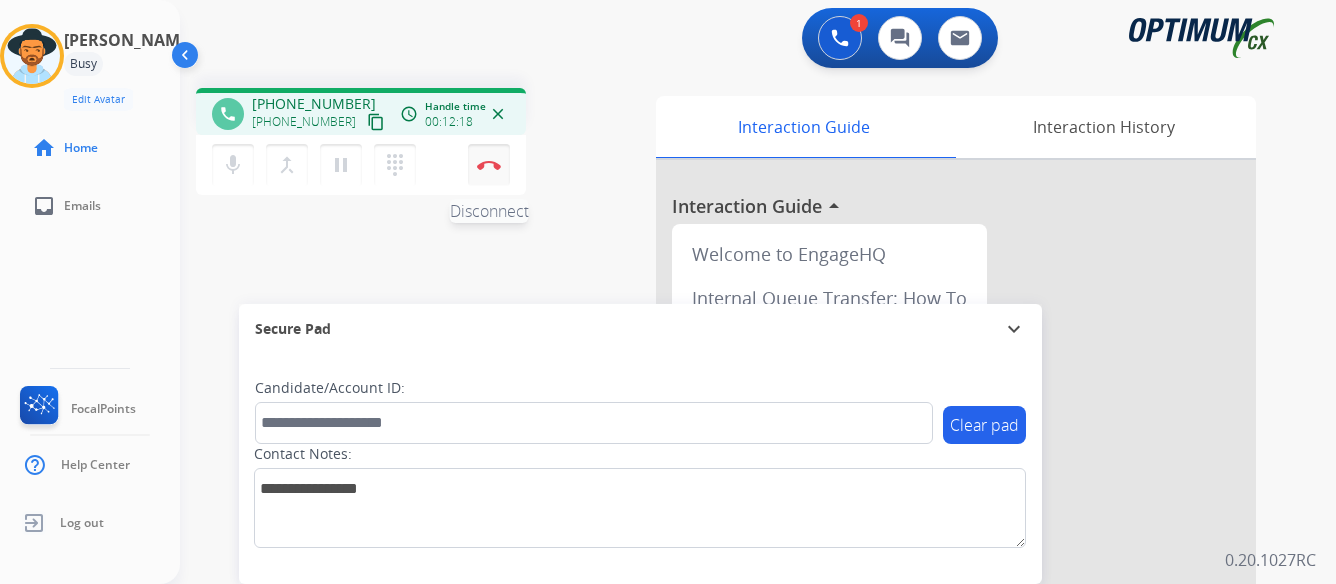click at bounding box center [489, 165] 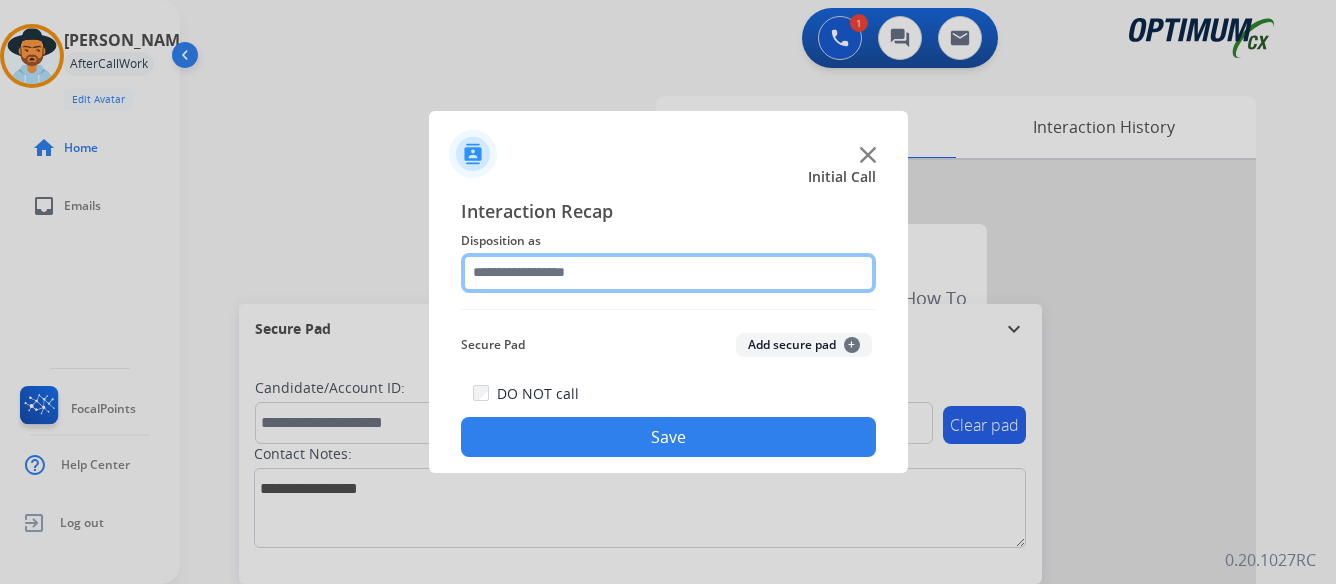 click 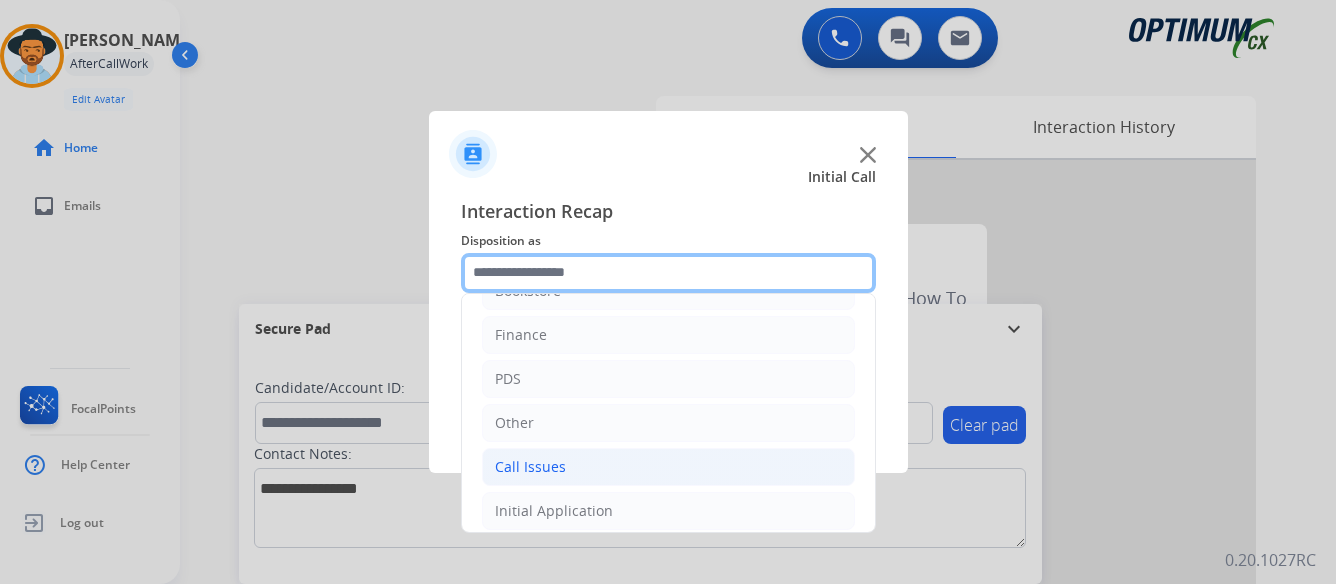 scroll, scrollTop: 0, scrollLeft: 0, axis: both 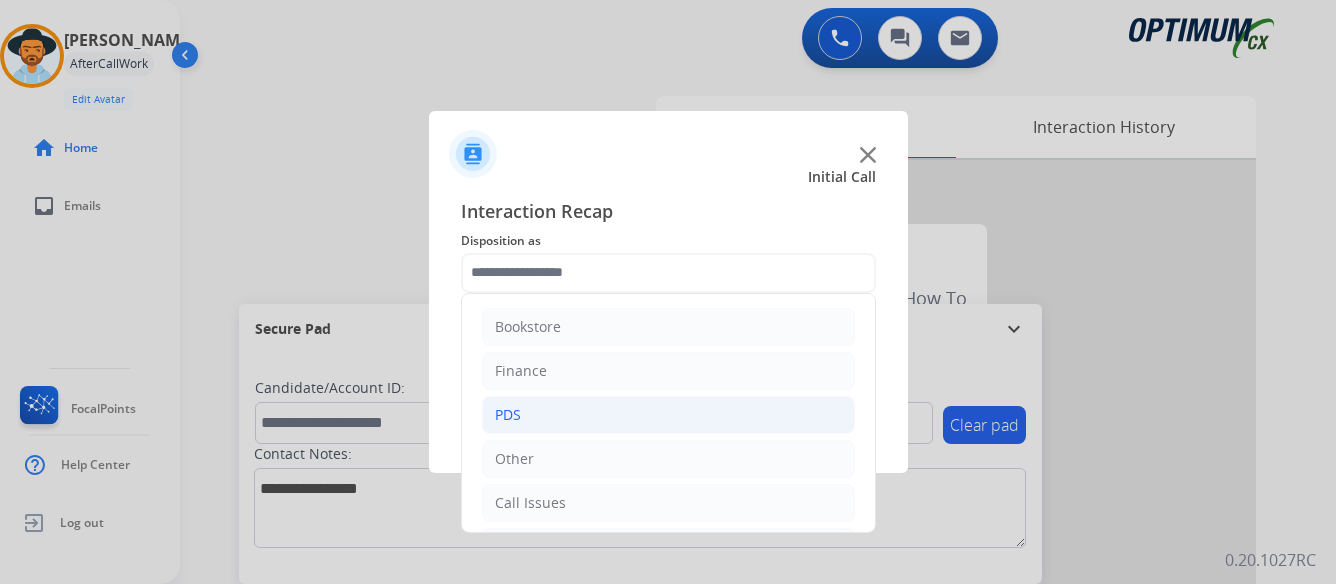click on "PDS" 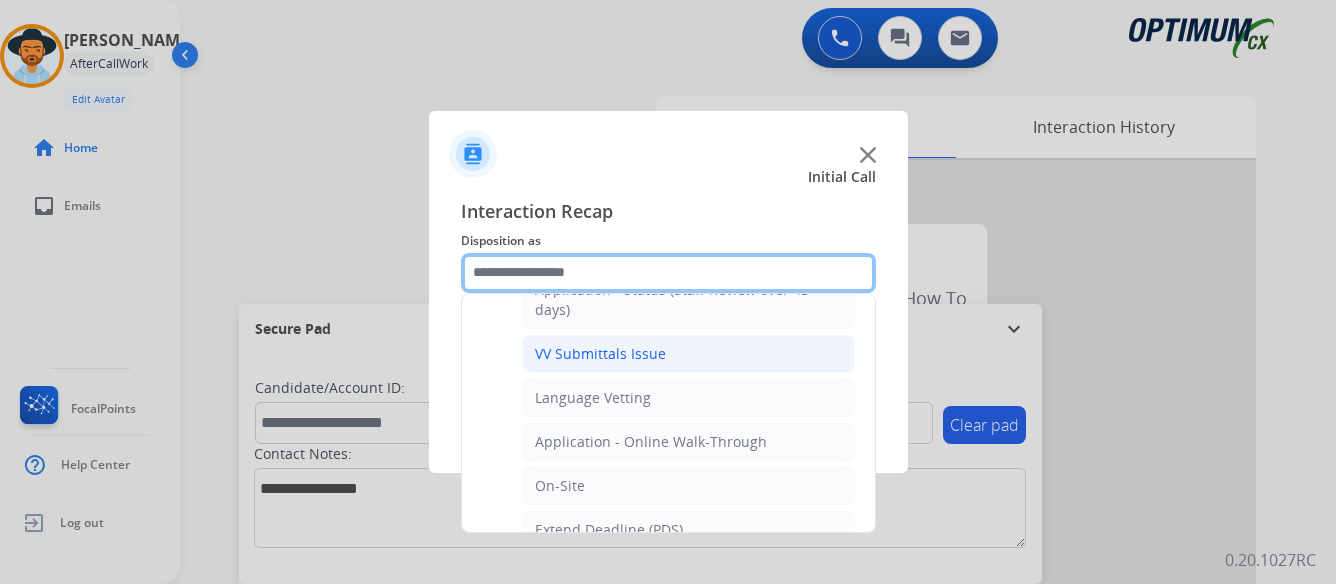 scroll, scrollTop: 400, scrollLeft: 0, axis: vertical 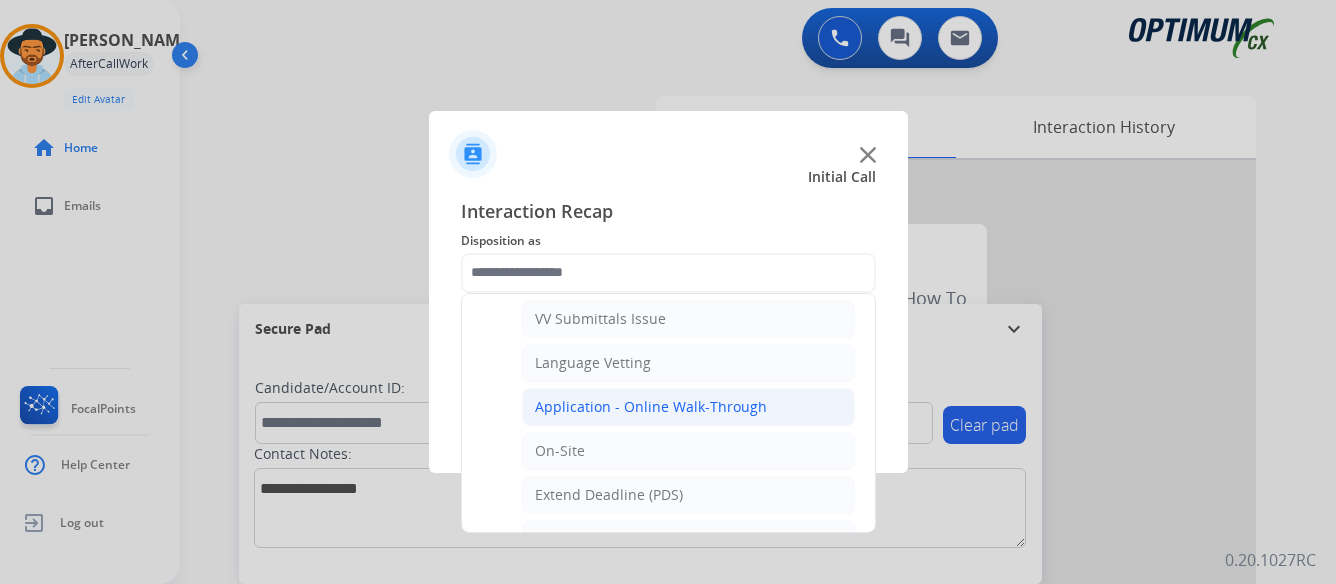 click on "Application - Online Walk-Through" 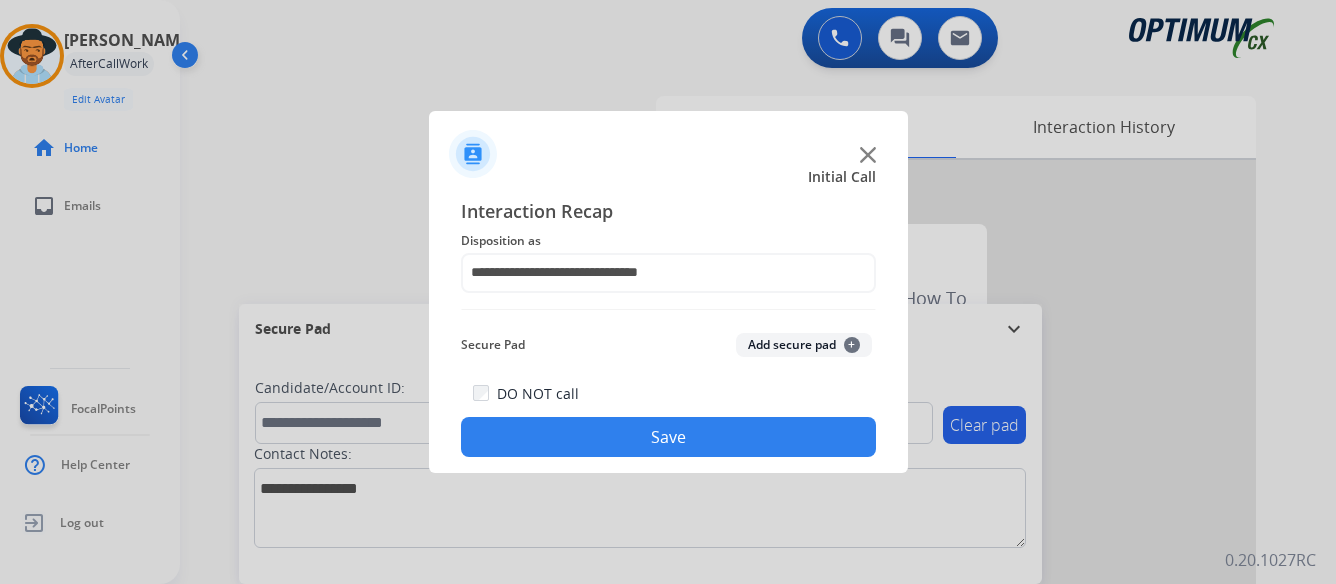 click on "Save" 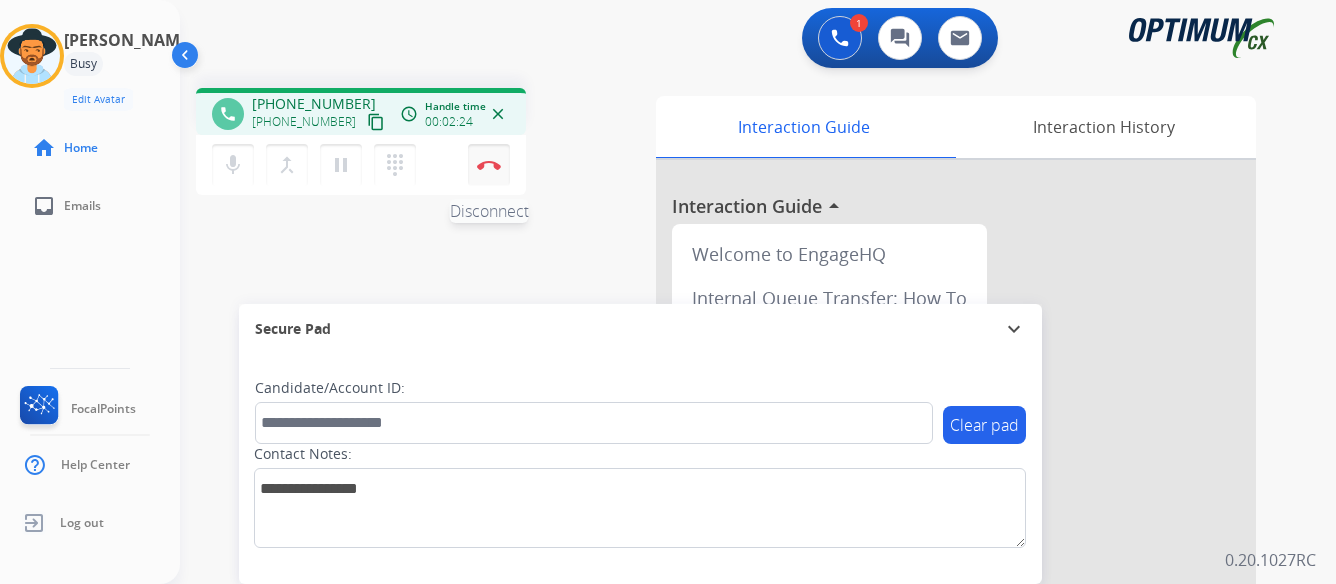 click on "Disconnect" at bounding box center (489, 165) 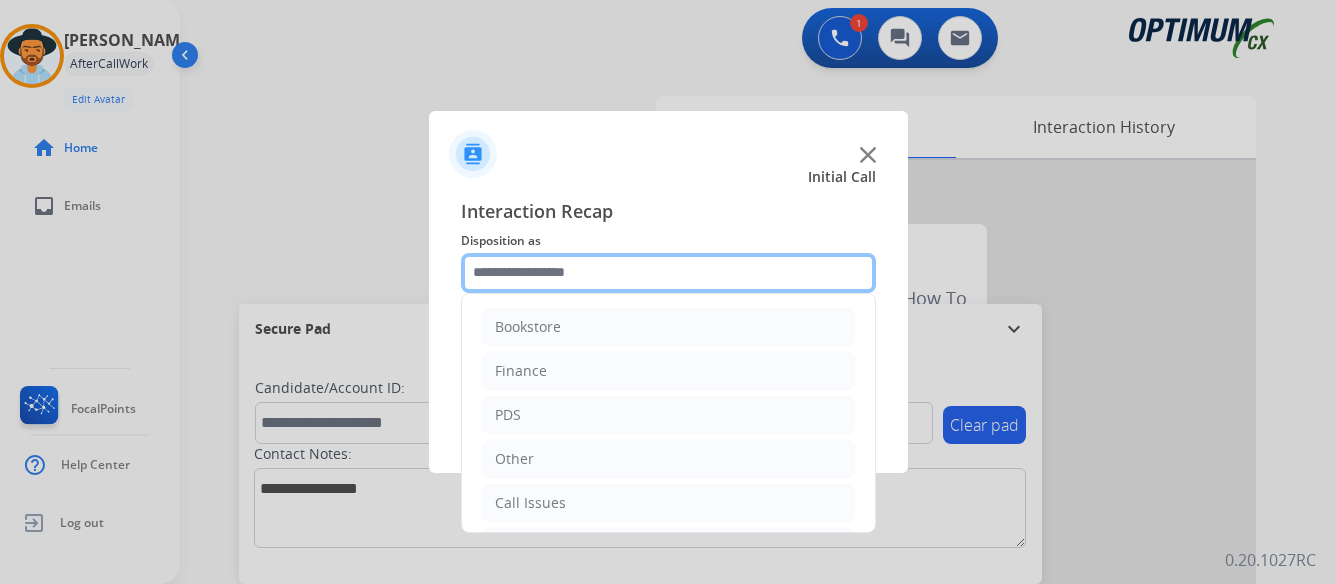 click 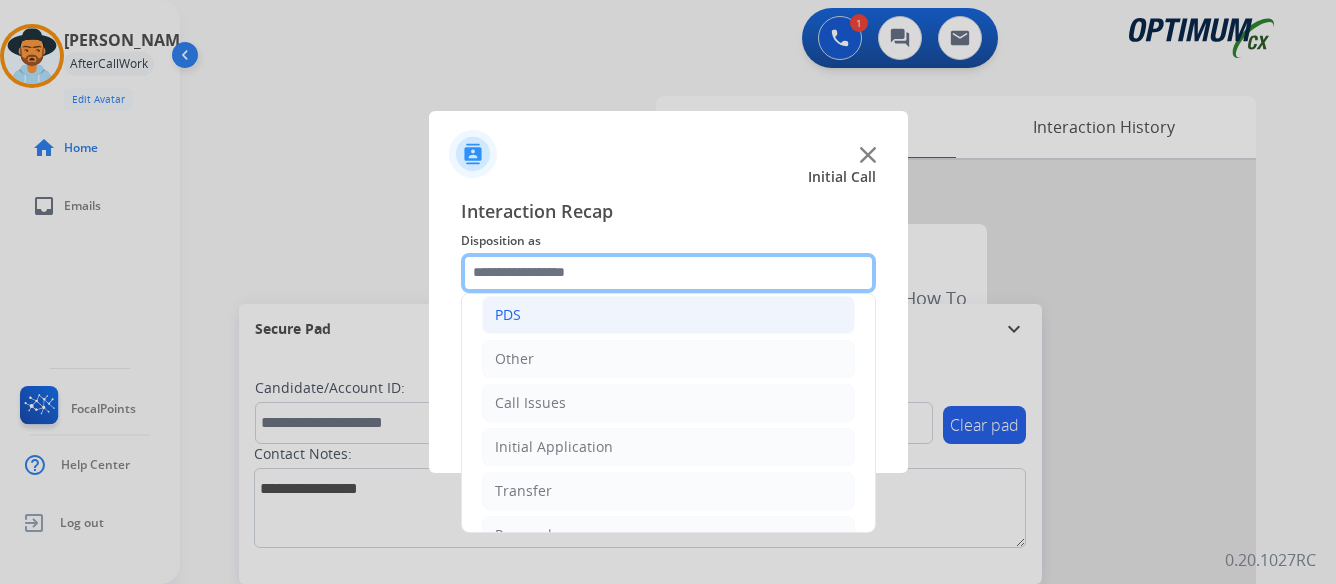 scroll, scrollTop: 136, scrollLeft: 0, axis: vertical 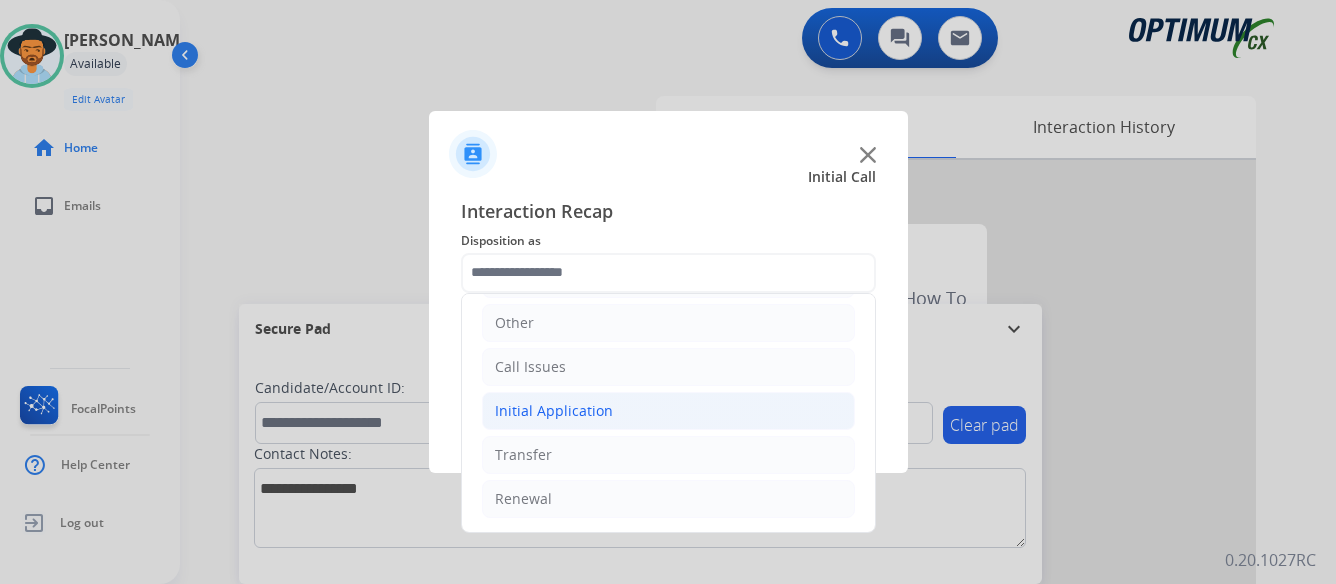 click on "Initial Application" 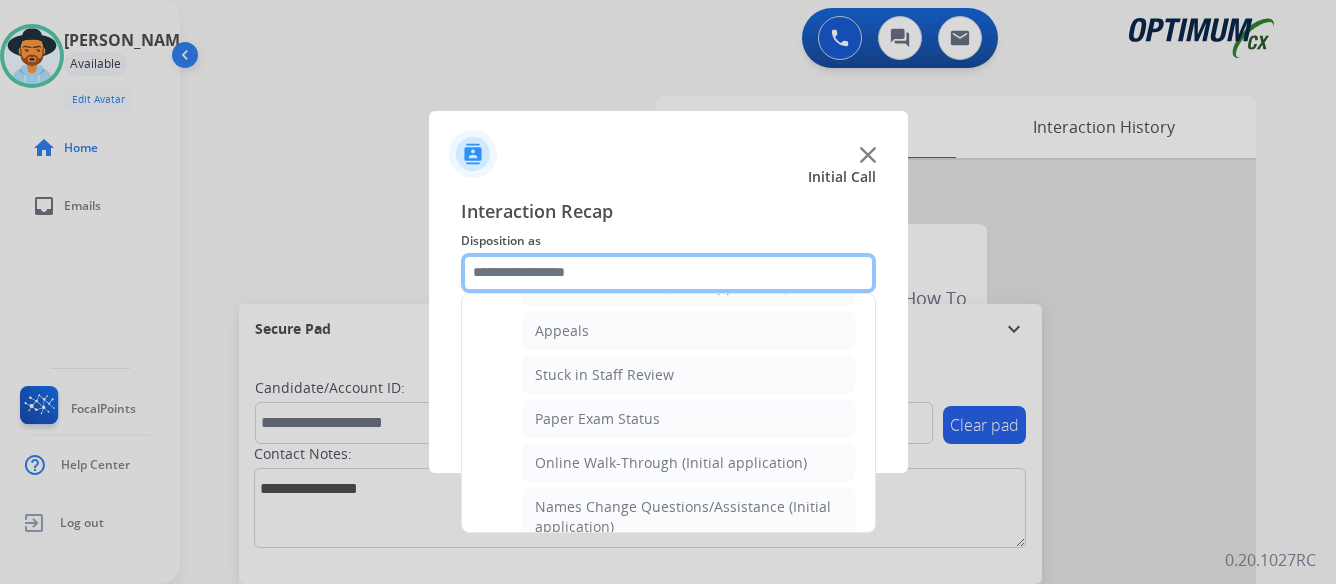 scroll, scrollTop: 336, scrollLeft: 0, axis: vertical 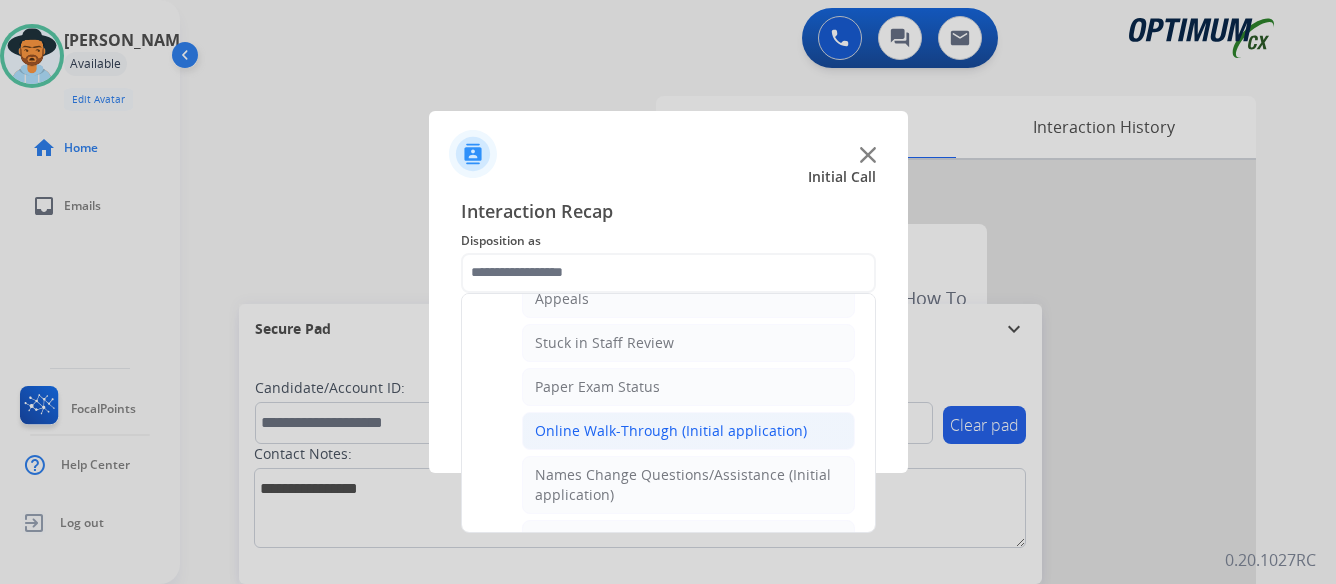 click on "Online Walk-Through (Initial application)" 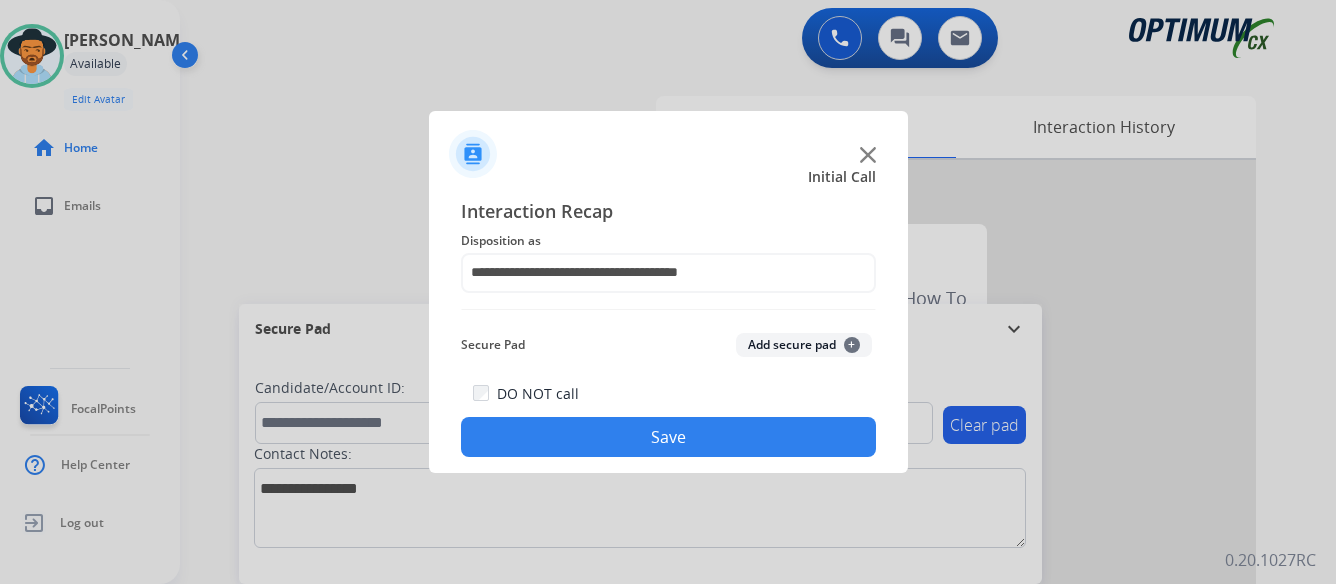 click on "Save" 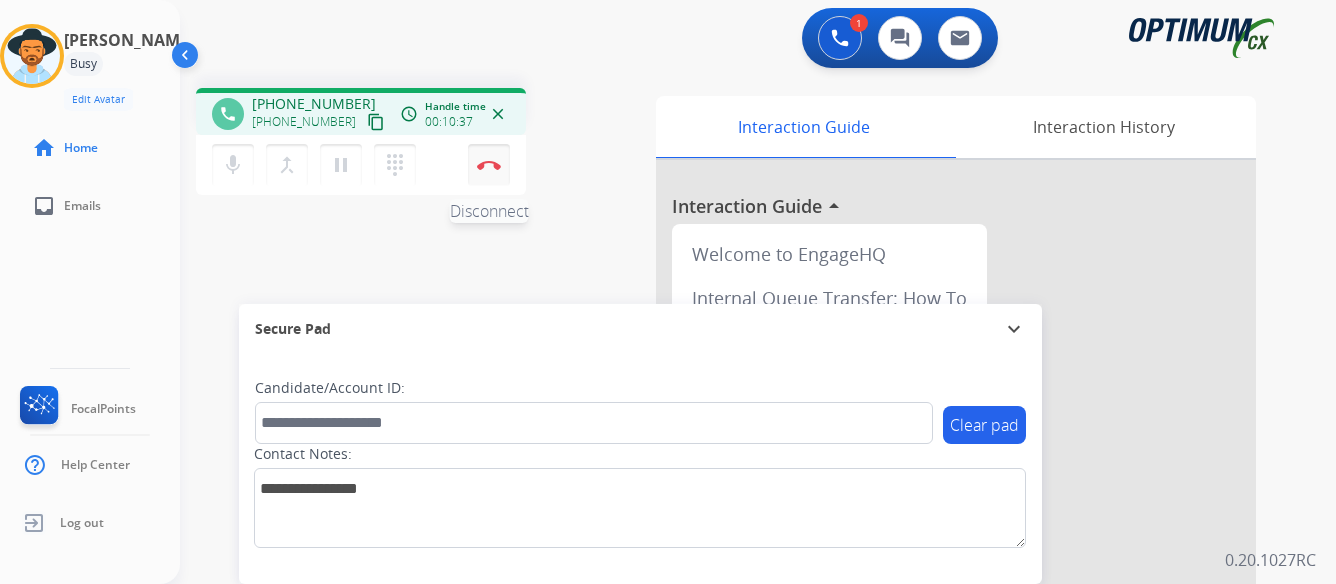 click on "Disconnect" at bounding box center (489, 165) 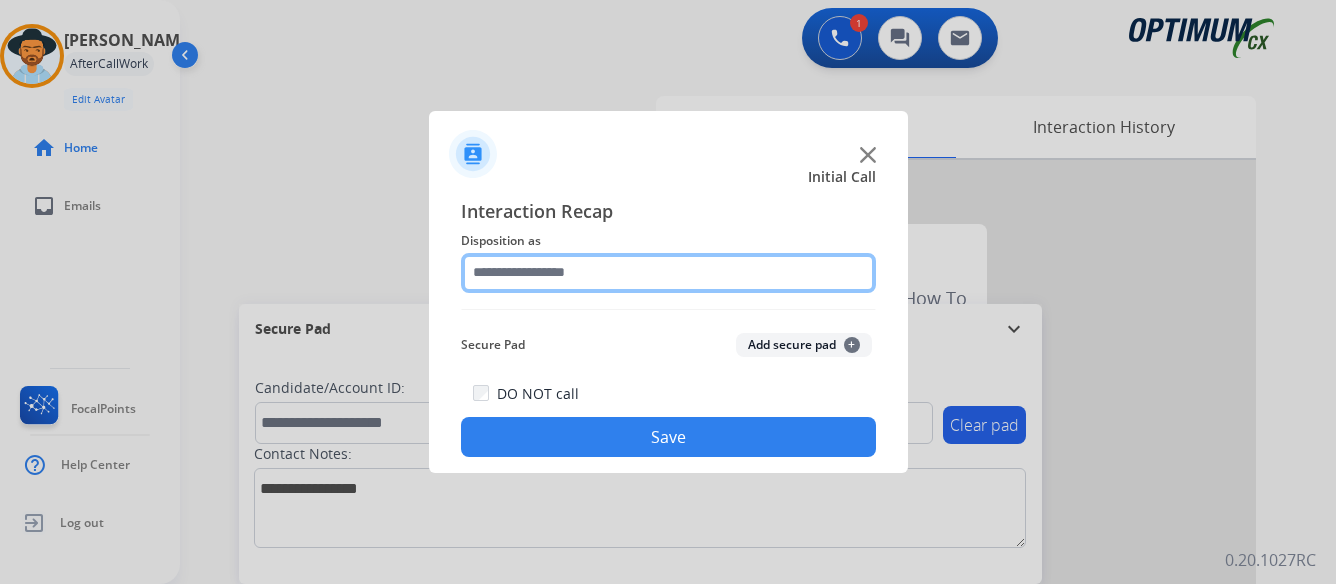 click 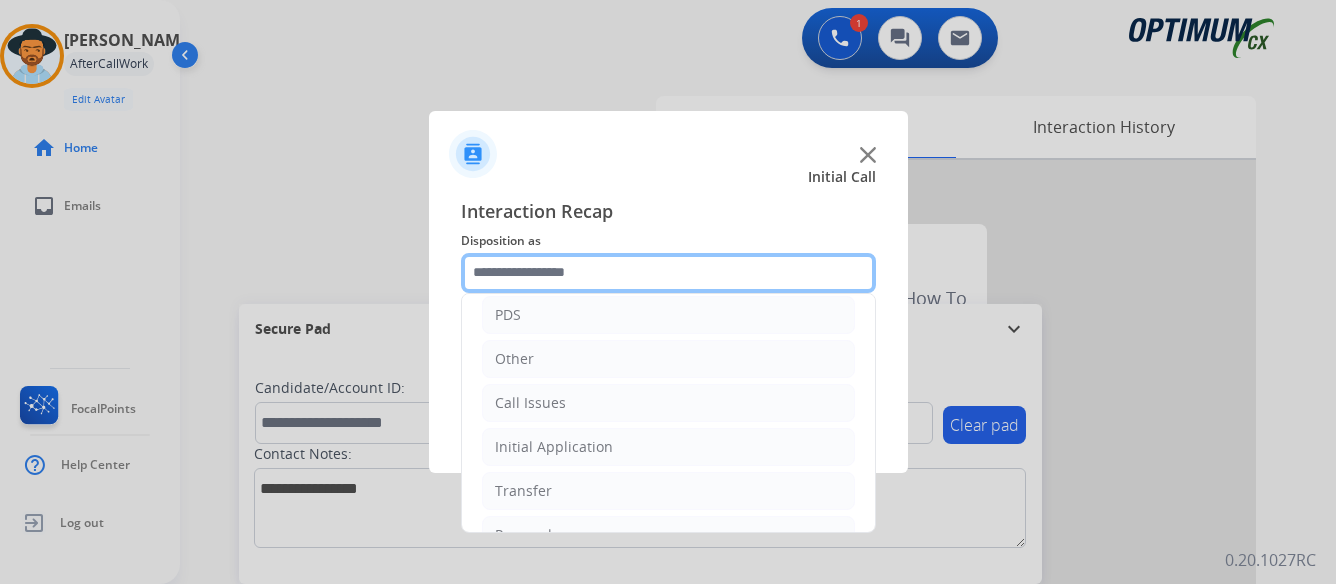 scroll, scrollTop: 136, scrollLeft: 0, axis: vertical 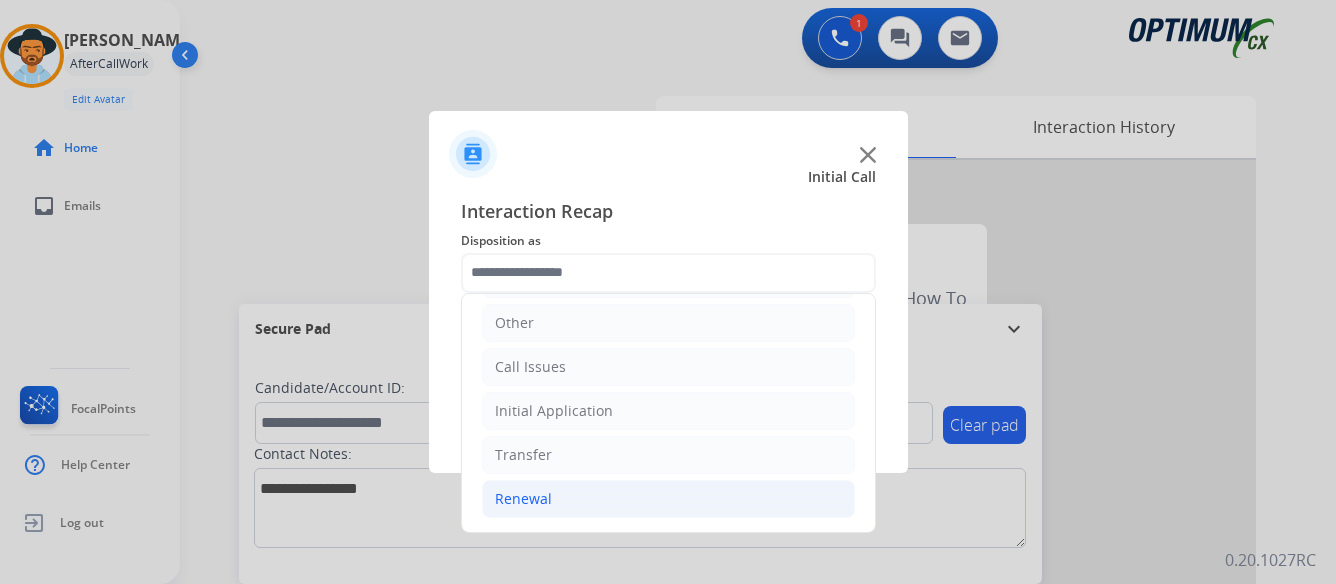 click on "Renewal" 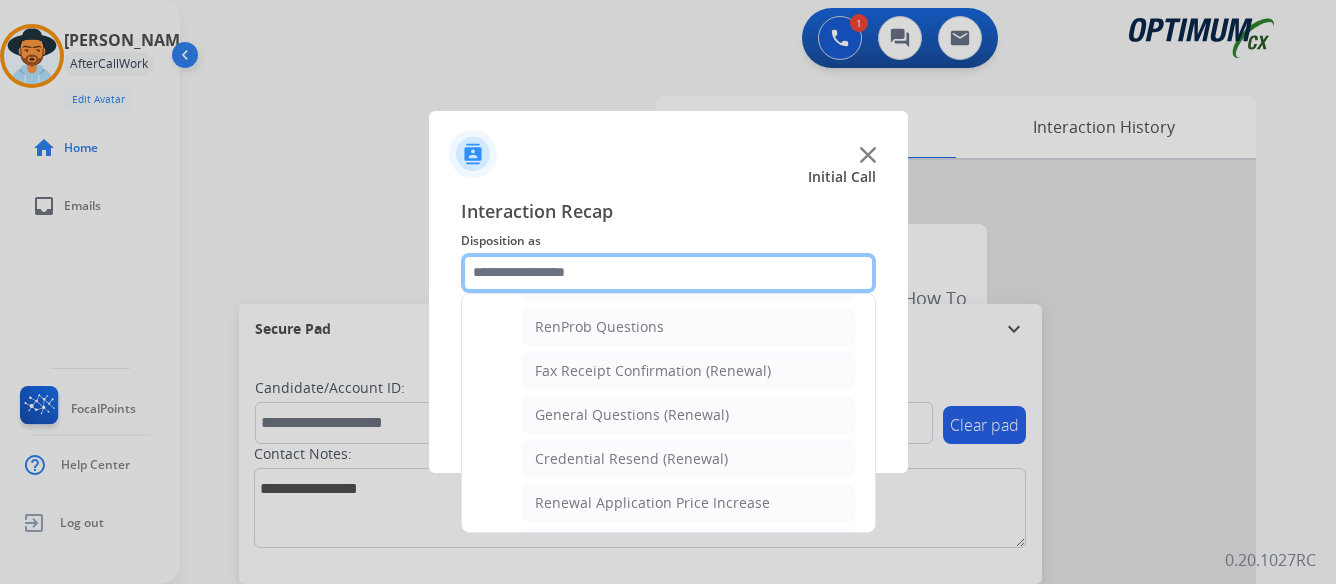 scroll, scrollTop: 536, scrollLeft: 0, axis: vertical 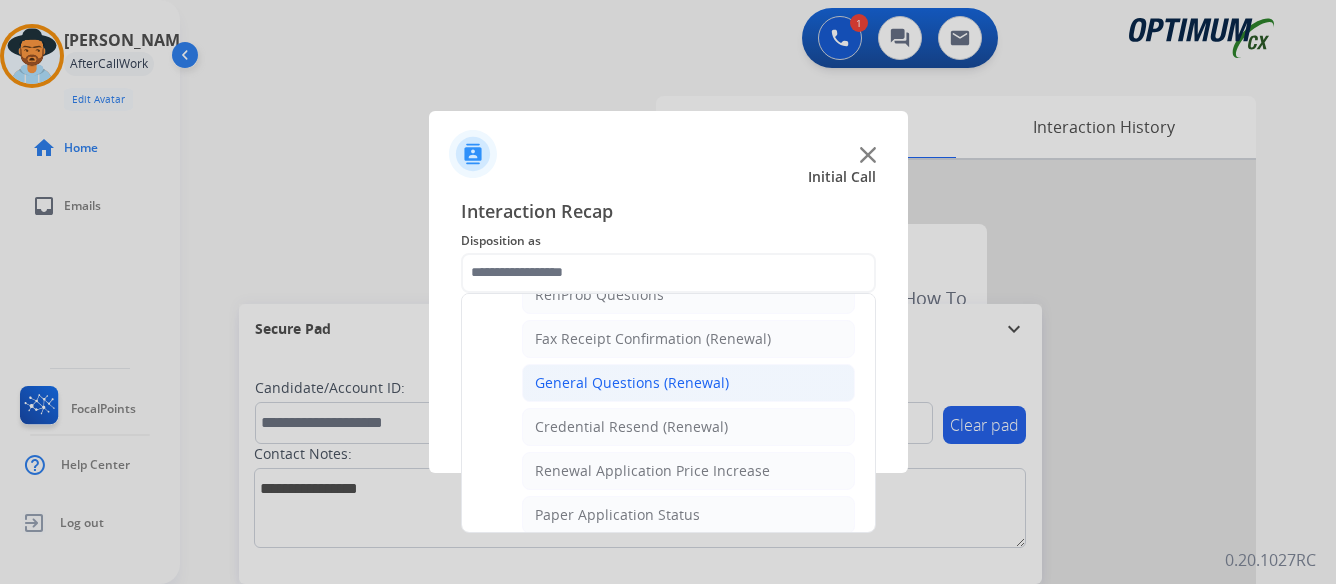 click on "General Questions (Renewal)" 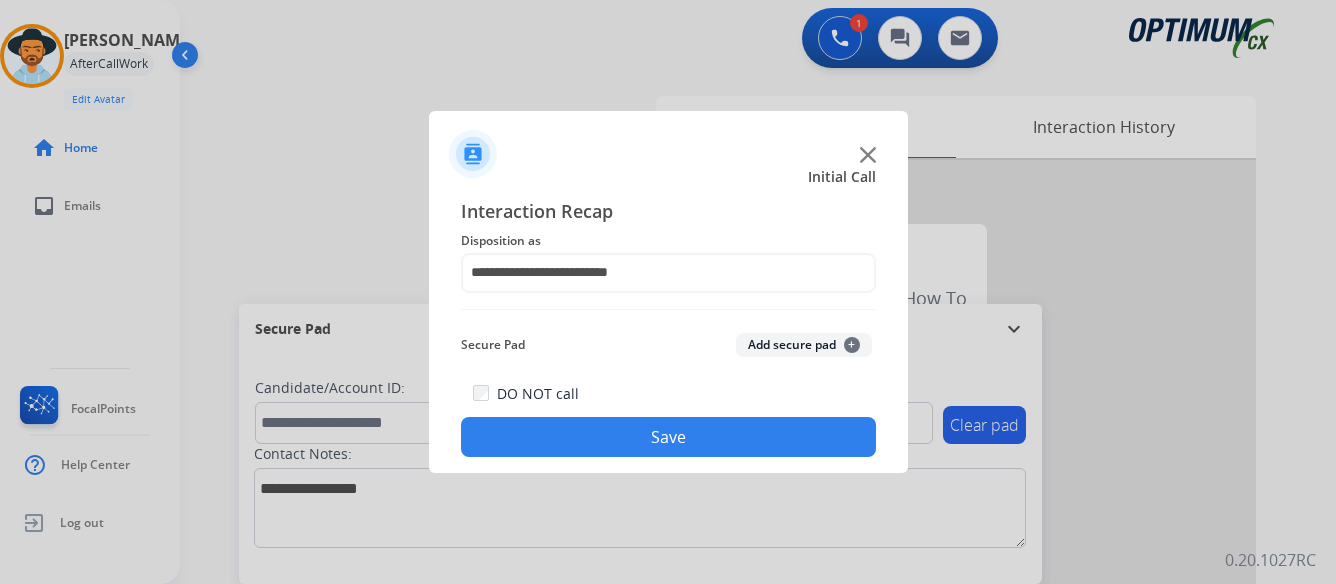 click on "Save" 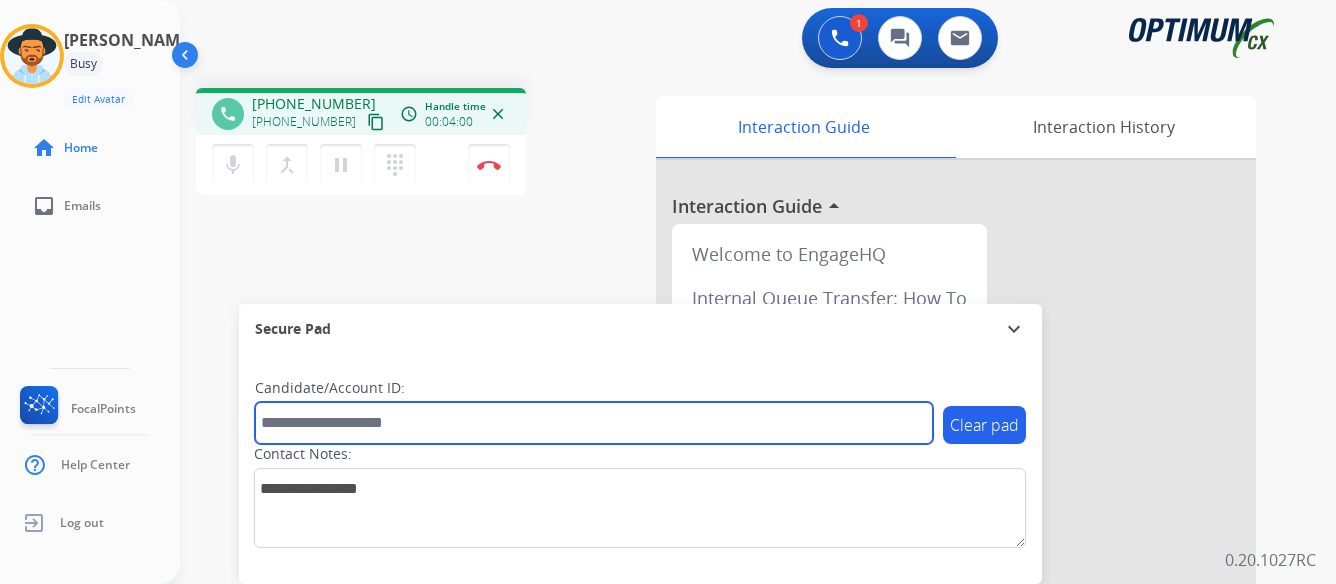 paste on "*******" 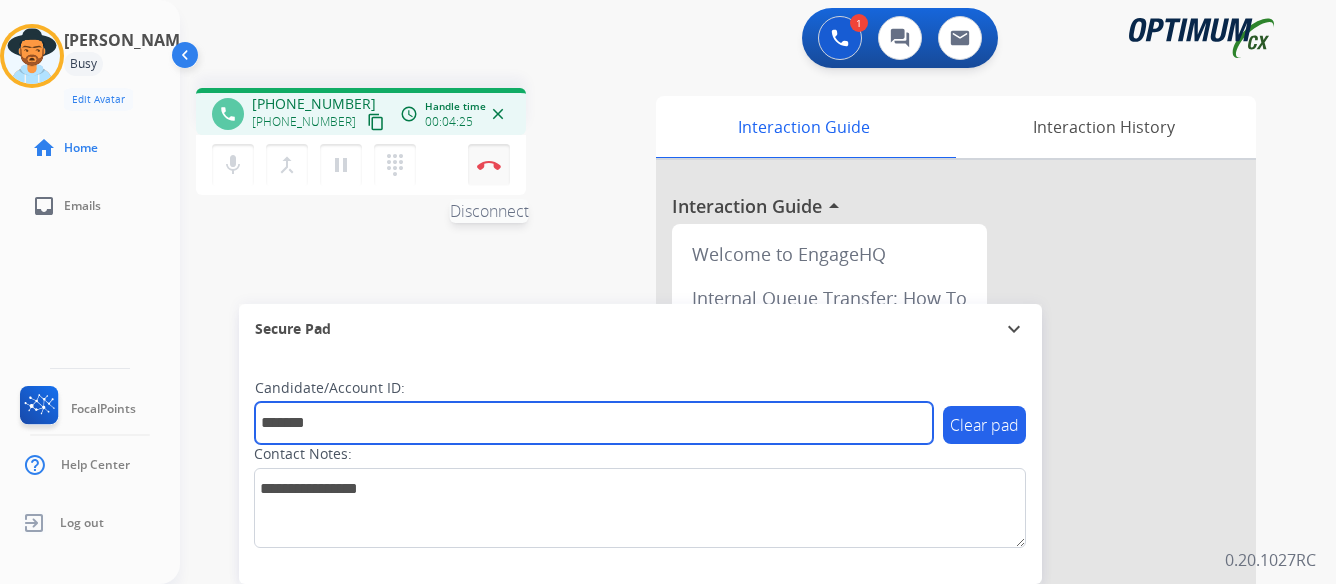 type on "*******" 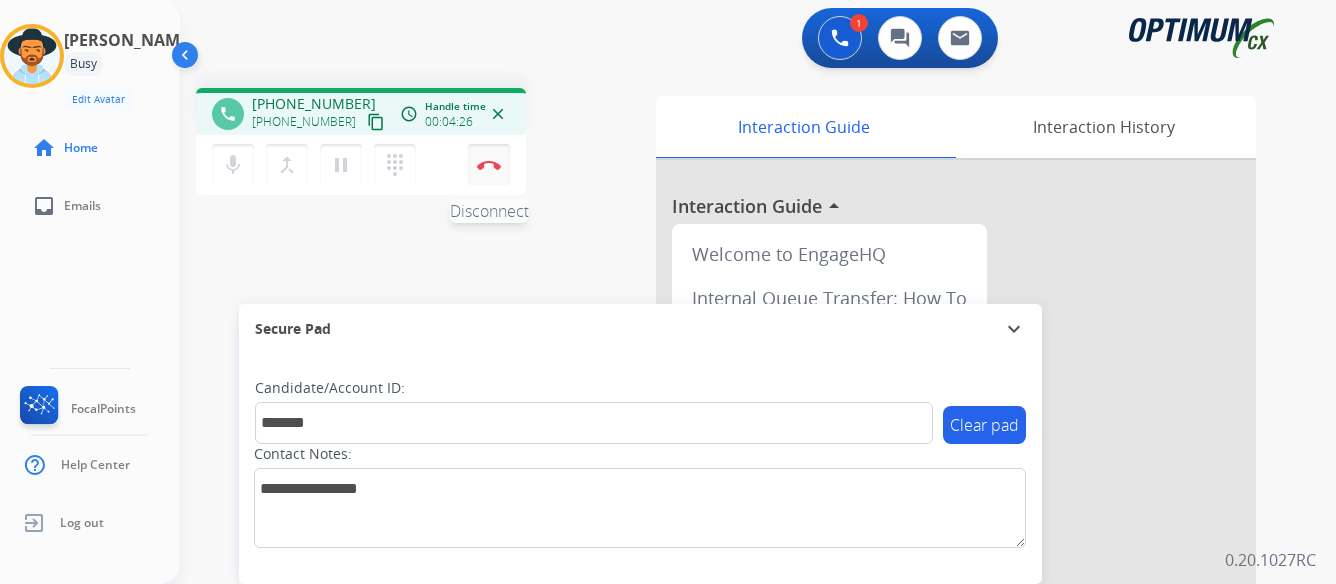 click at bounding box center [489, 165] 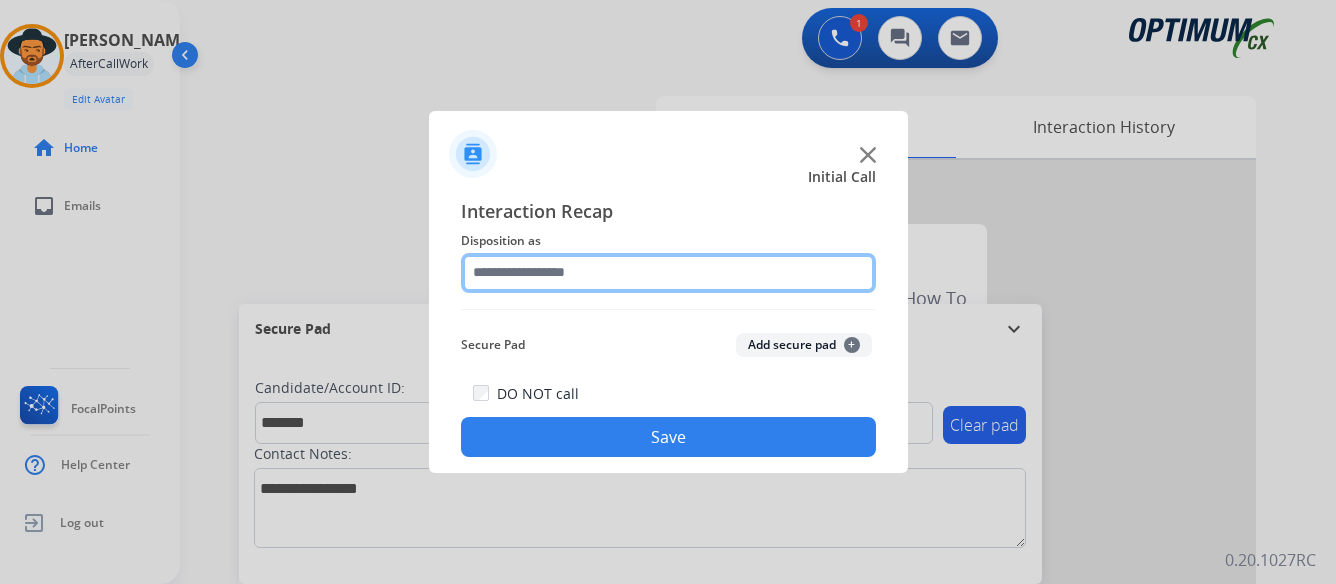 click 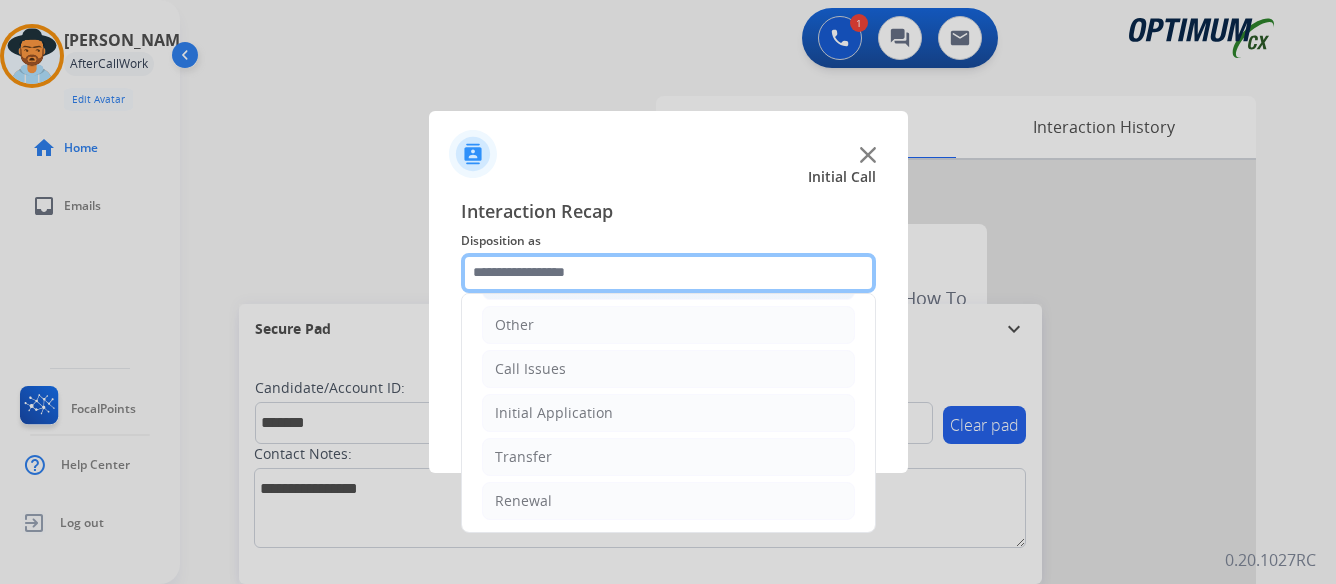 scroll, scrollTop: 136, scrollLeft: 0, axis: vertical 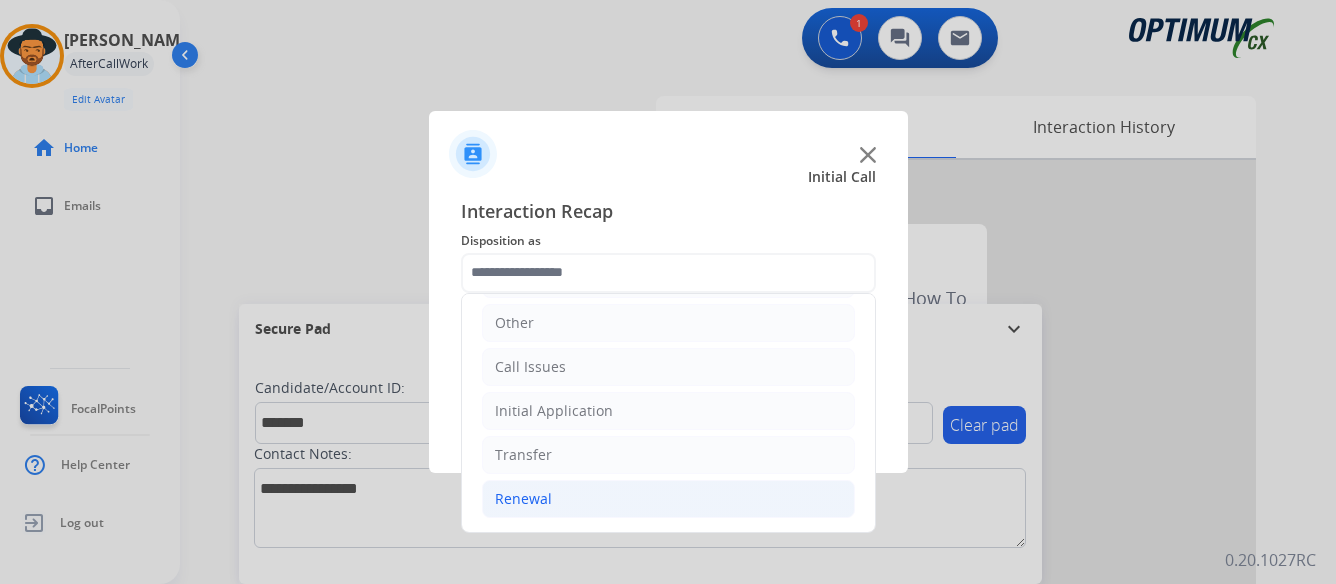 click on "Renewal" 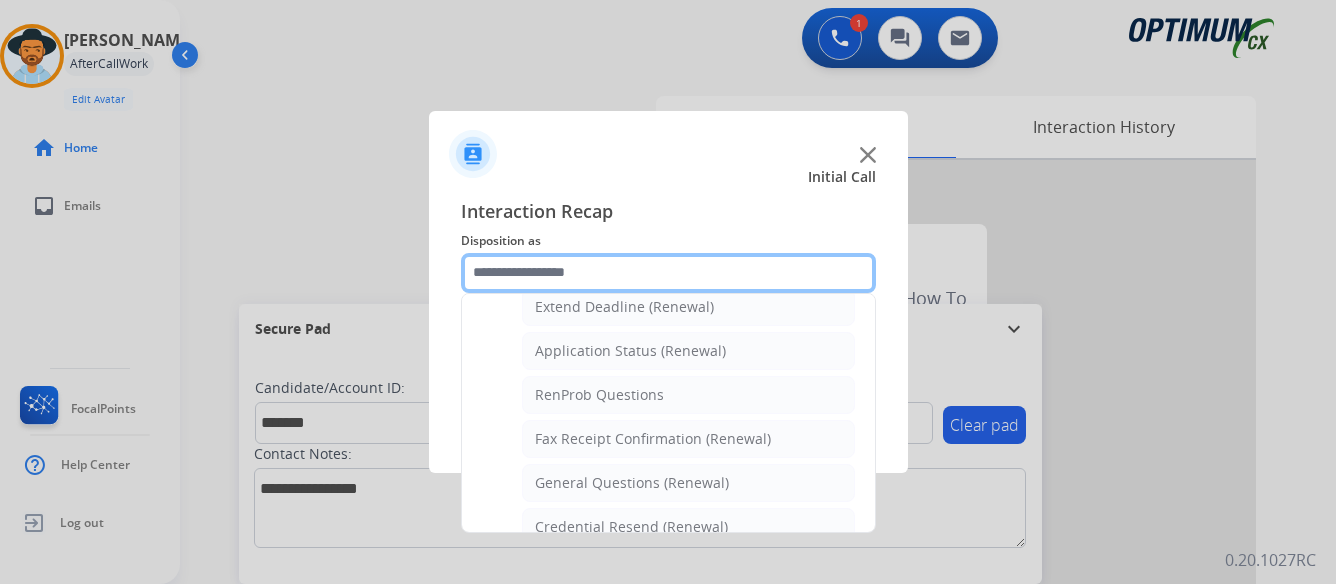 scroll, scrollTop: 536, scrollLeft: 0, axis: vertical 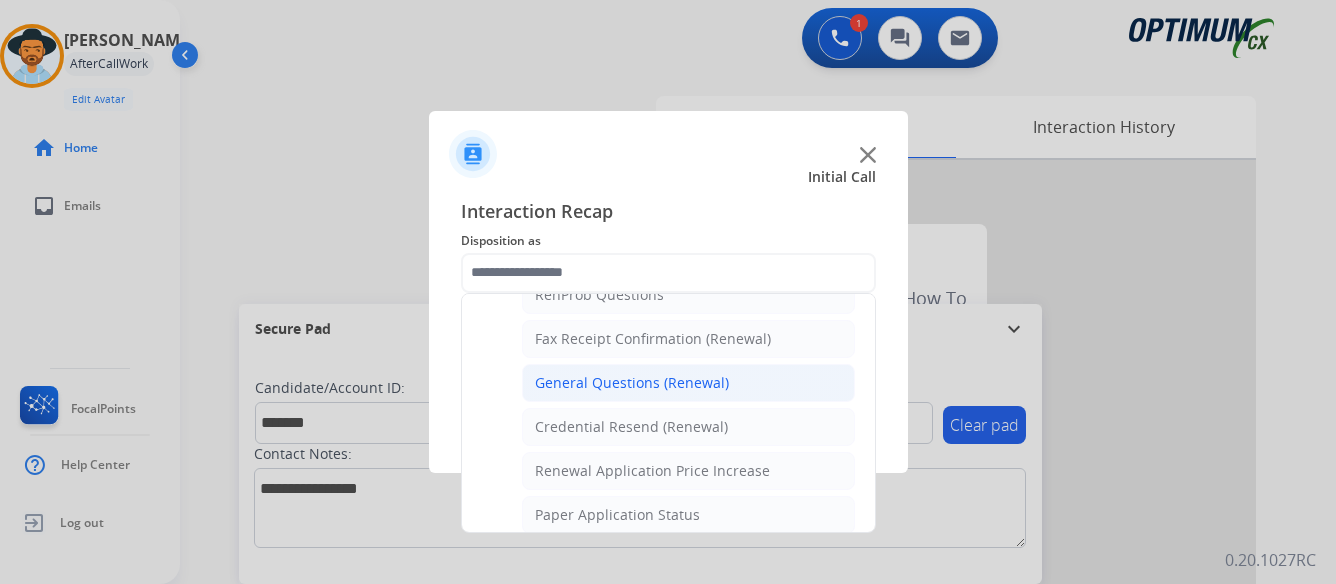 click on "General Questions (Renewal)" 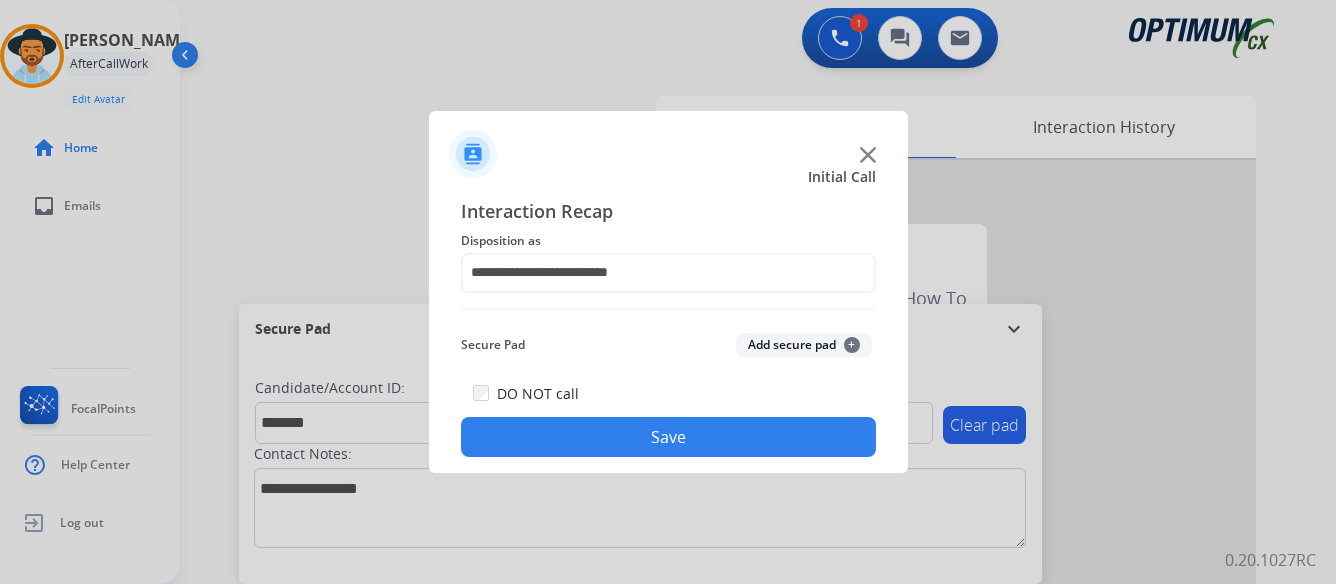 click on "Save" 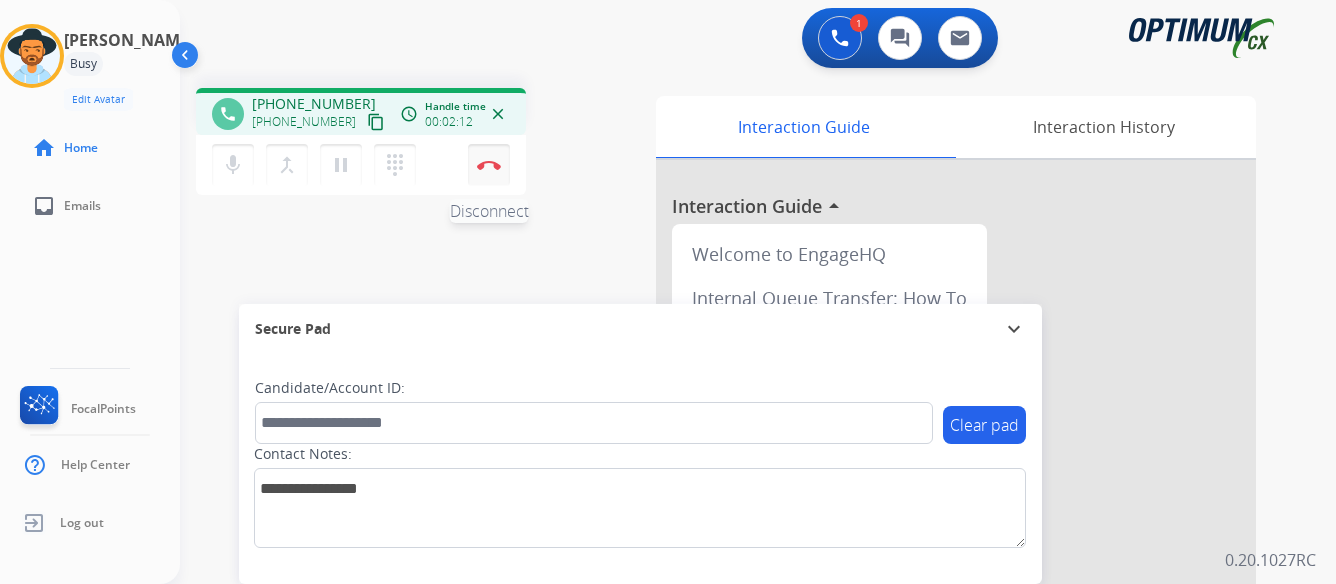 click at bounding box center [489, 165] 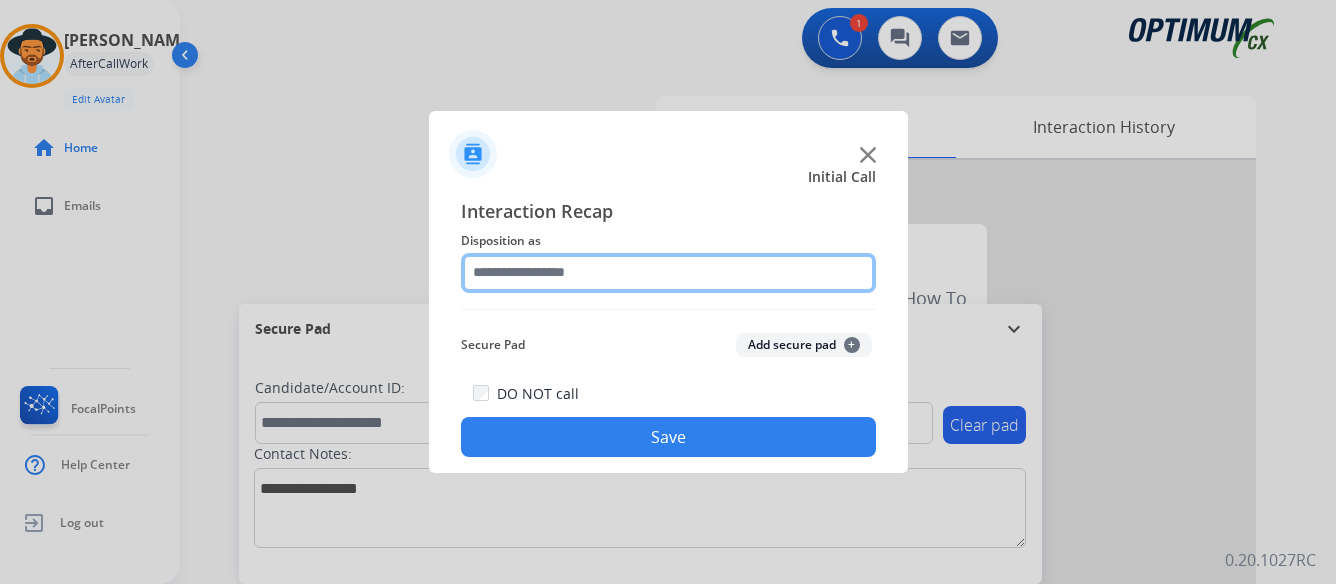 click 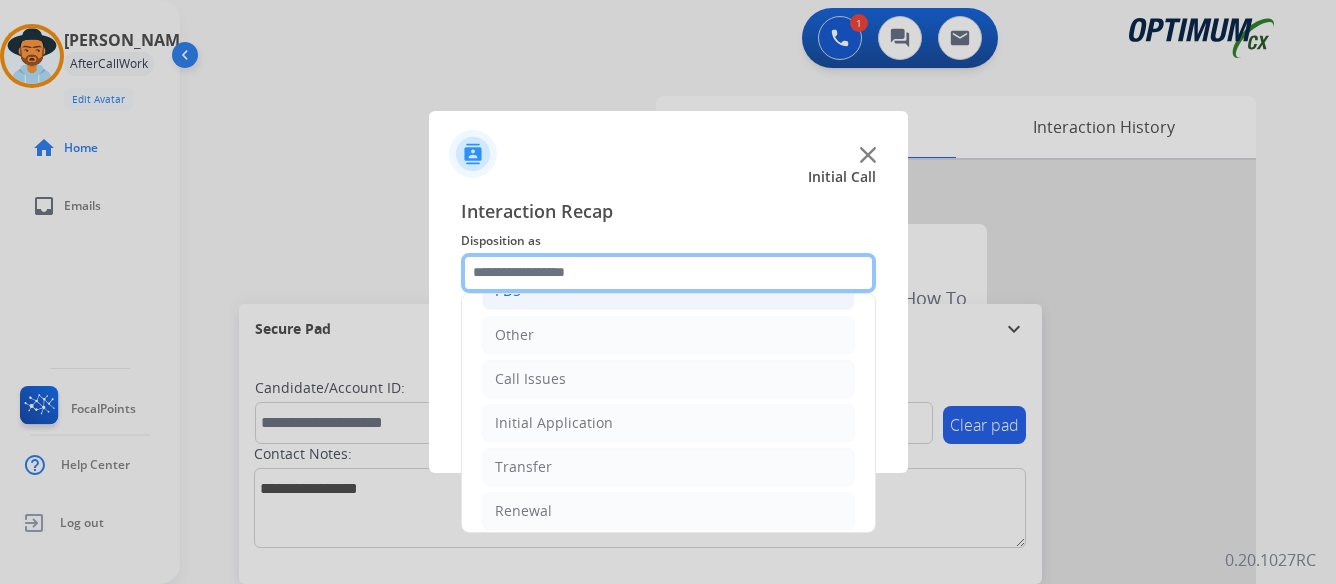 scroll, scrollTop: 136, scrollLeft: 0, axis: vertical 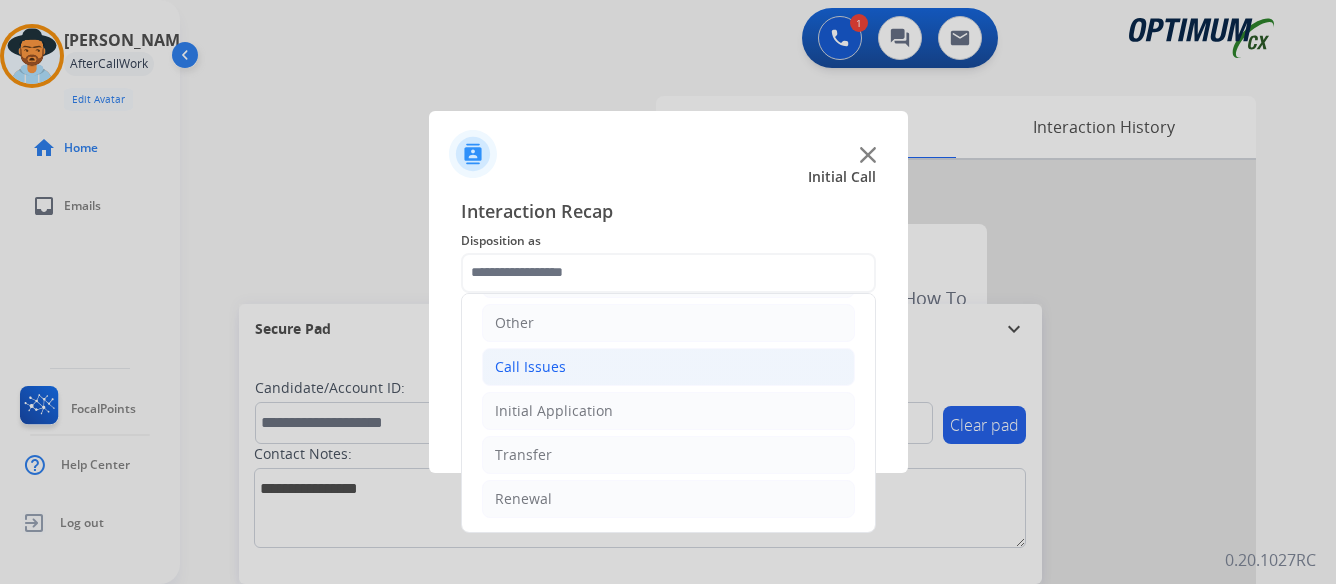 click on "Call Issues" 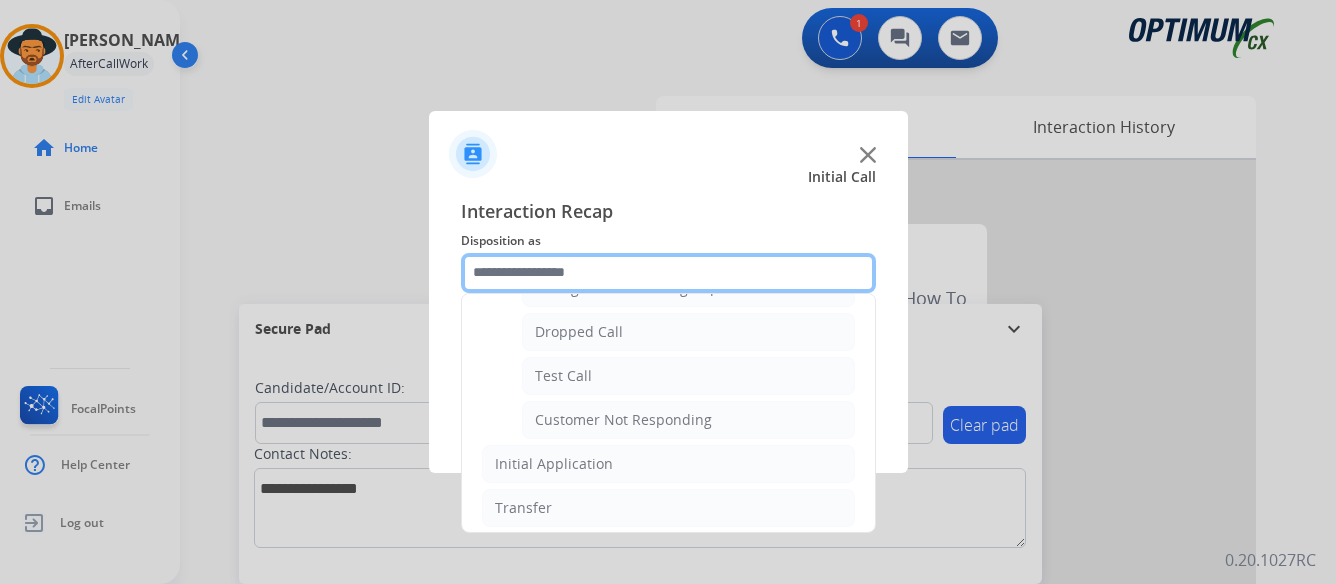 scroll, scrollTop: 336, scrollLeft: 0, axis: vertical 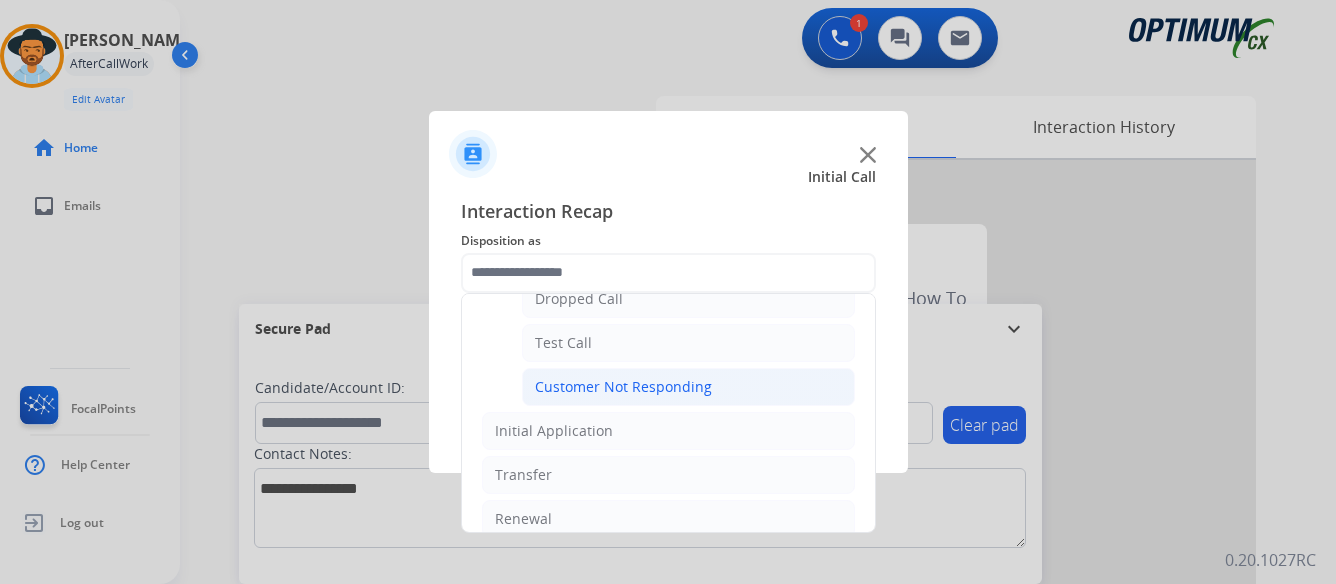 click on "Customer Not Responding" 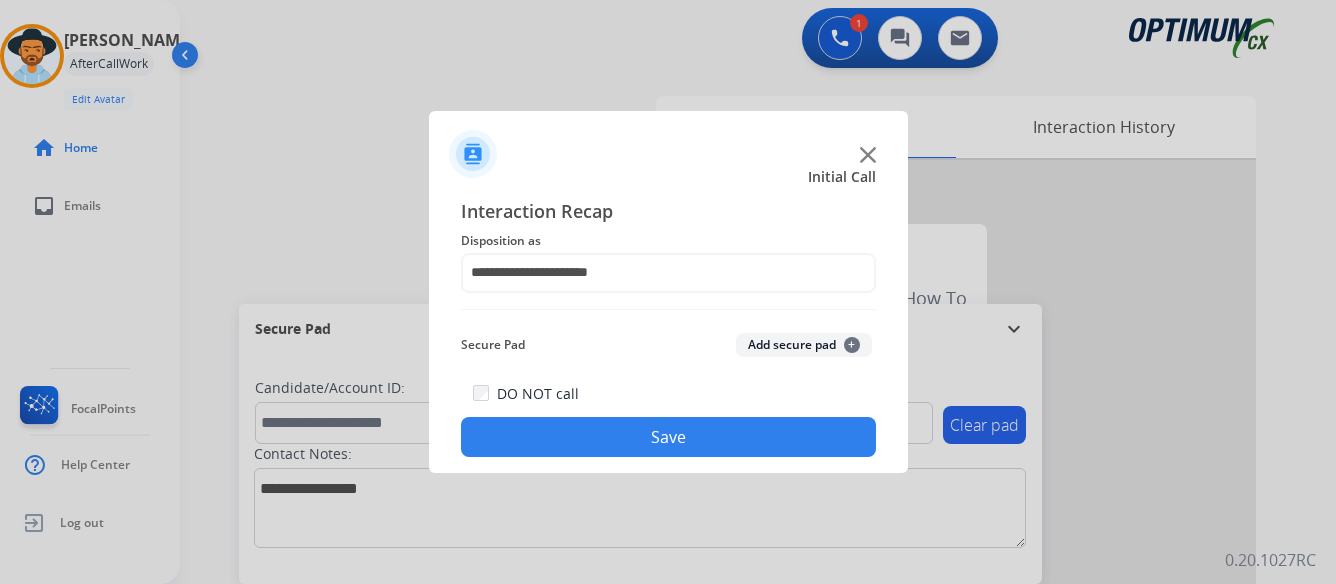 click on "Save" 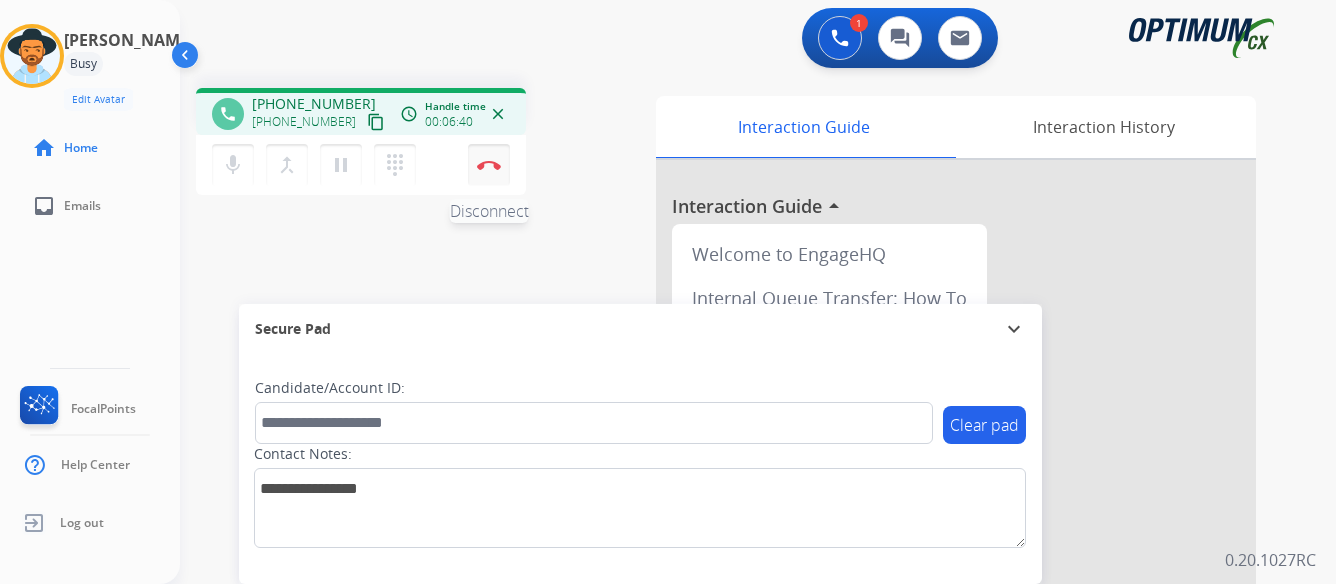 click on "Disconnect" at bounding box center [489, 165] 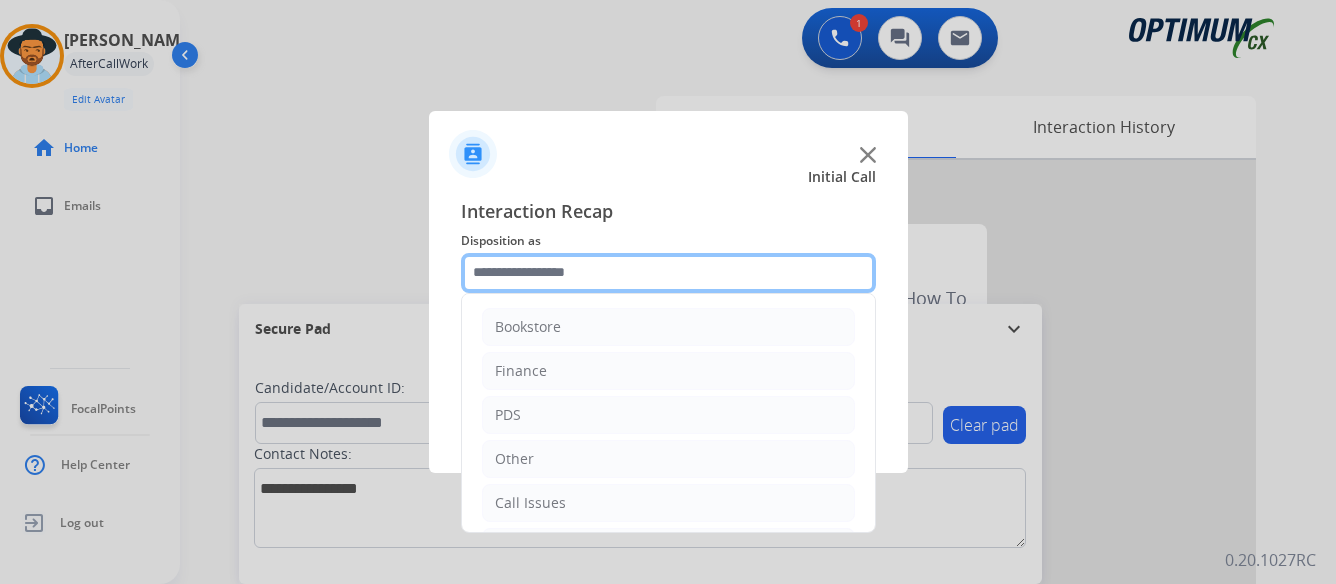 click 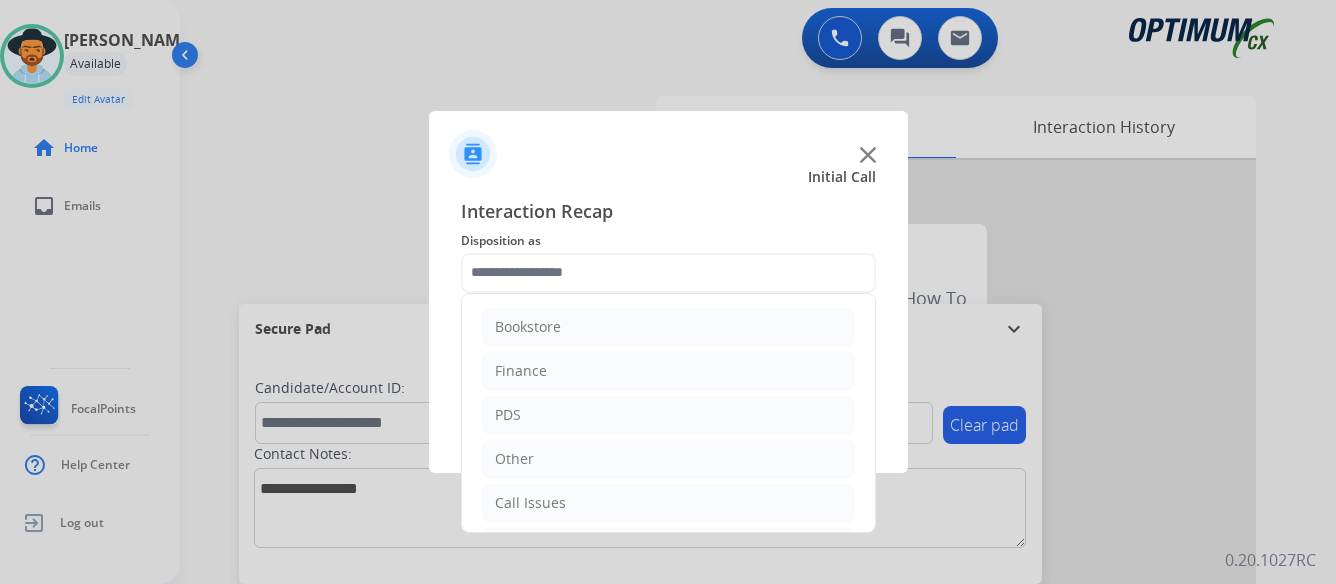 click 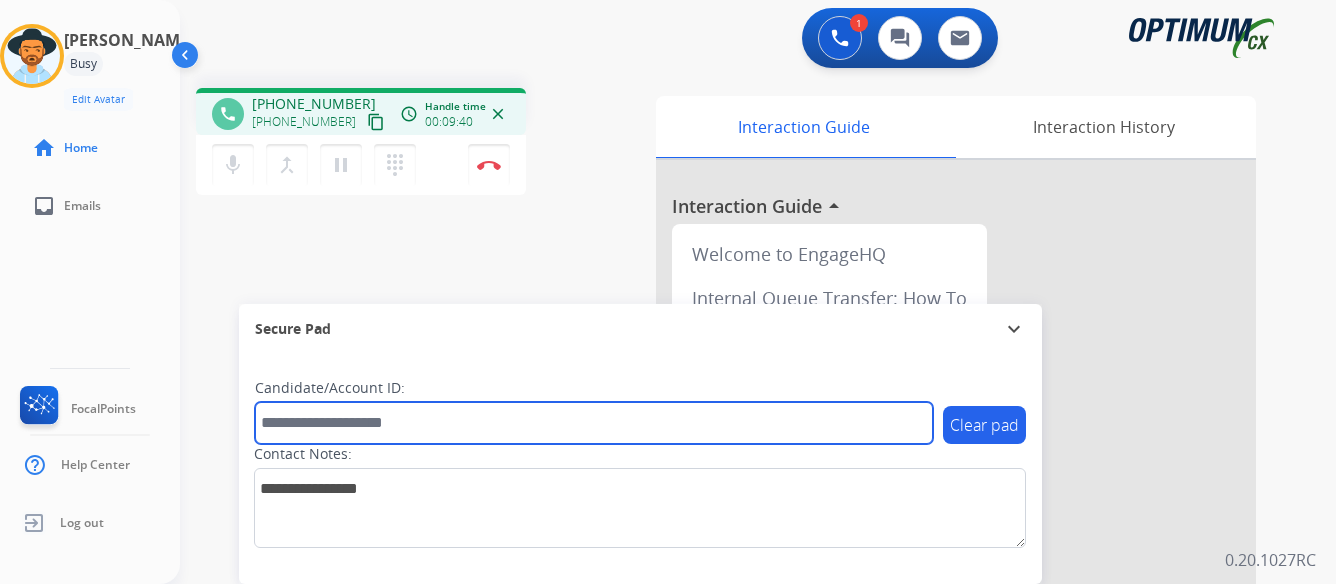 paste on "*******" 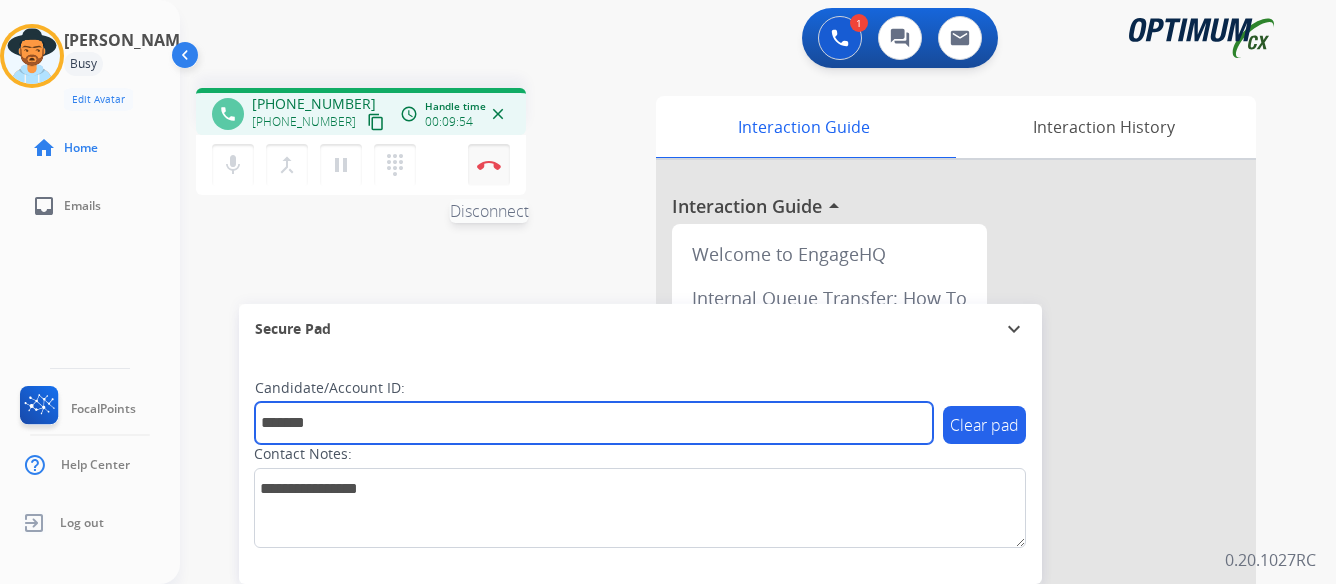 type on "*******" 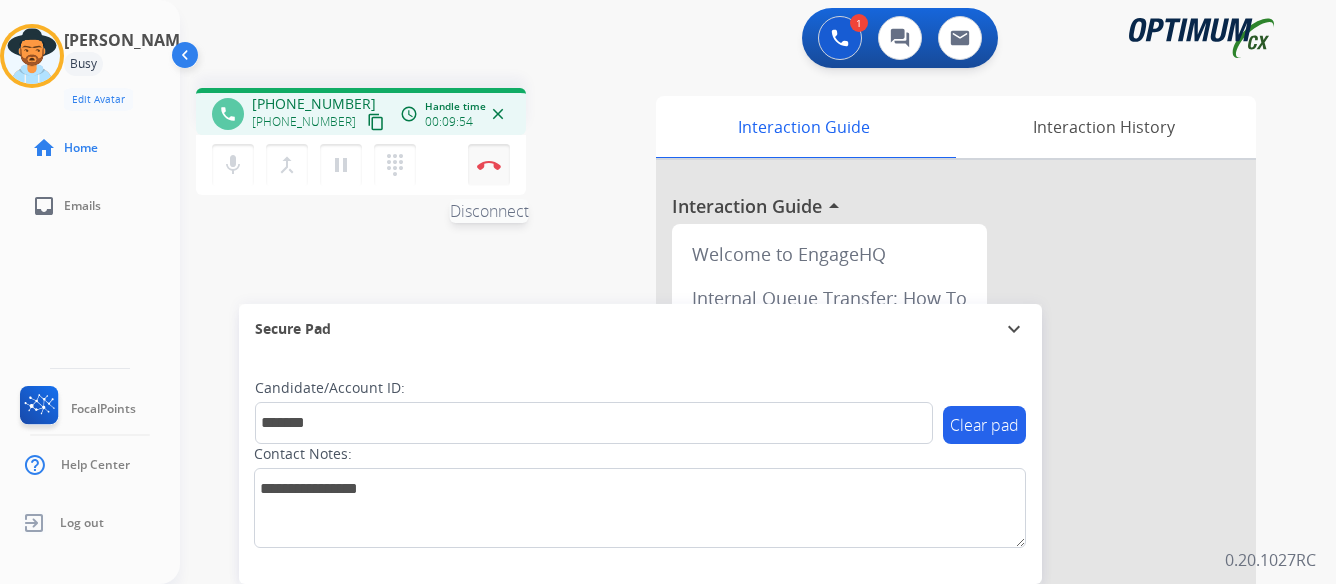 click at bounding box center [489, 165] 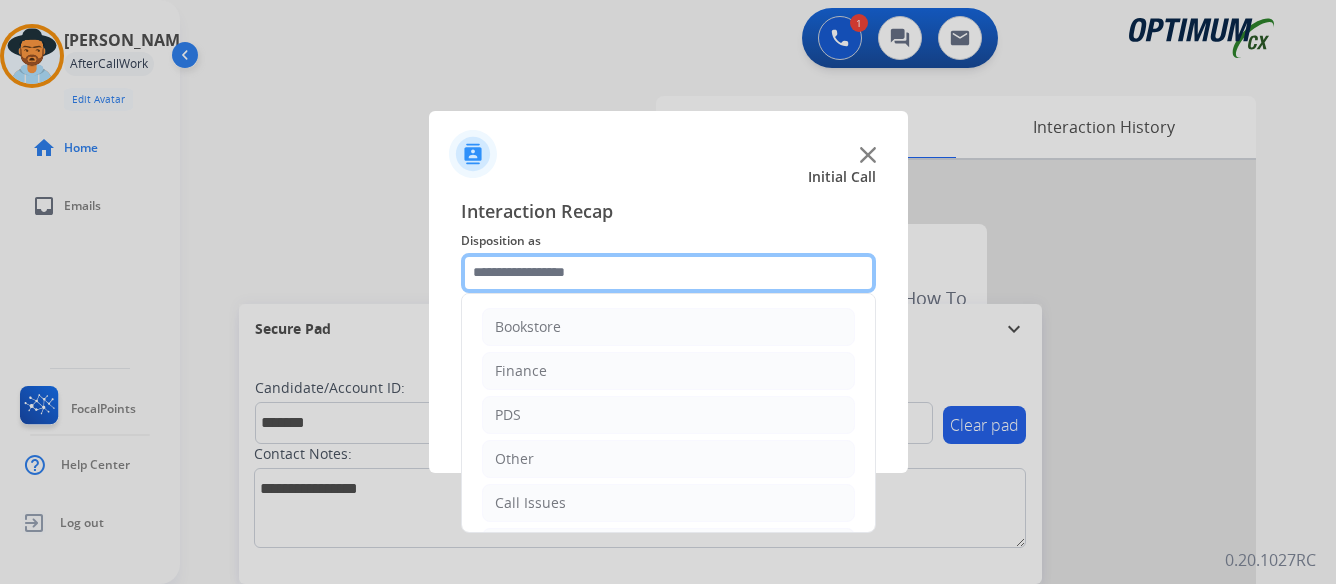 click 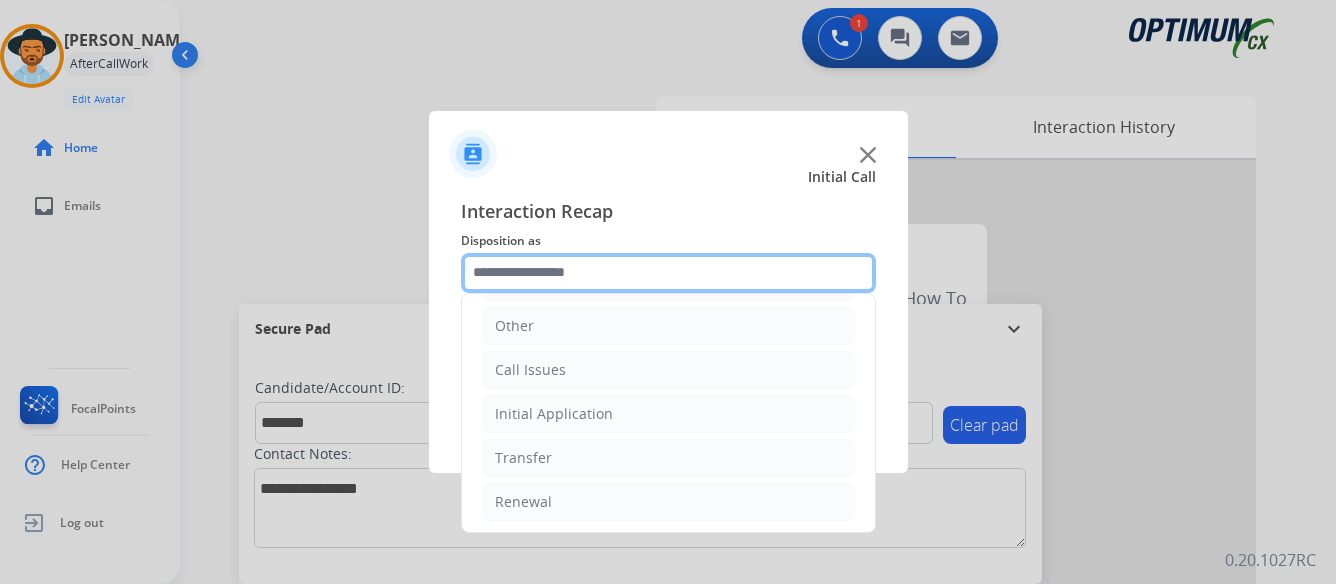 scroll, scrollTop: 136, scrollLeft: 0, axis: vertical 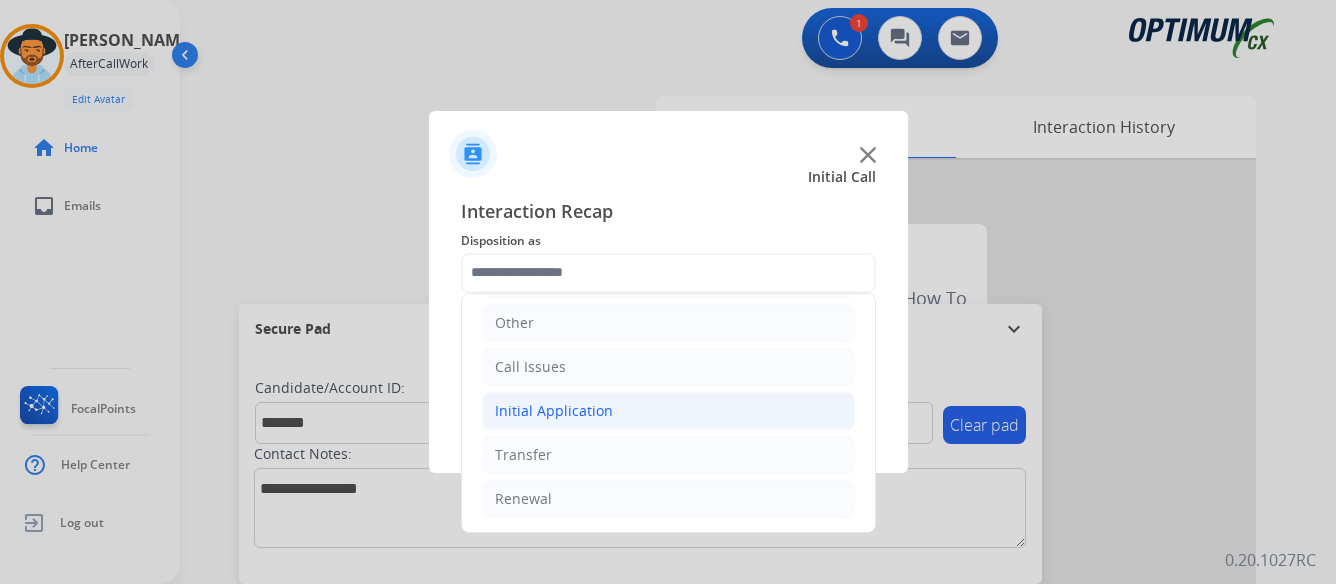 click on "Initial Application" 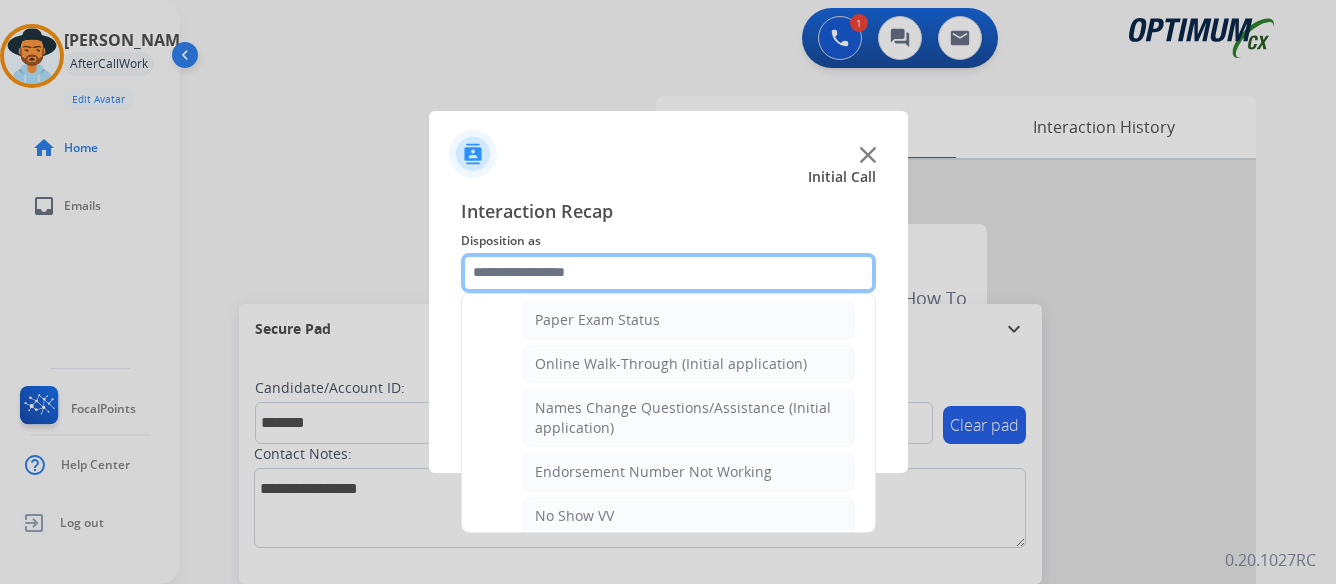 scroll, scrollTop: 436, scrollLeft: 0, axis: vertical 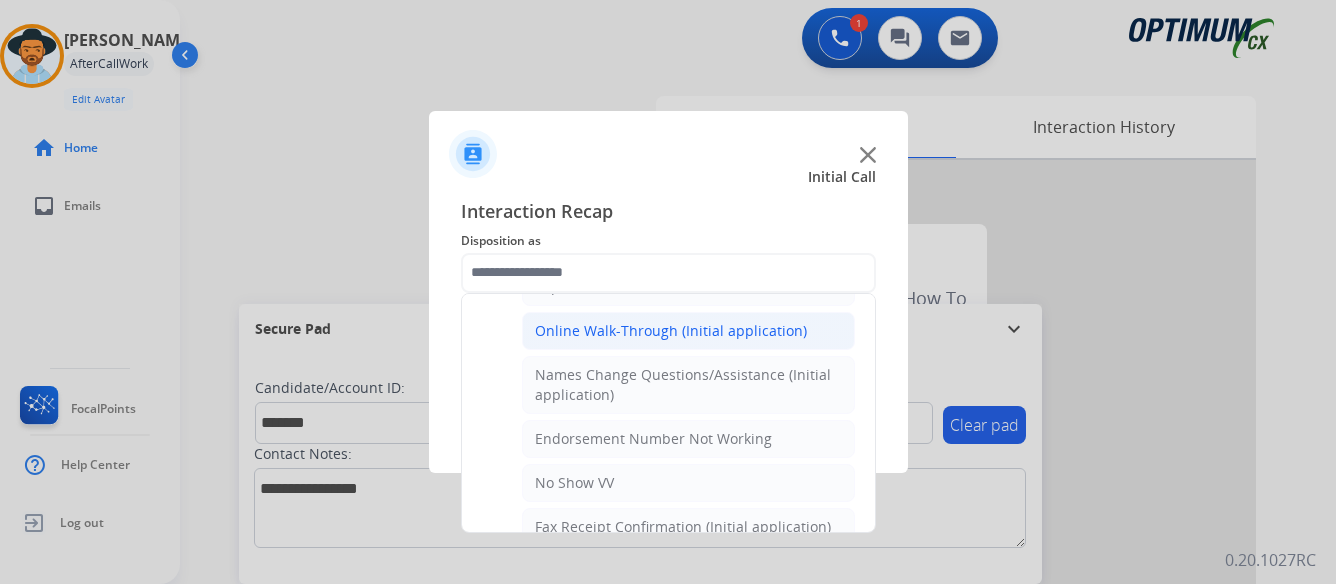 click on "Online Walk-Through (Initial application)" 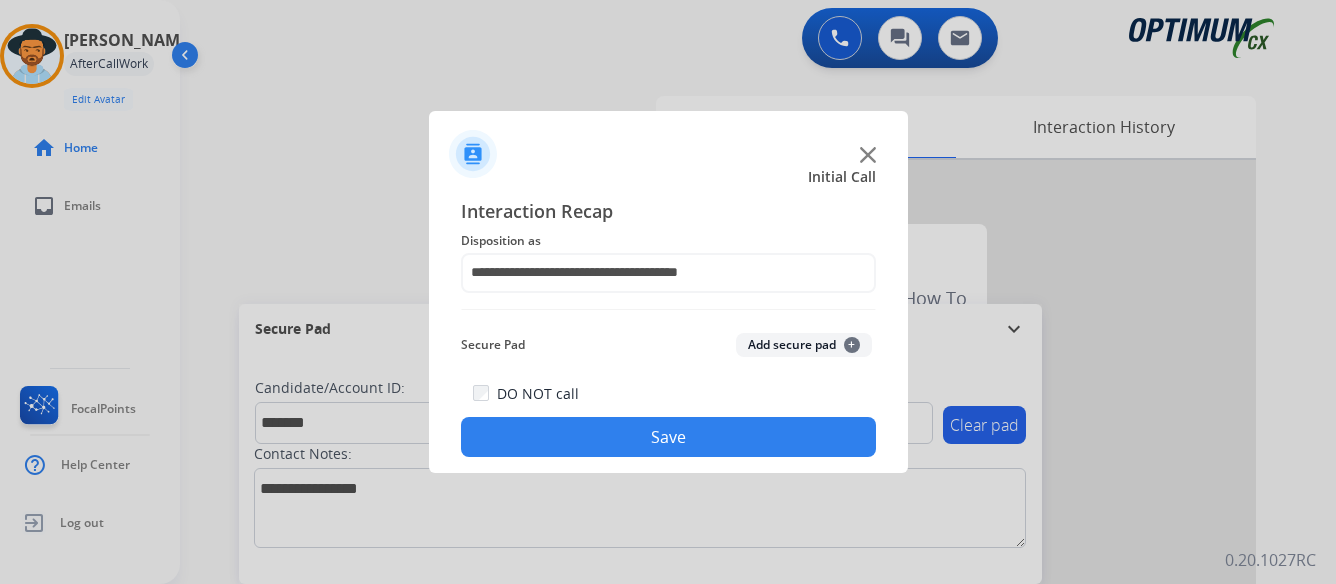 click on "Save" 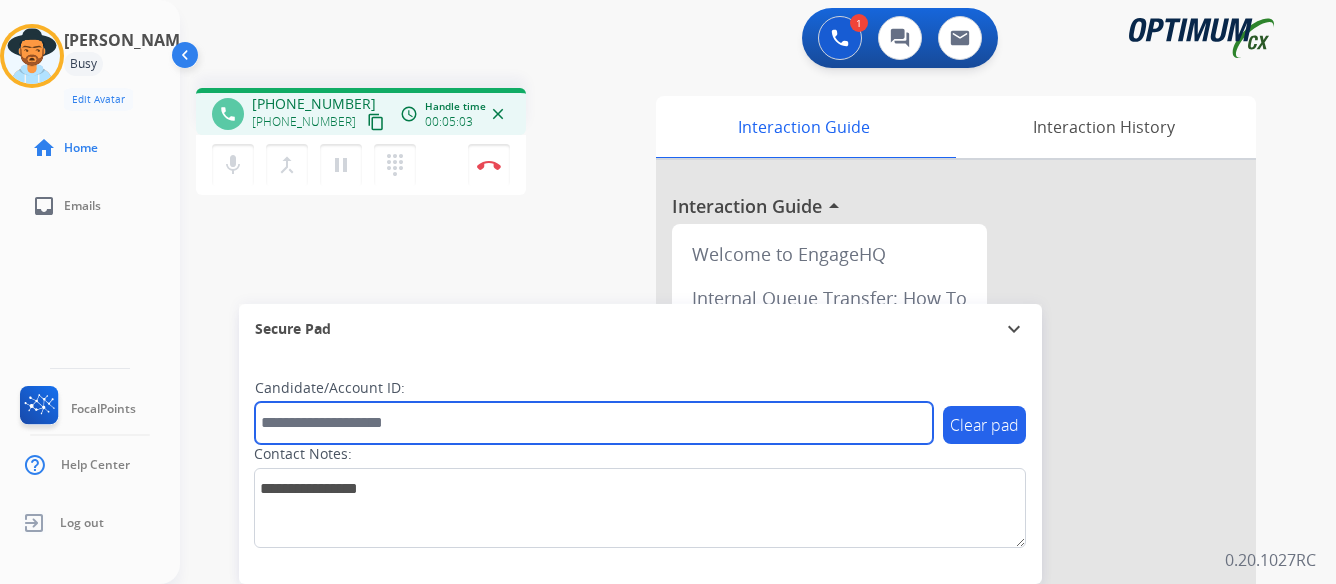 paste on "*******" 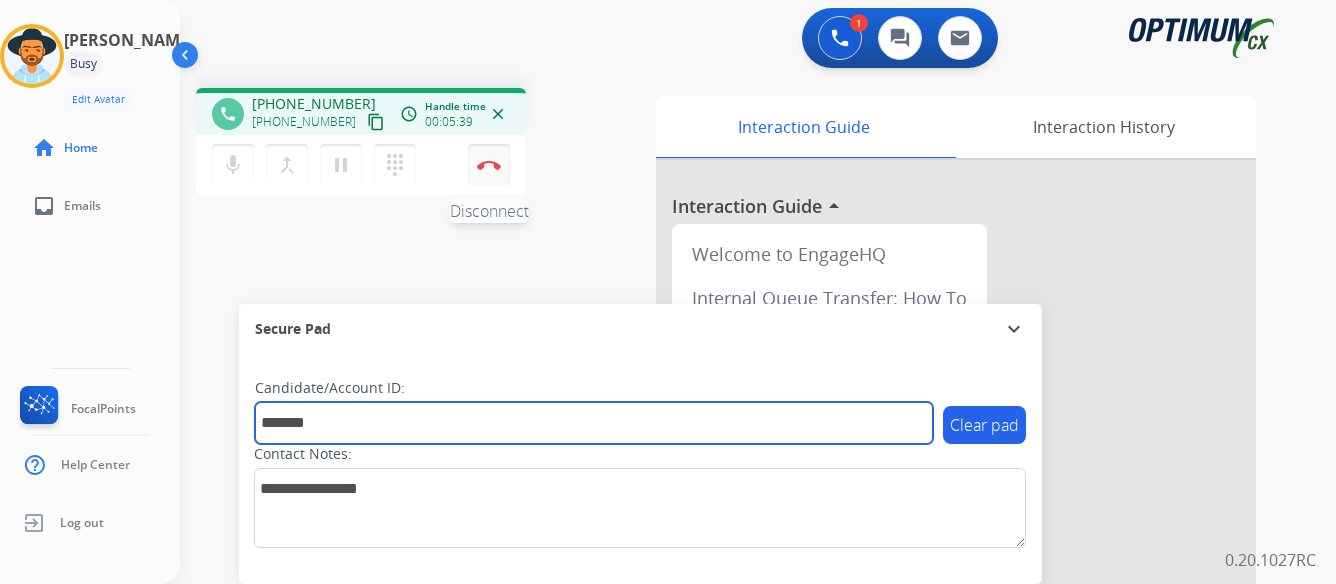 type on "*******" 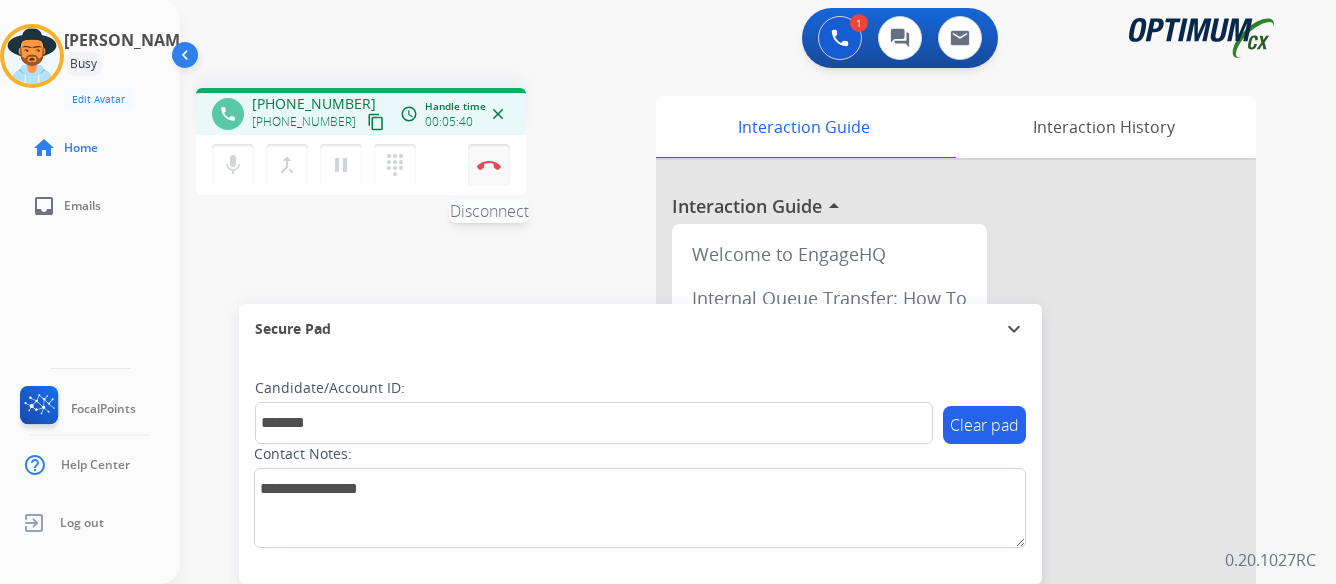 click at bounding box center [489, 165] 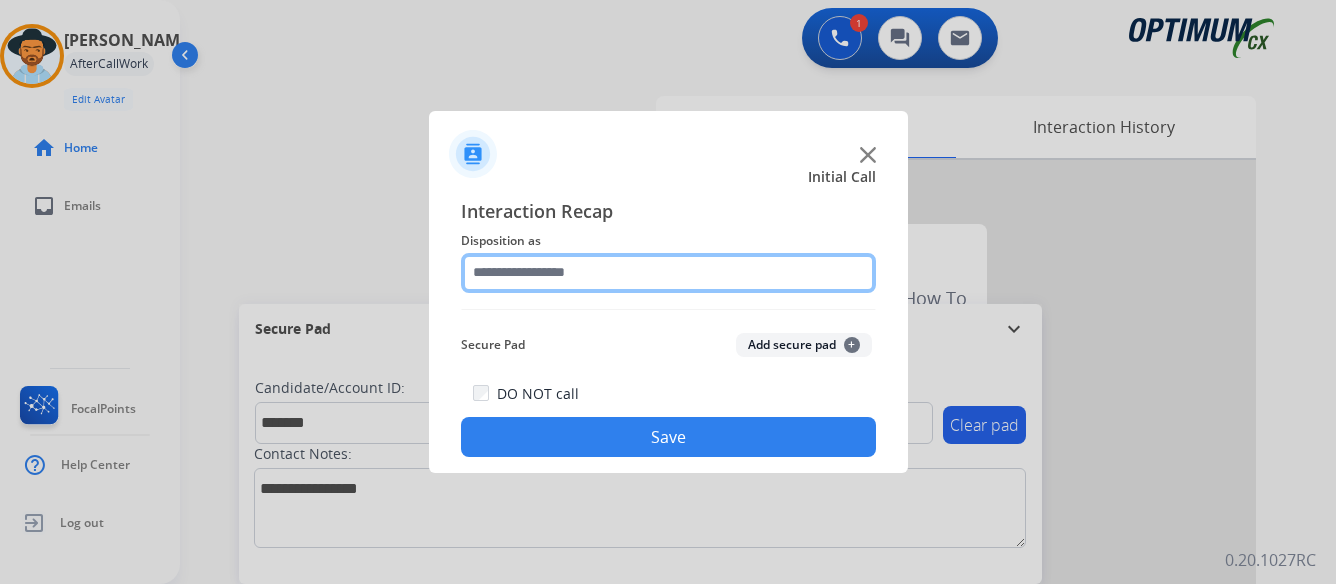 click 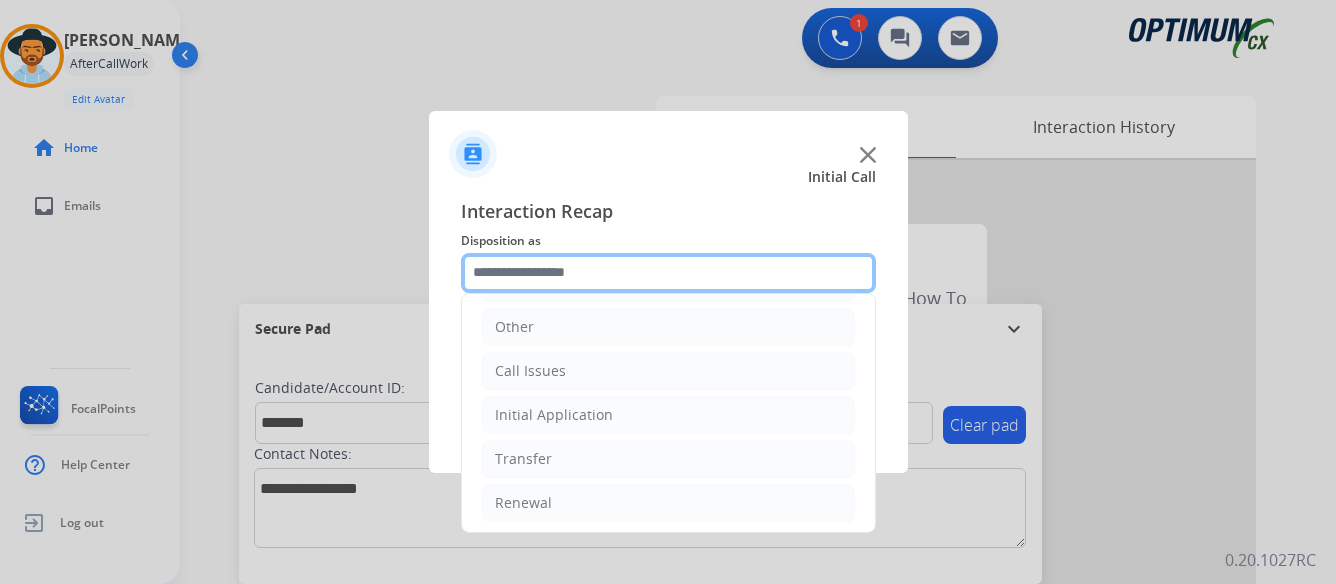scroll, scrollTop: 136, scrollLeft: 0, axis: vertical 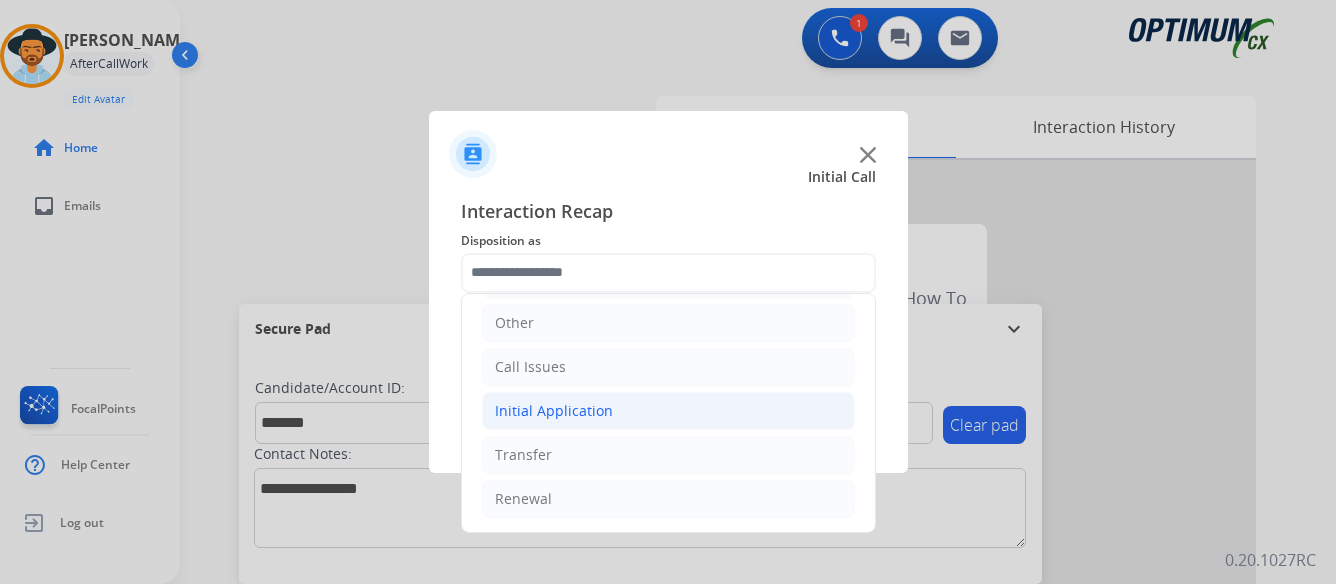 click on "Initial Application" 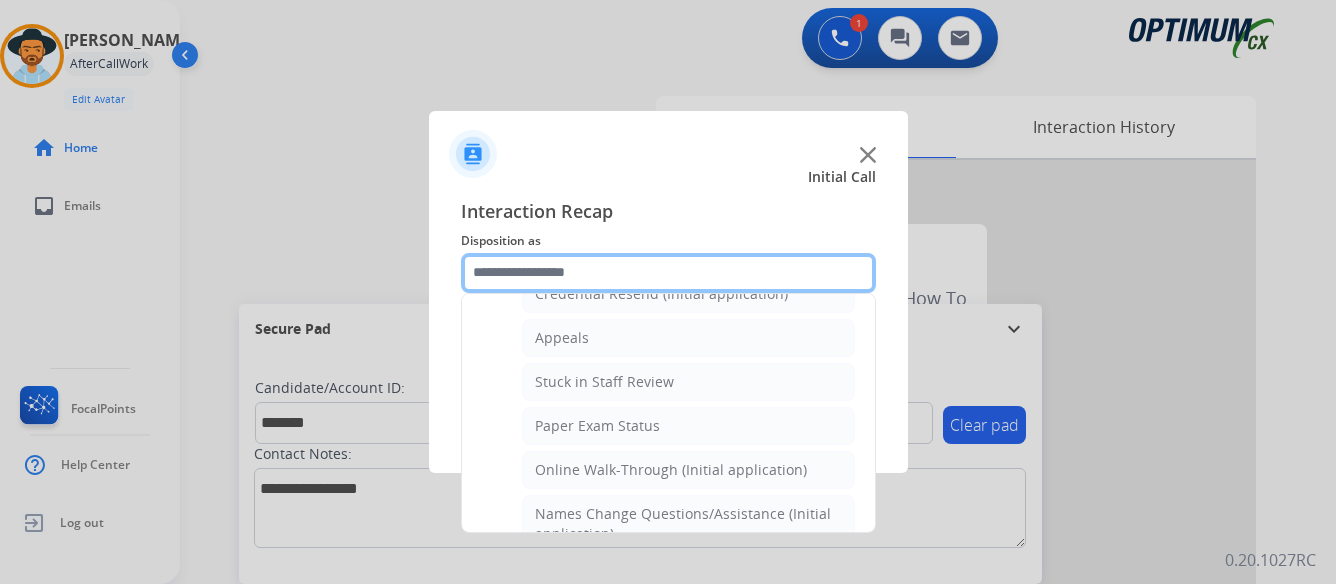 scroll, scrollTop: 336, scrollLeft: 0, axis: vertical 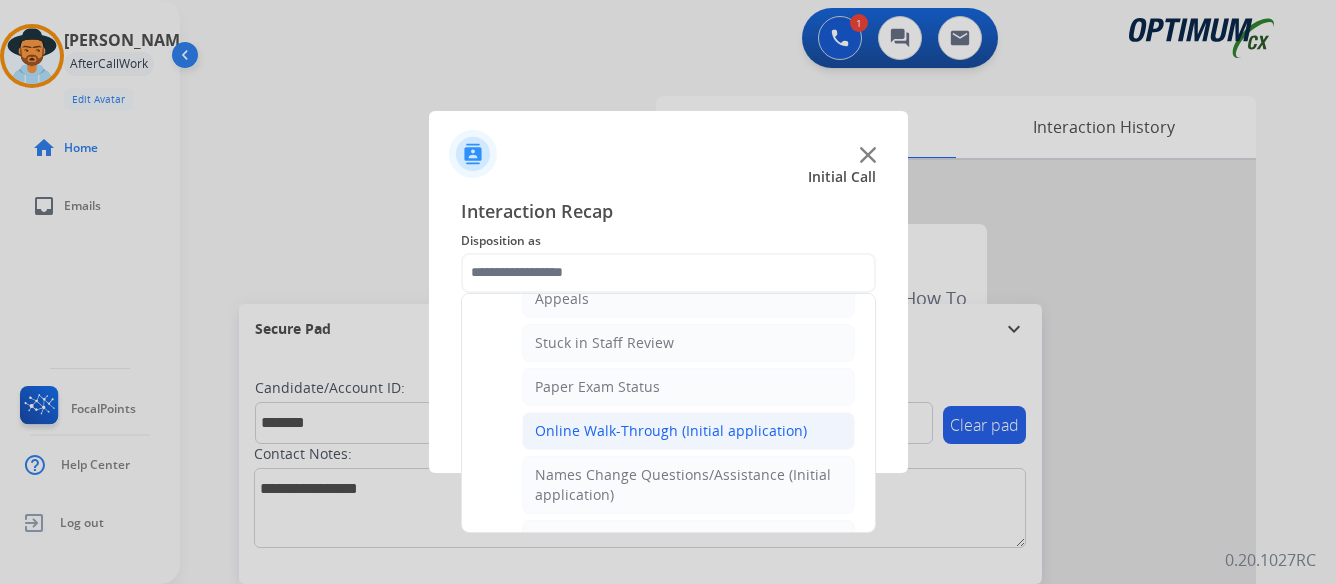 click on "Online Walk-Through (Initial application)" 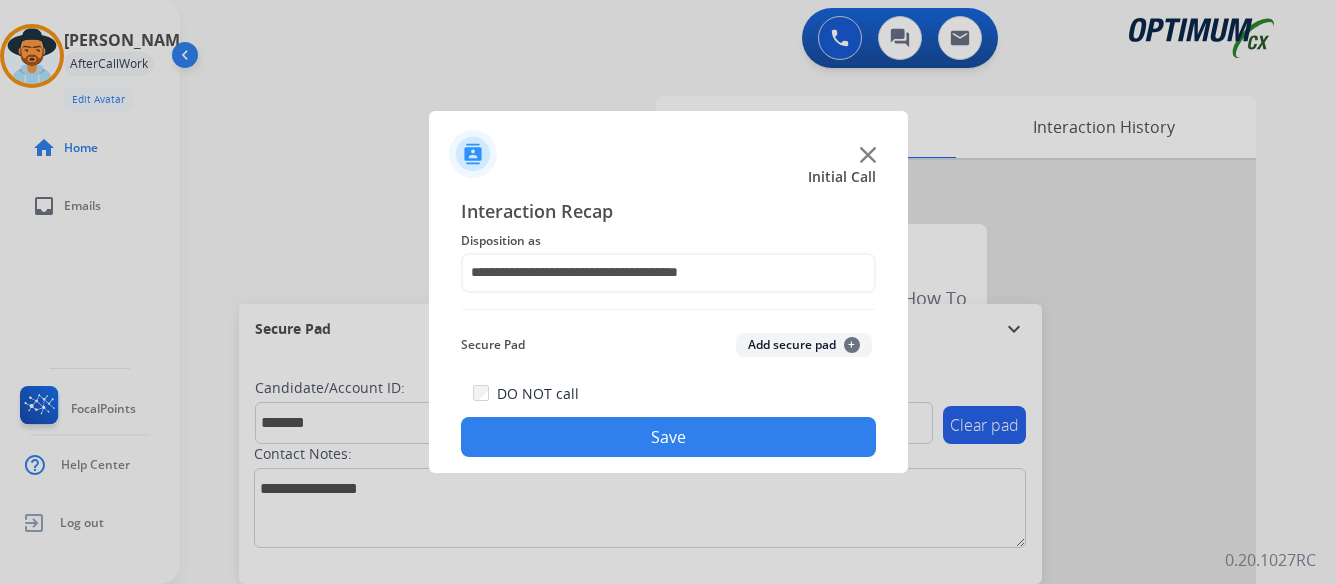 click on "Save" 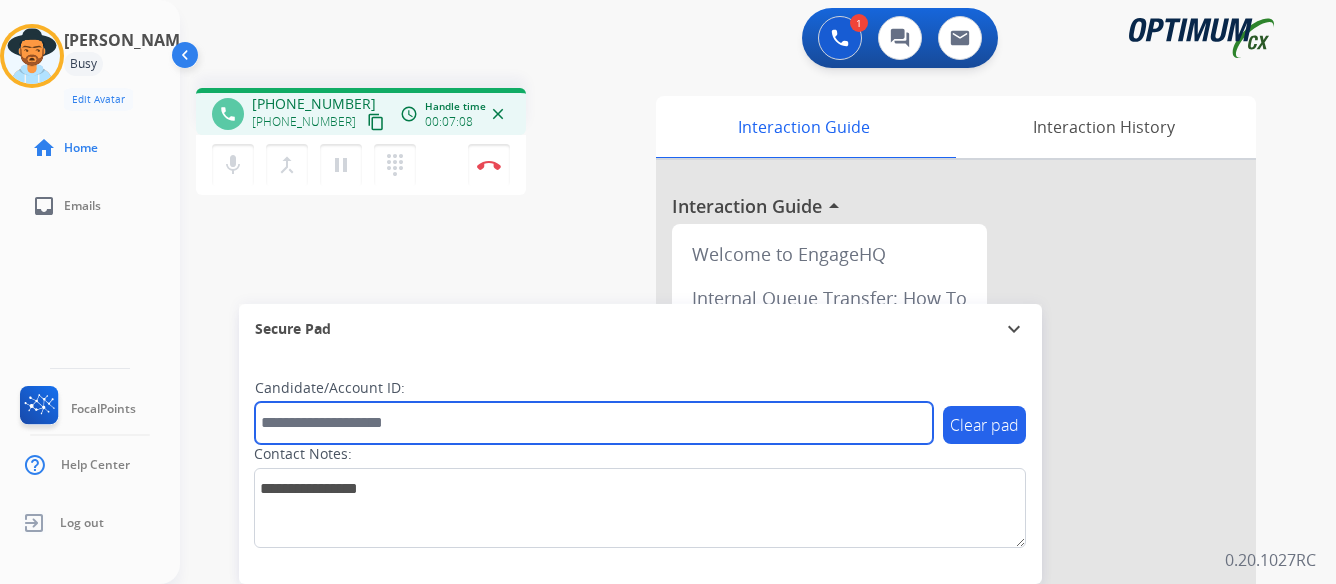 paste on "*******" 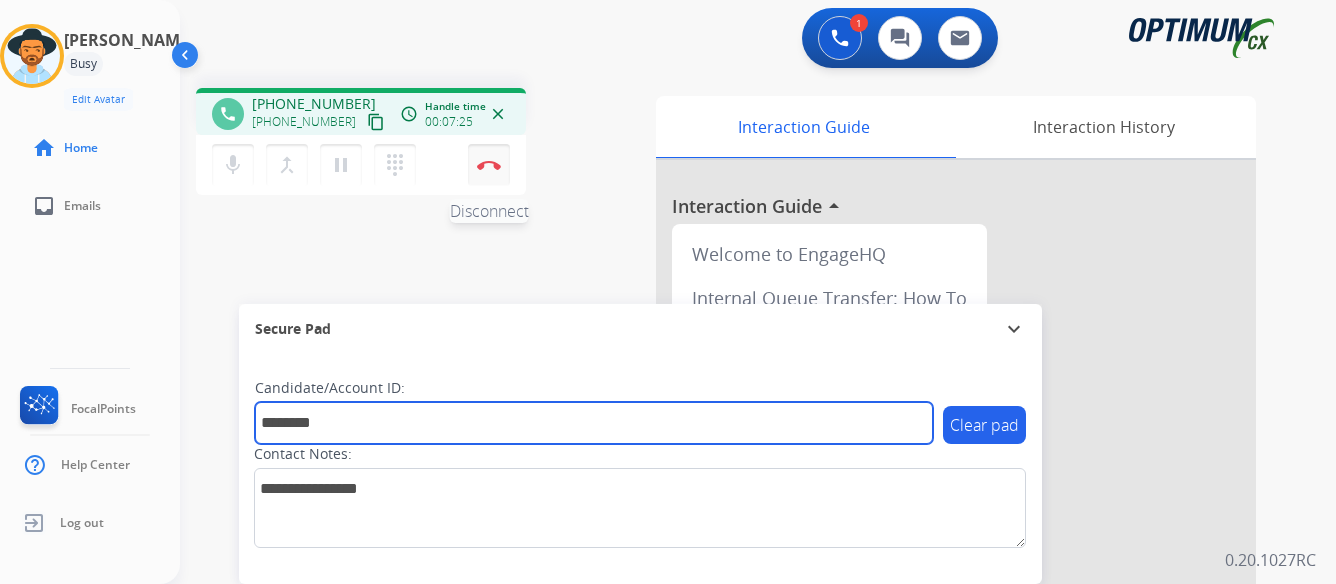 type on "*******" 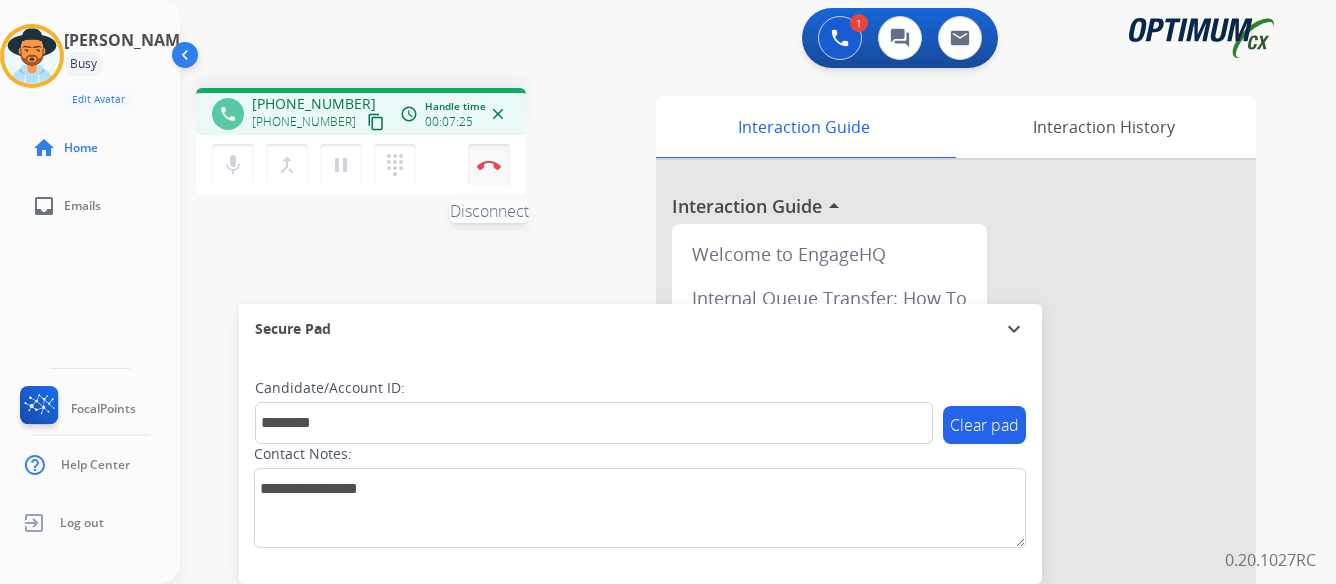 click at bounding box center [489, 165] 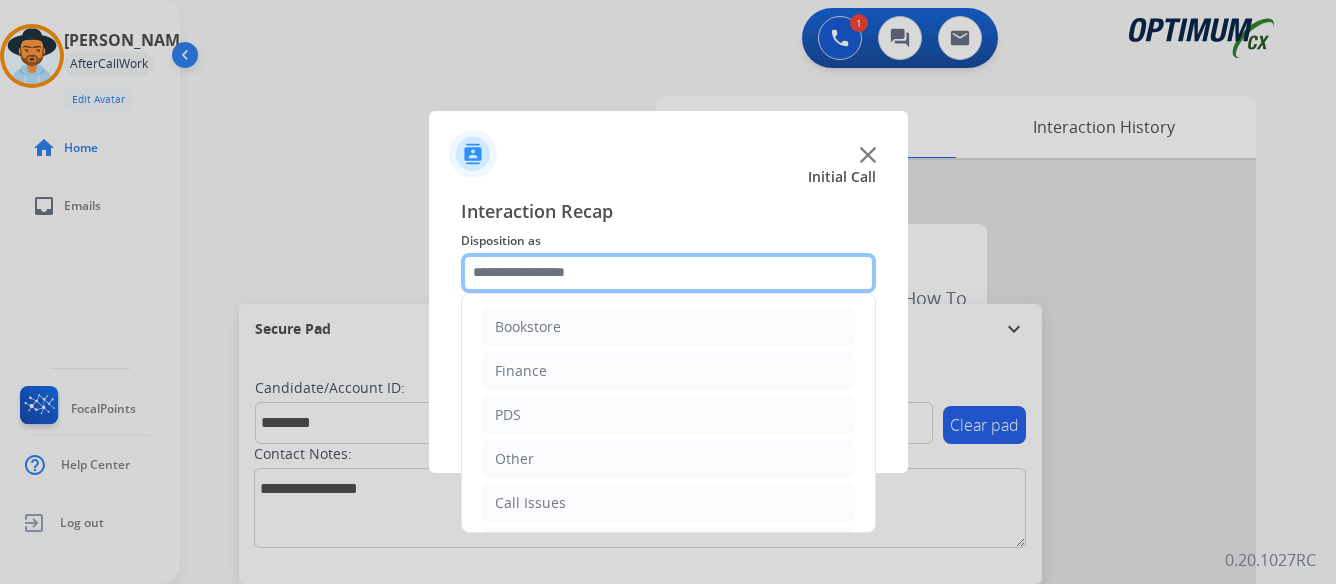 click 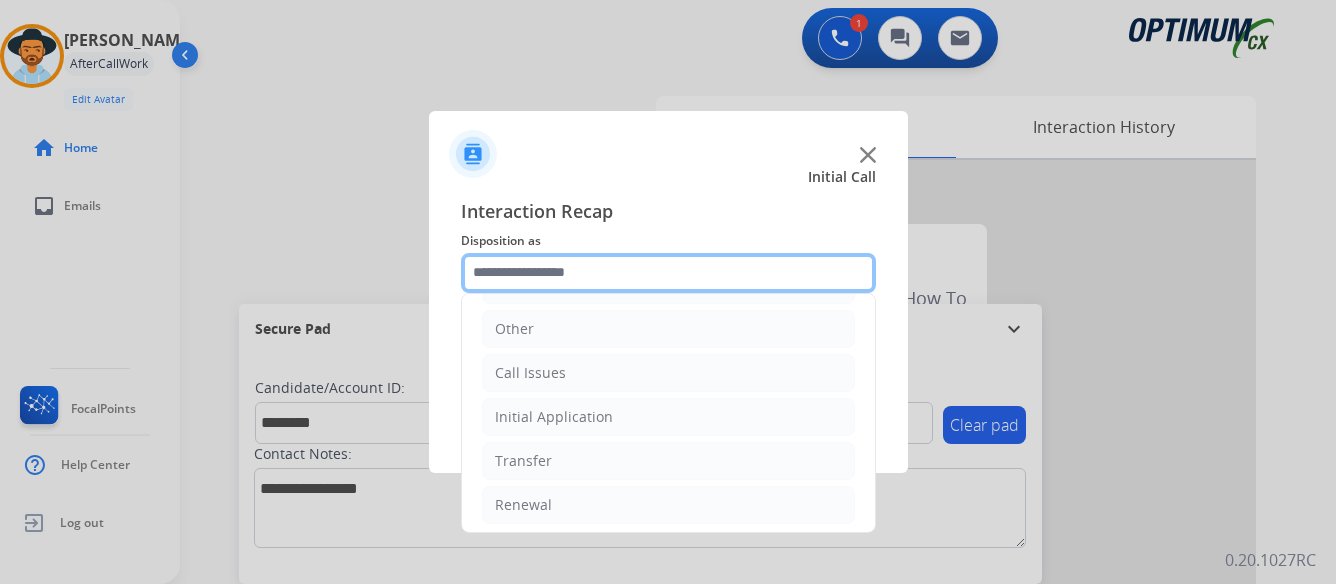 scroll, scrollTop: 136, scrollLeft: 0, axis: vertical 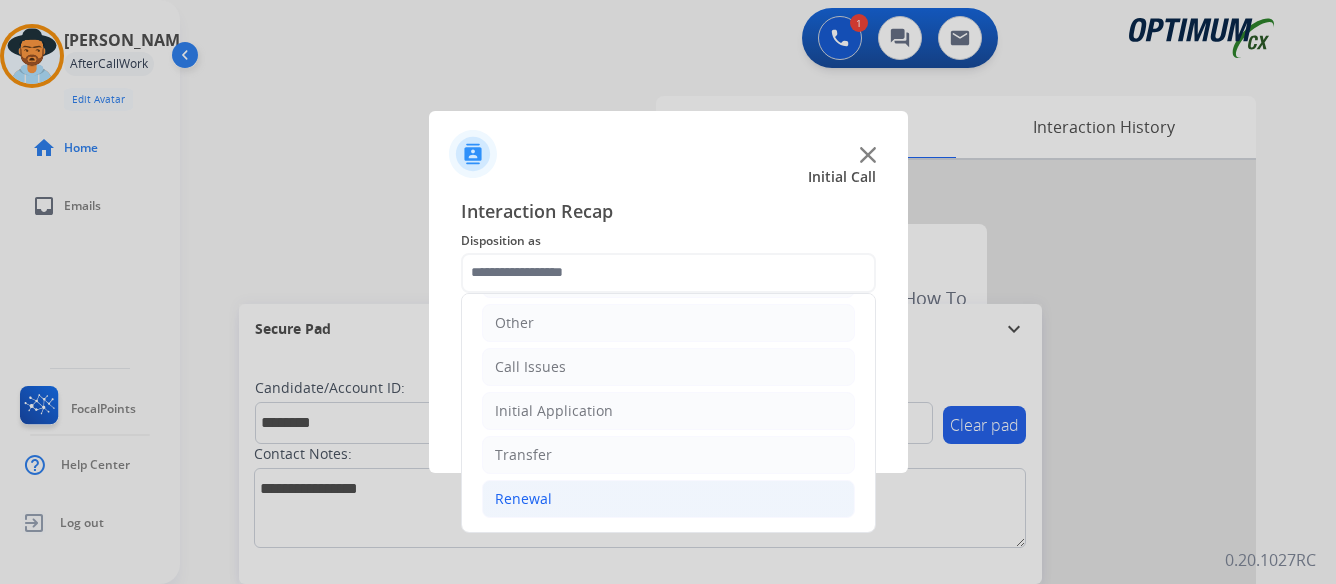click on "Renewal" 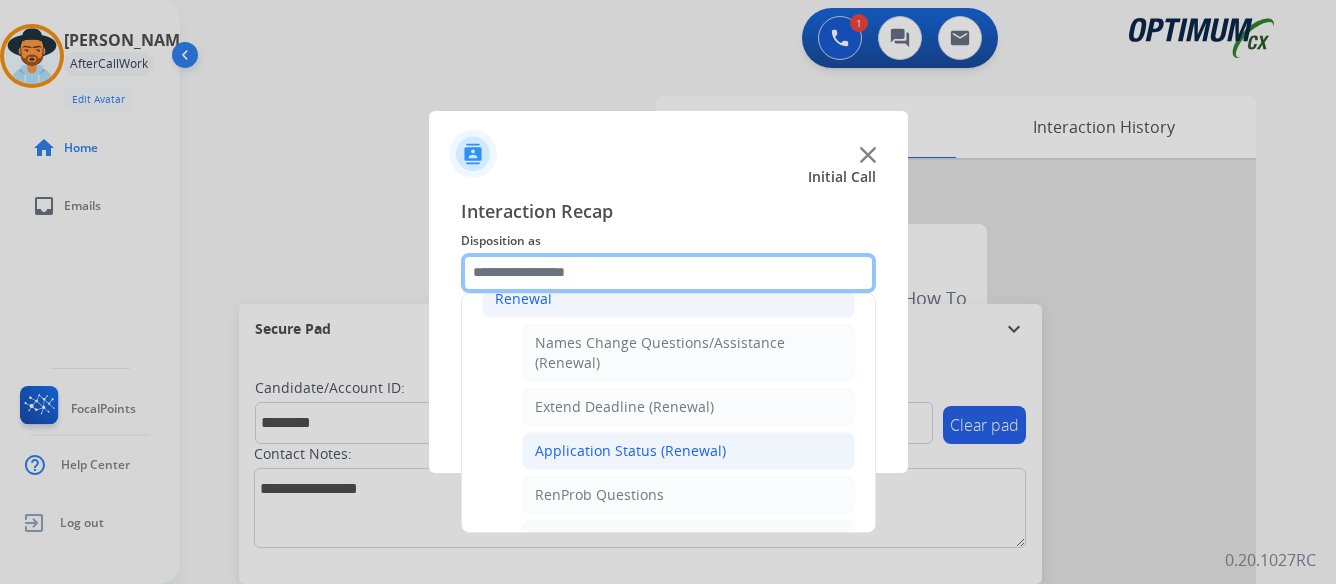 scroll, scrollTop: 436, scrollLeft: 0, axis: vertical 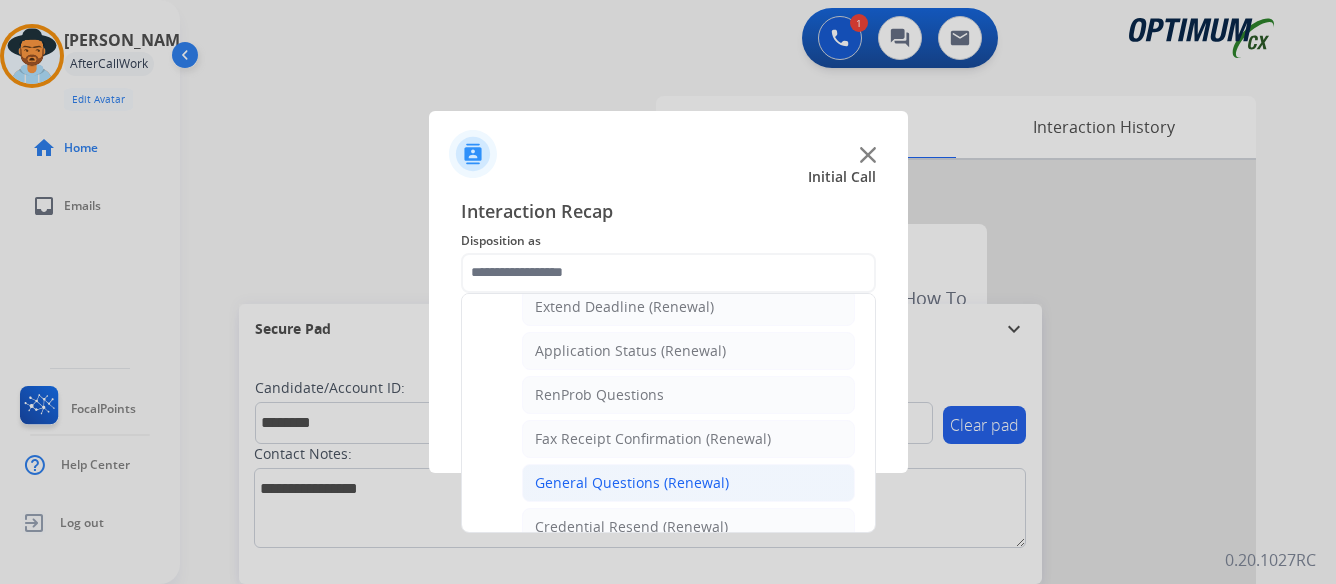 click on "General Questions (Renewal)" 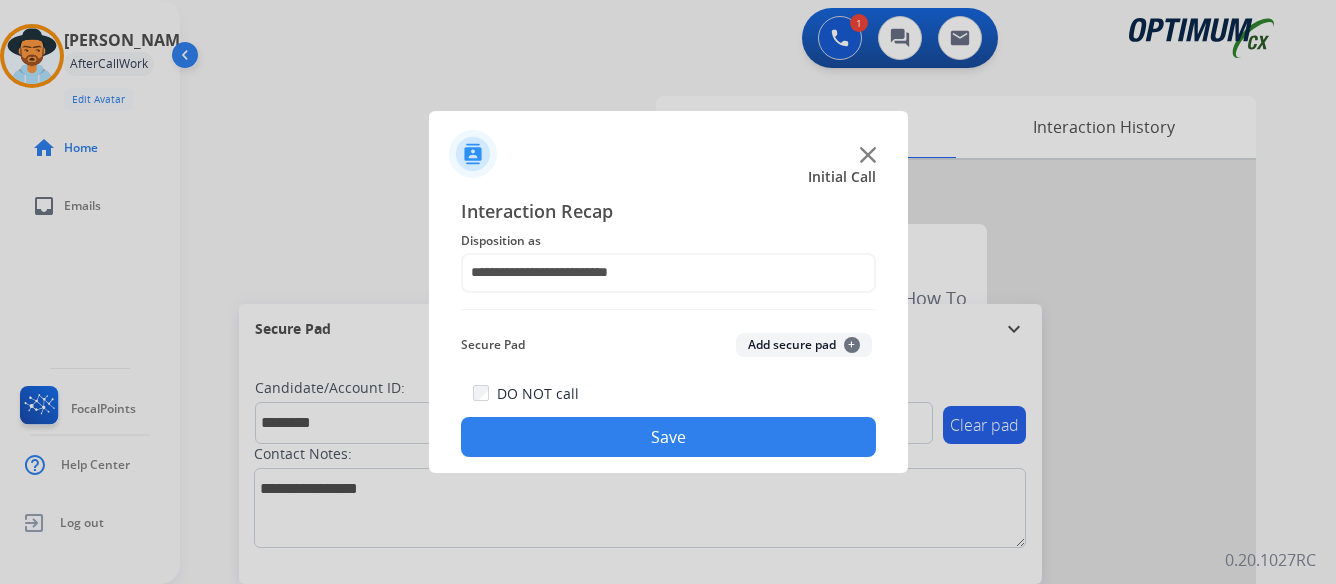 click on "Save" 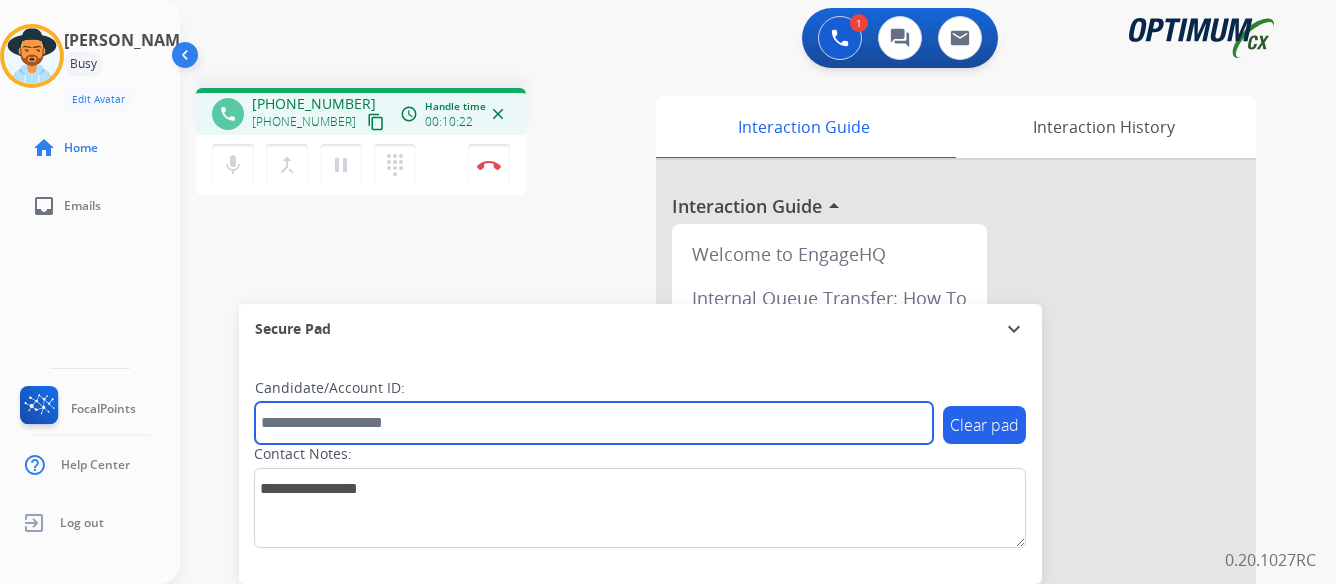 paste on "**********" 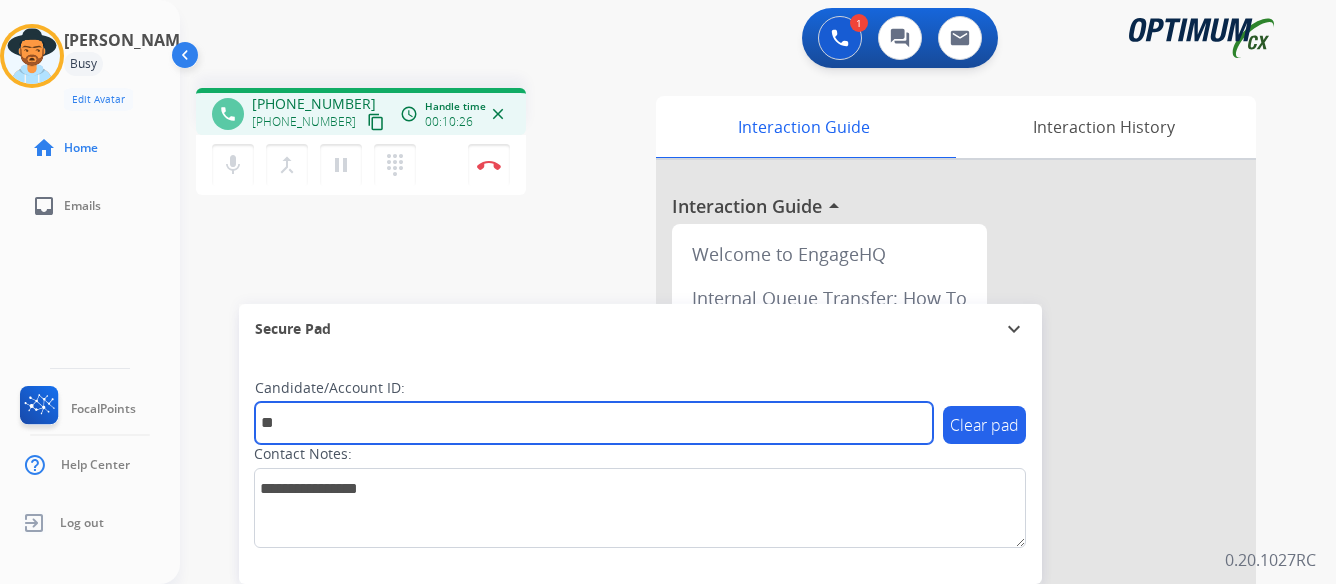 type on "*" 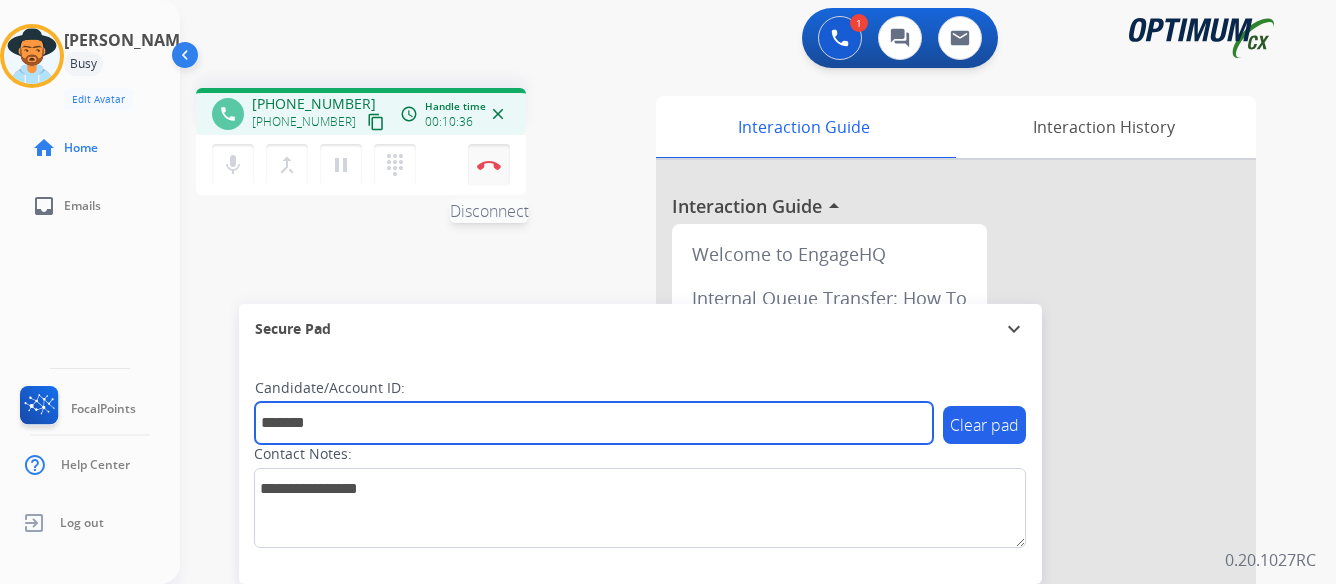 type on "*******" 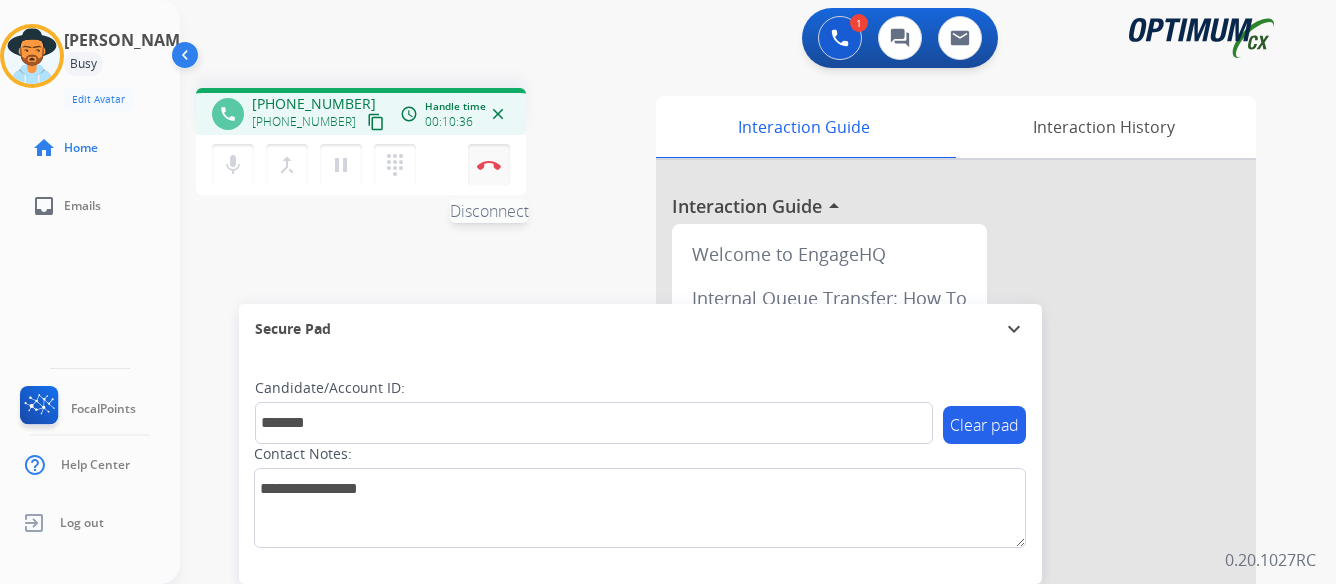 click at bounding box center (489, 165) 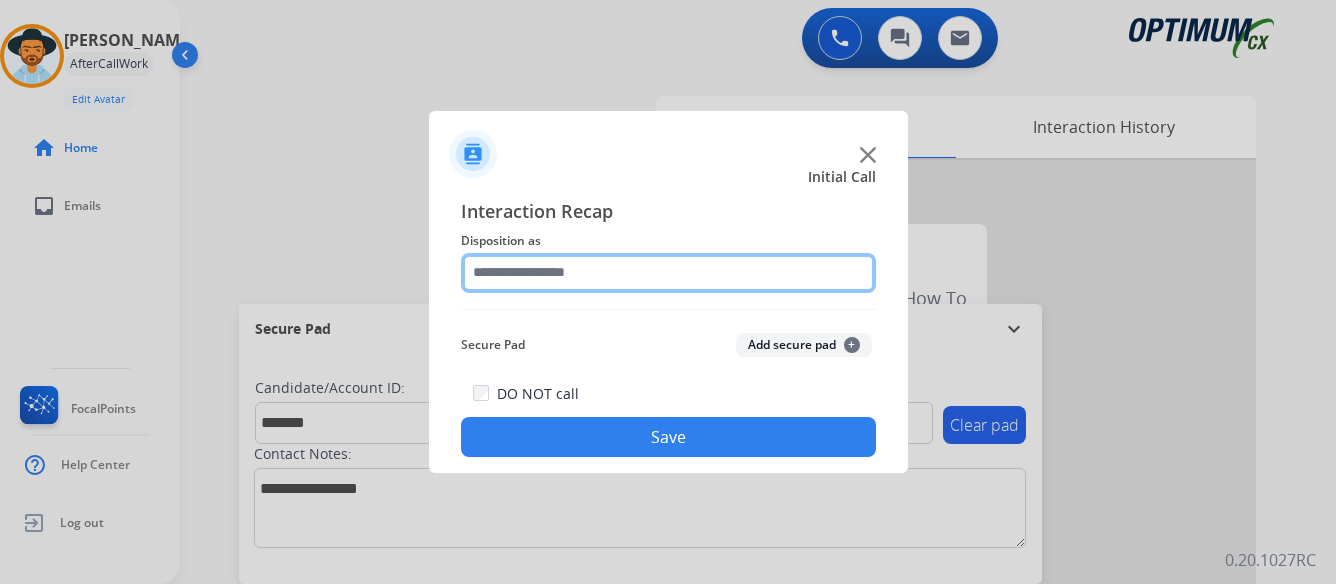 click 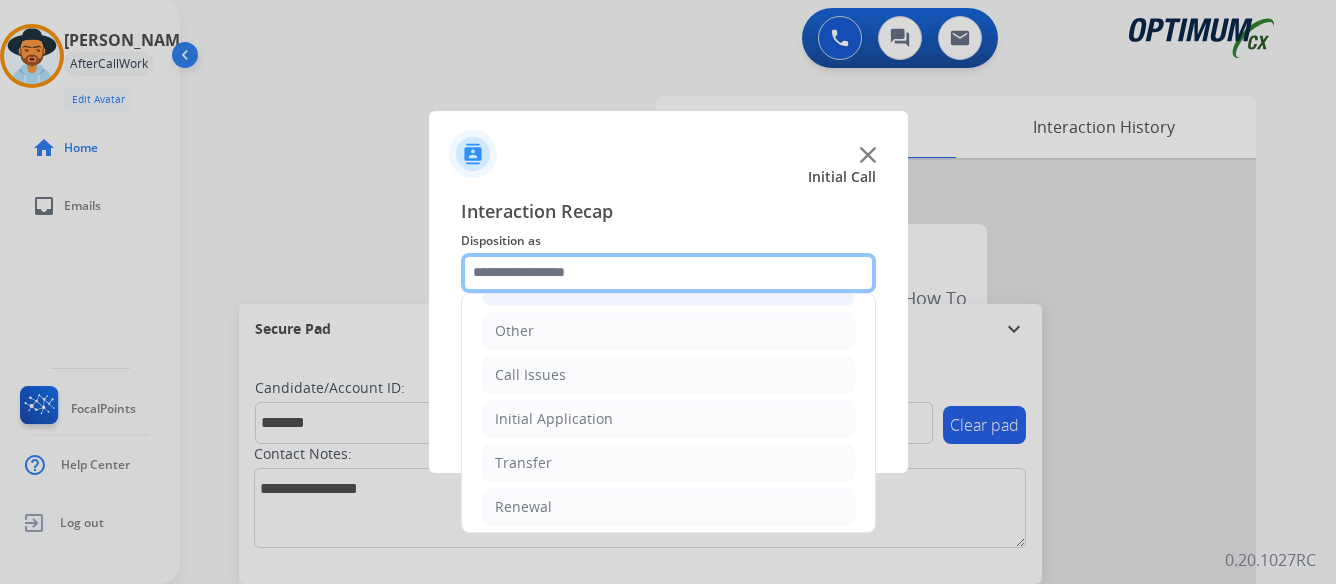 scroll, scrollTop: 136, scrollLeft: 0, axis: vertical 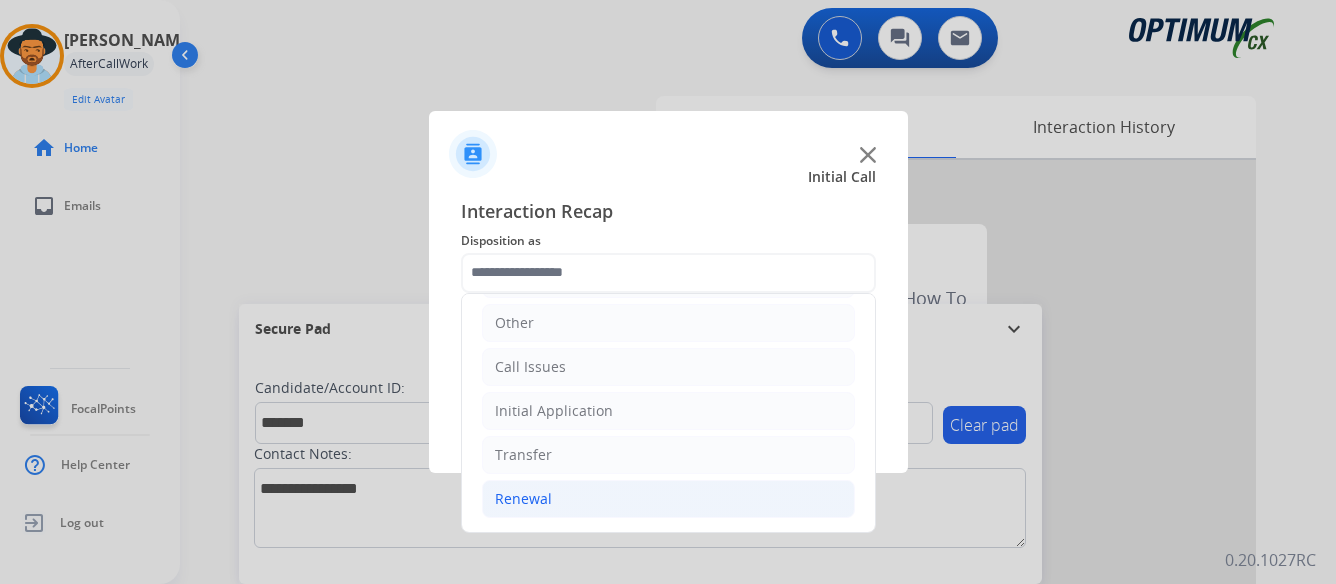 click on "Renewal" 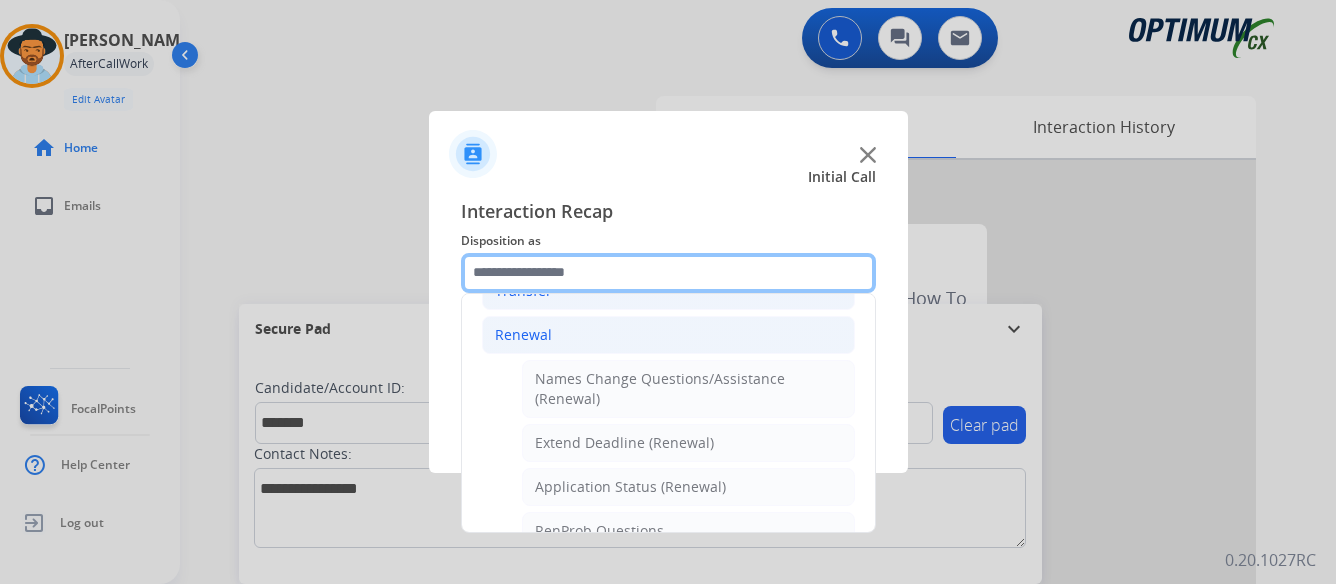 scroll, scrollTop: 336, scrollLeft: 0, axis: vertical 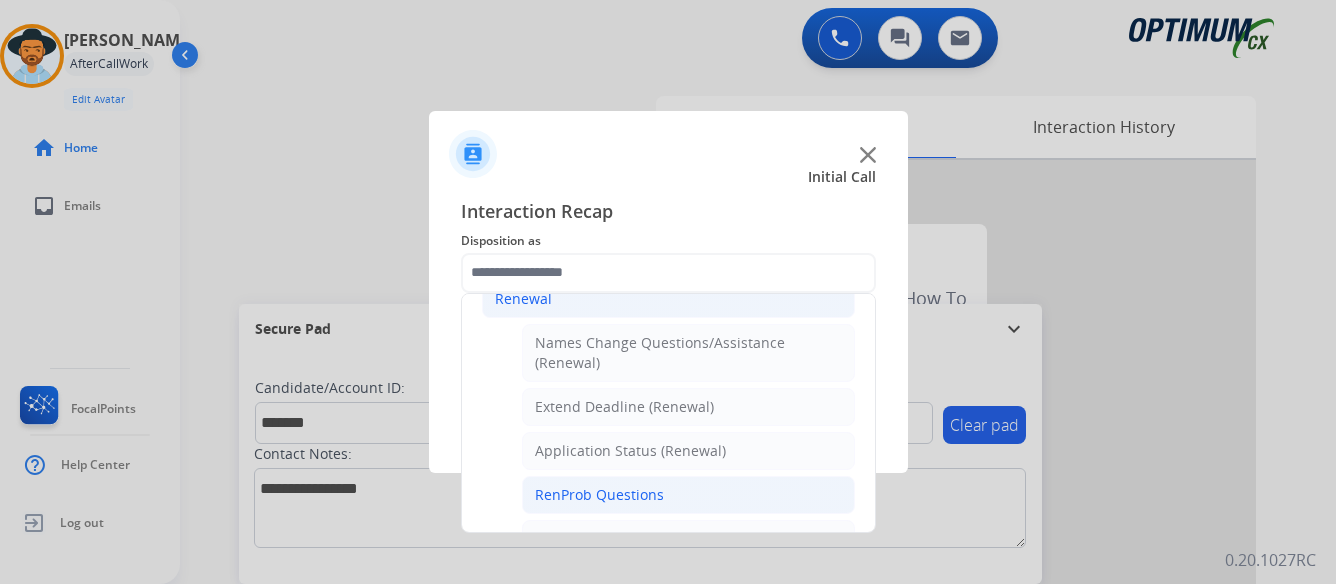 click on "RenProb Questions" 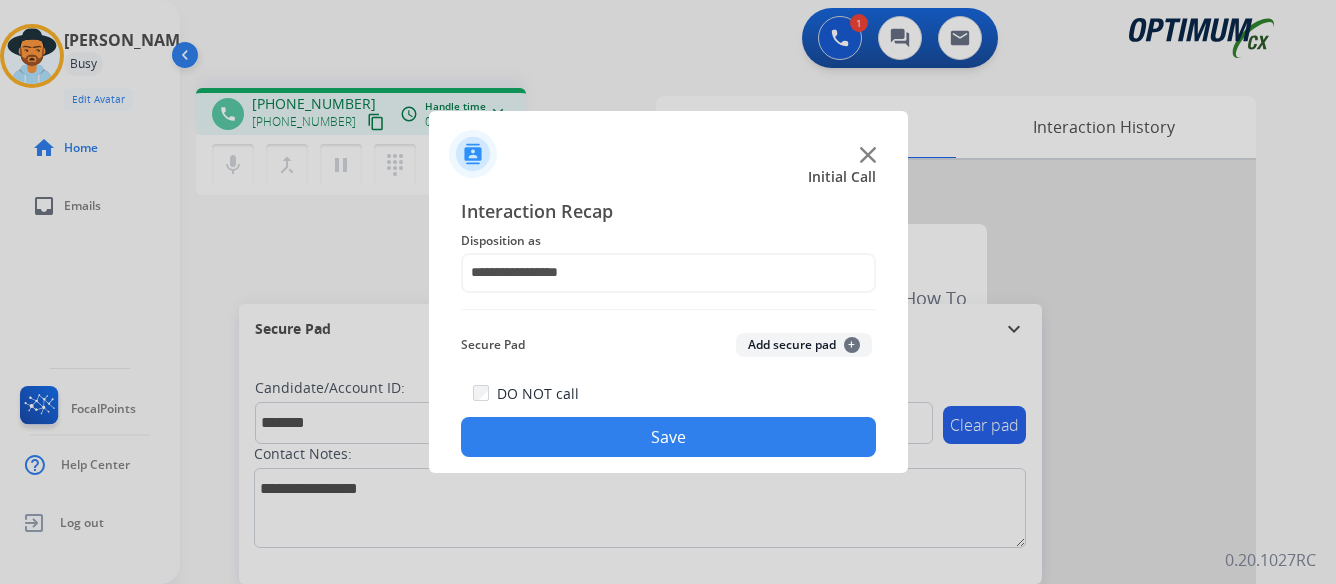 click 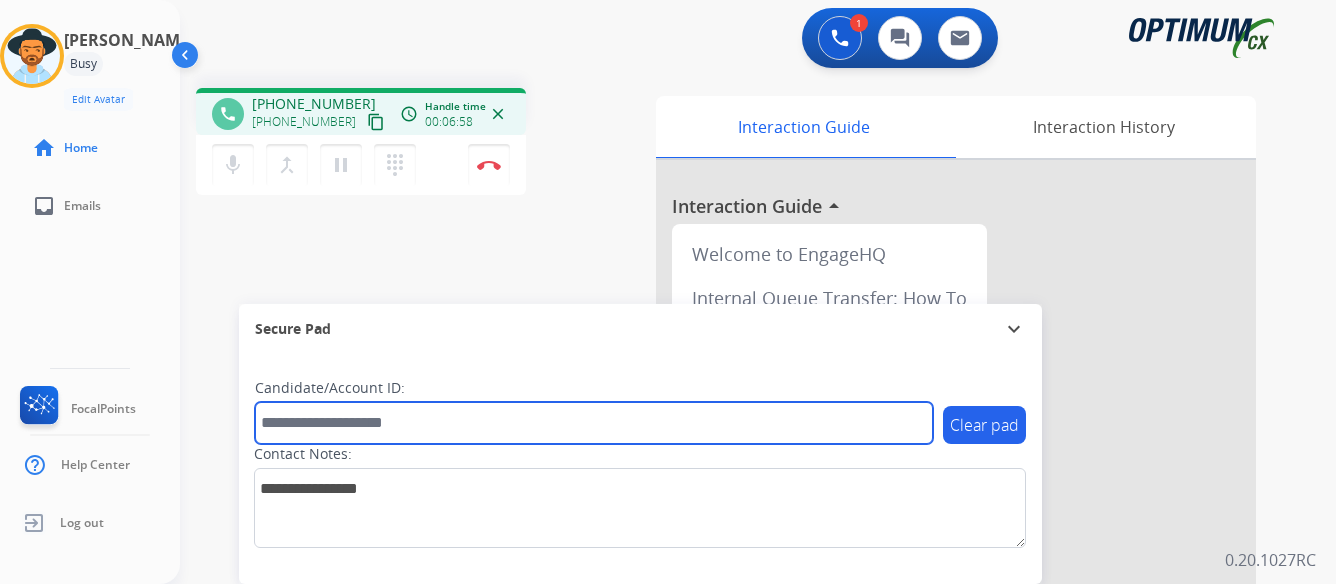 paste on "*******" 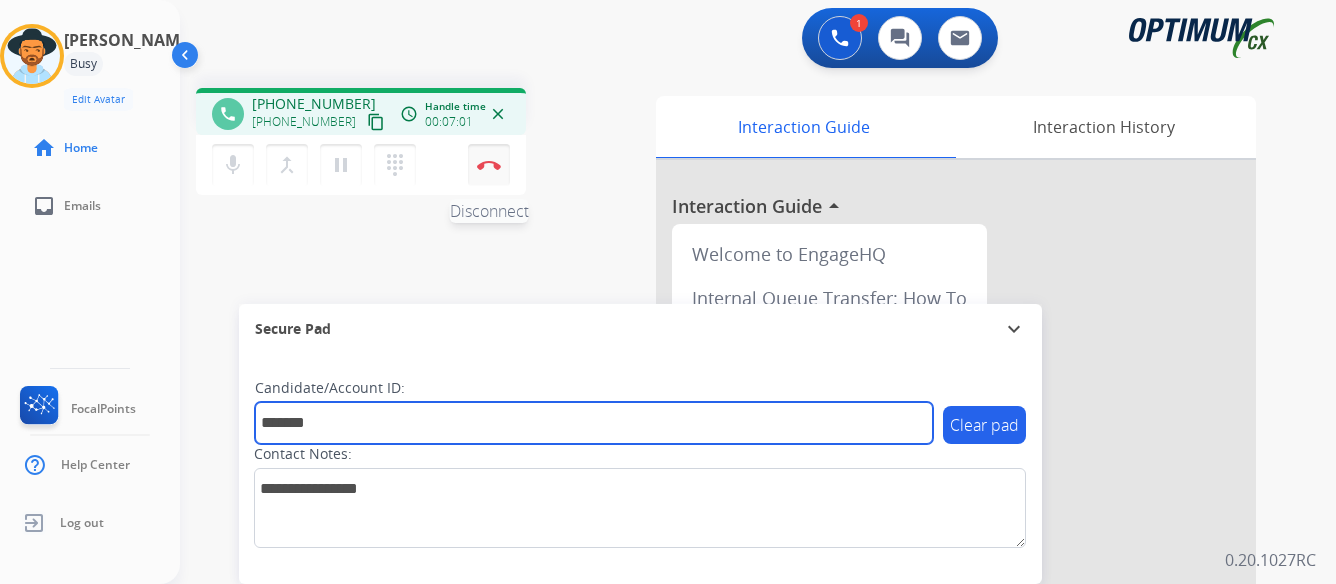 type on "*******" 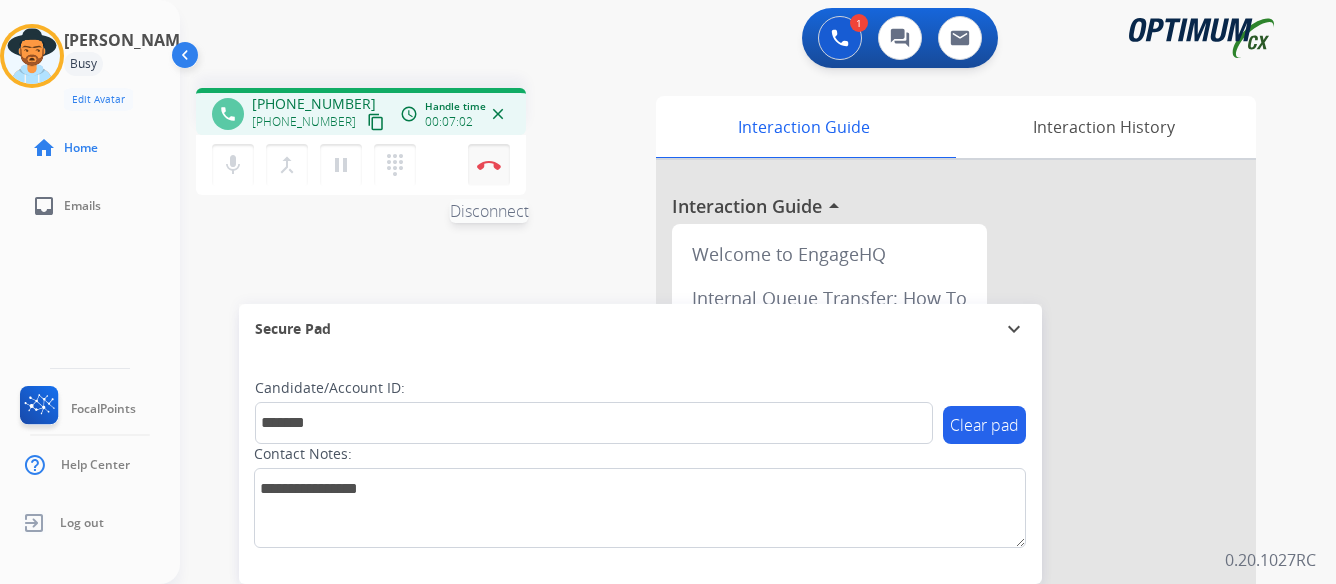 click on "Disconnect" at bounding box center [489, 165] 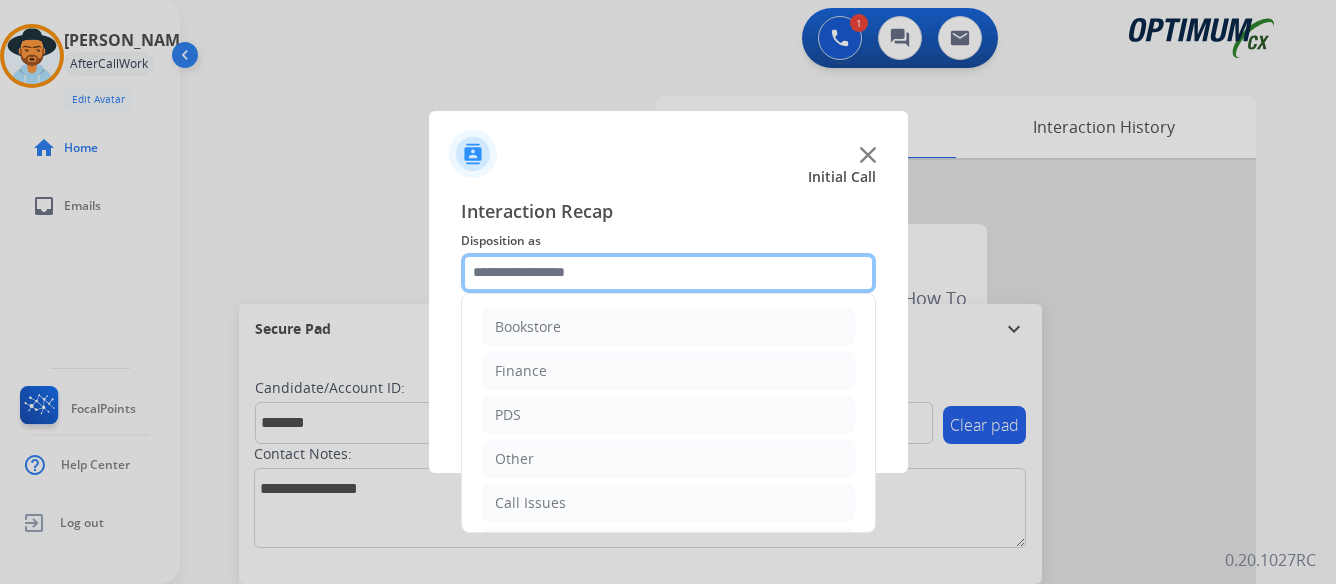 click 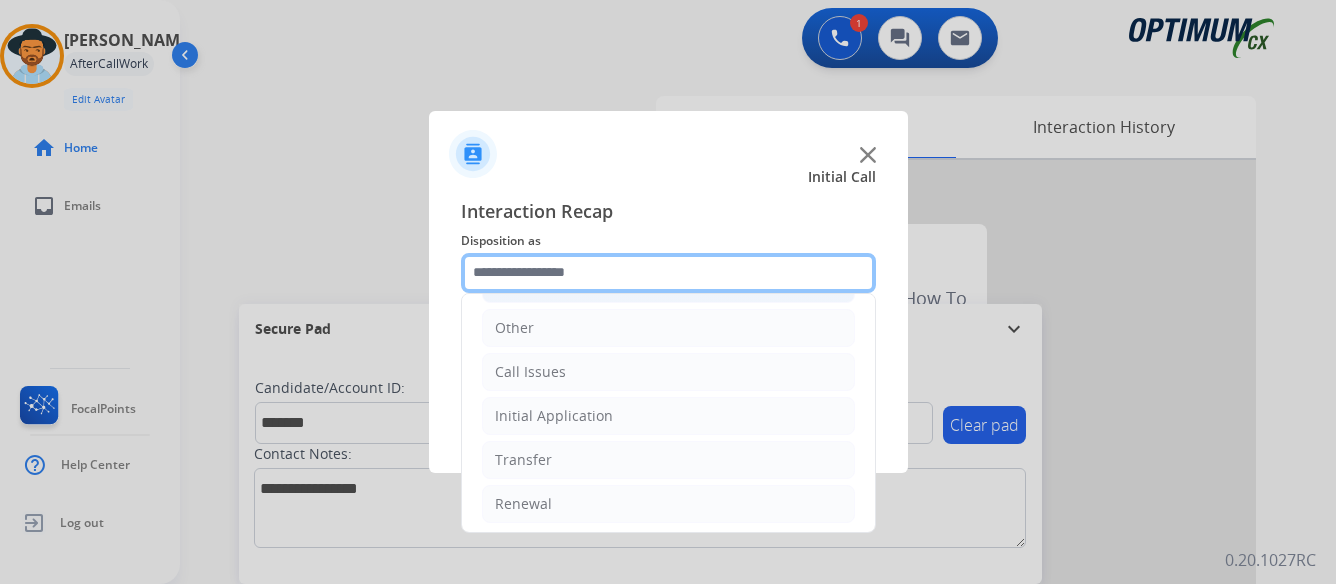 scroll, scrollTop: 136, scrollLeft: 0, axis: vertical 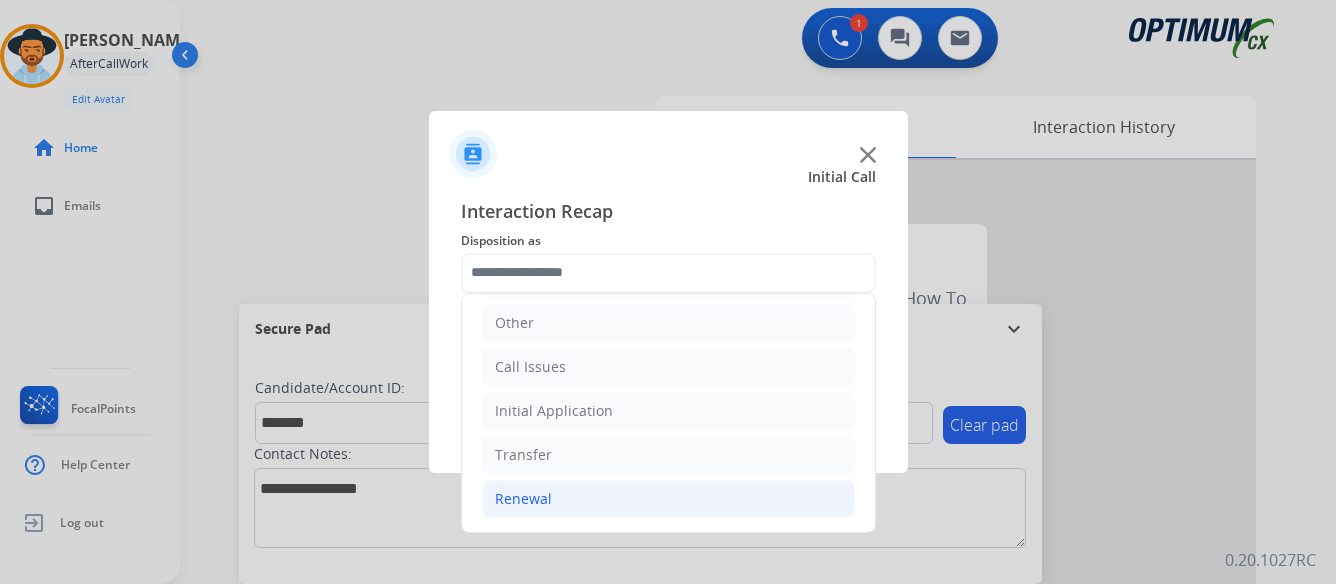 click on "Renewal" 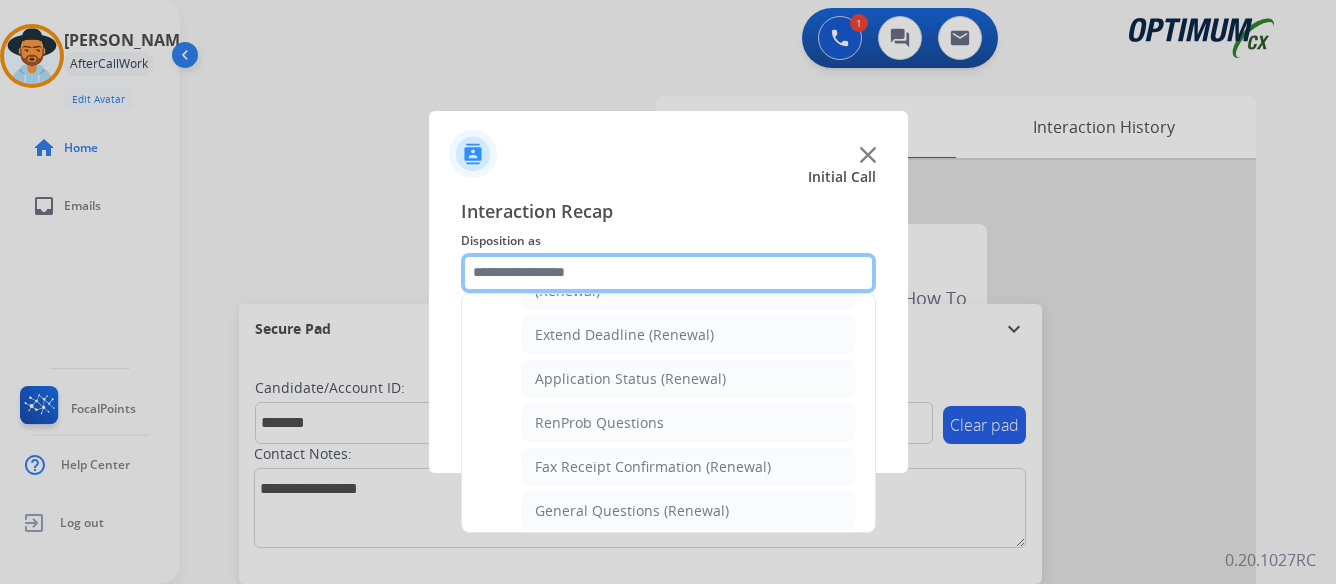 scroll, scrollTop: 436, scrollLeft: 0, axis: vertical 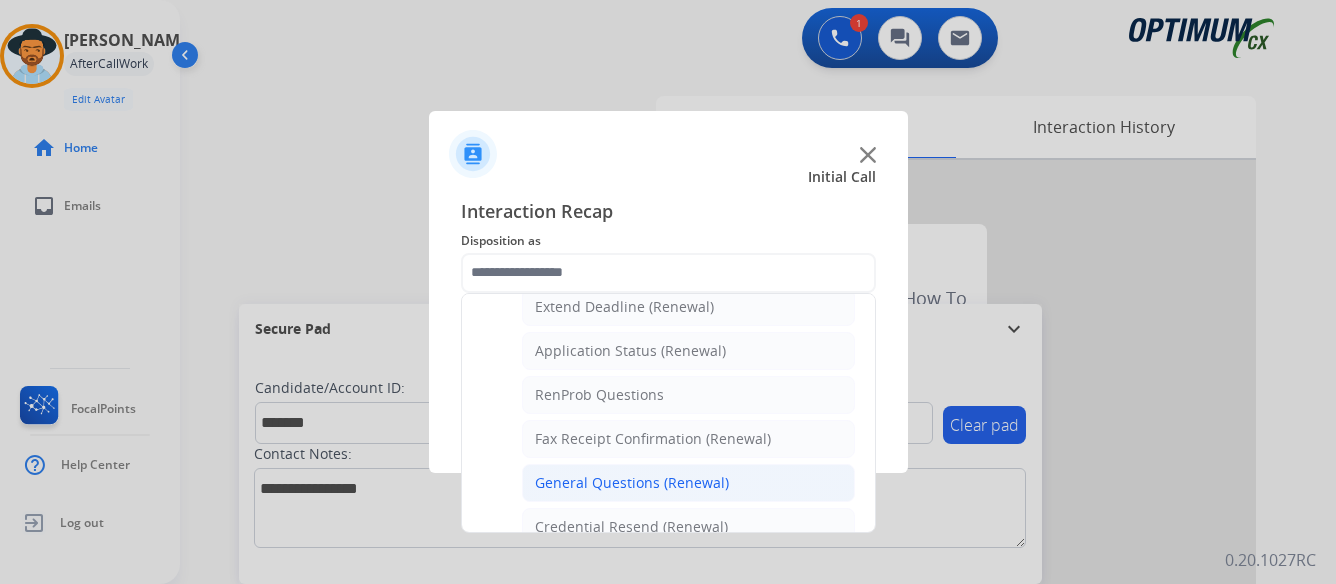 click on "General Questions (Renewal)" 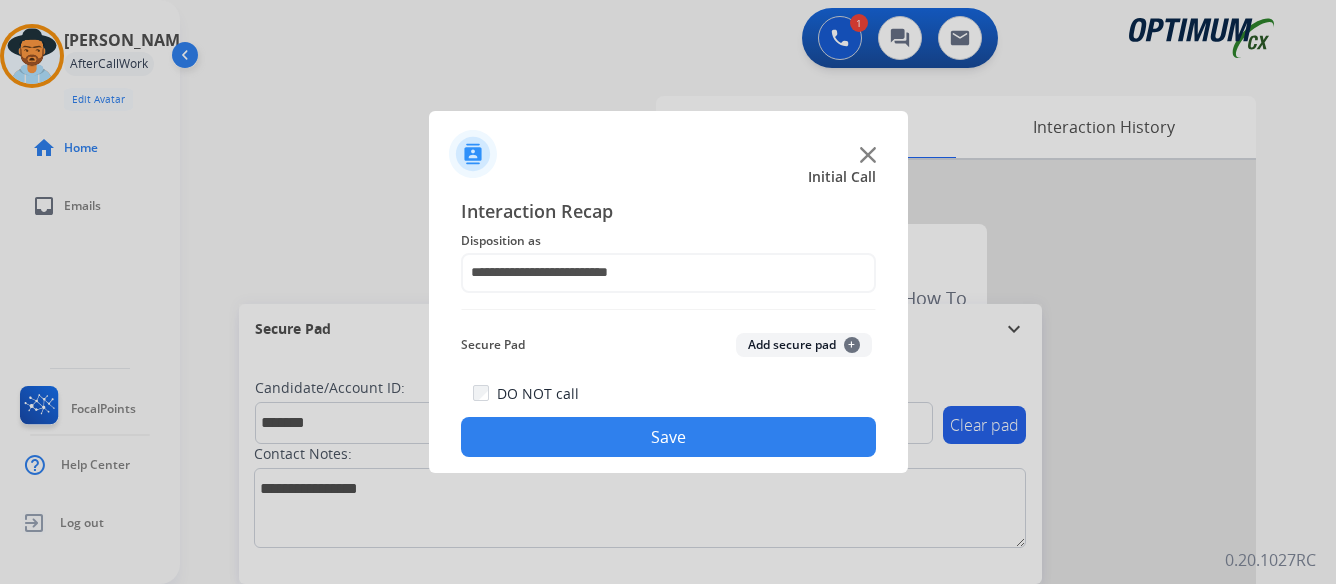 click on "Save" 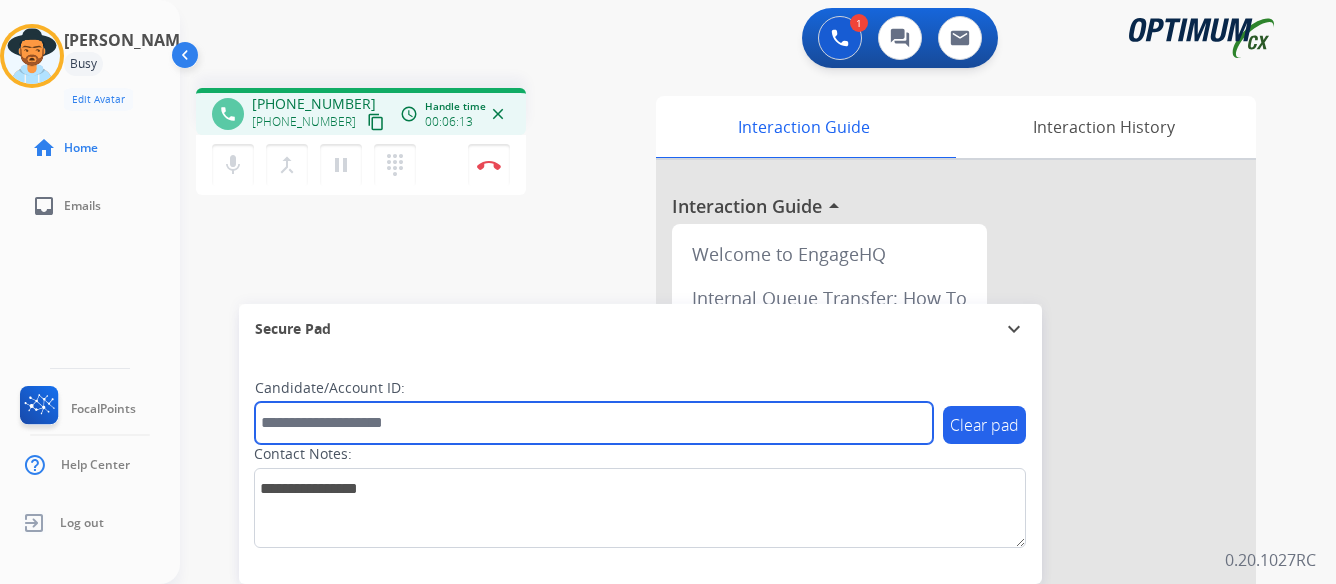 paste on "*******" 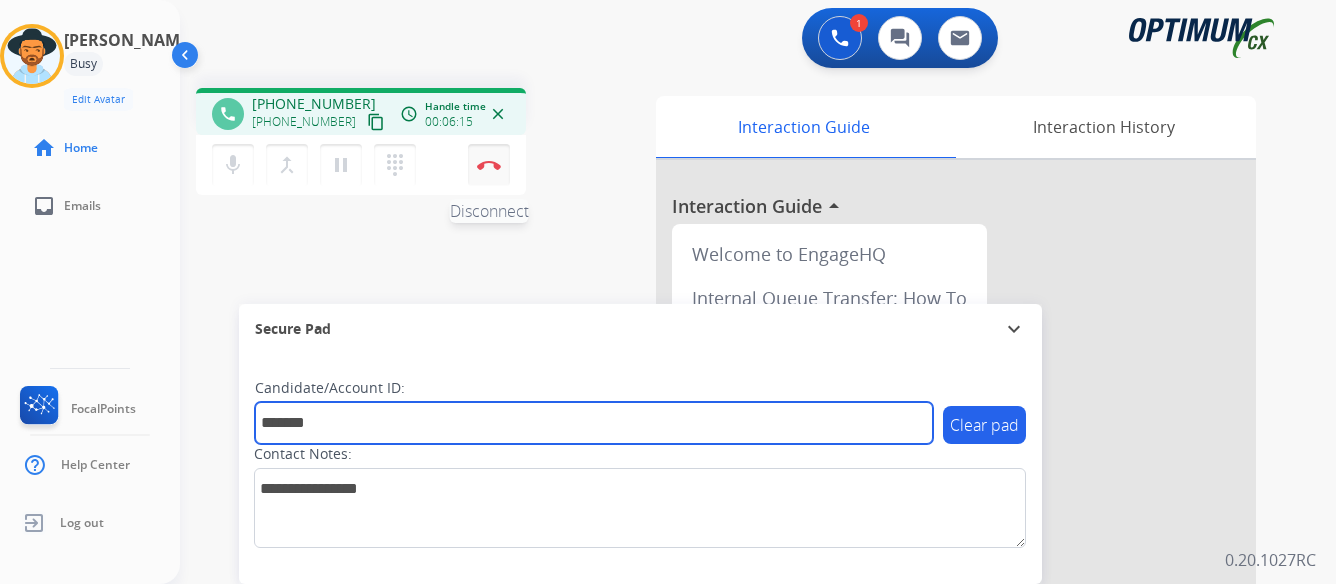 type on "*******" 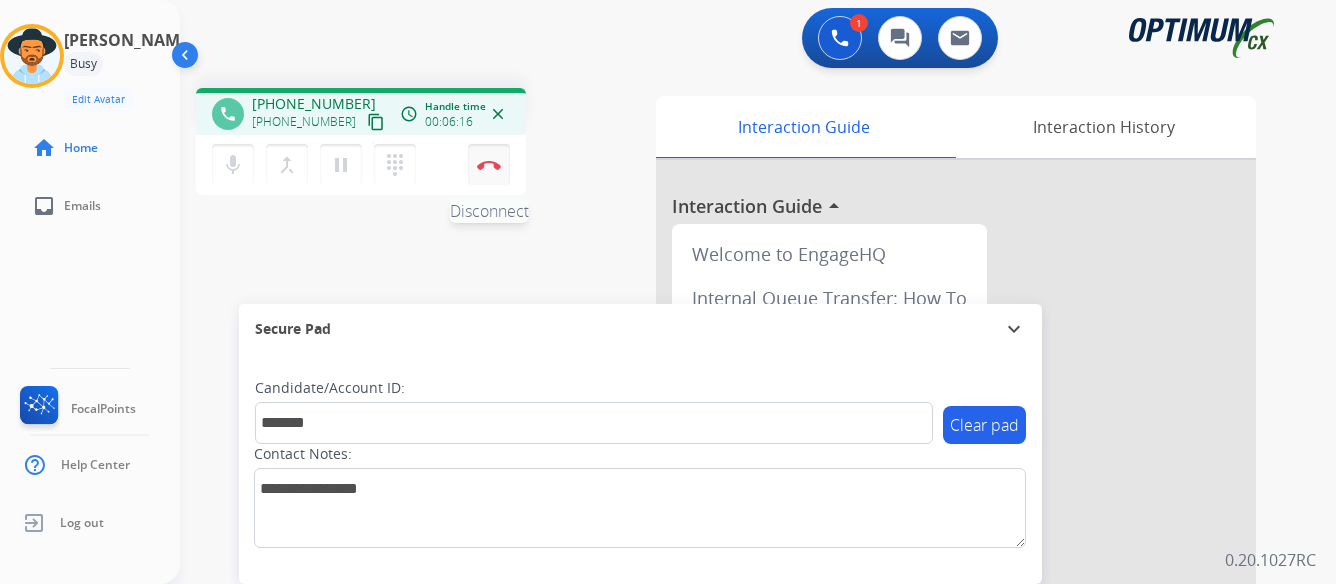 click at bounding box center [489, 165] 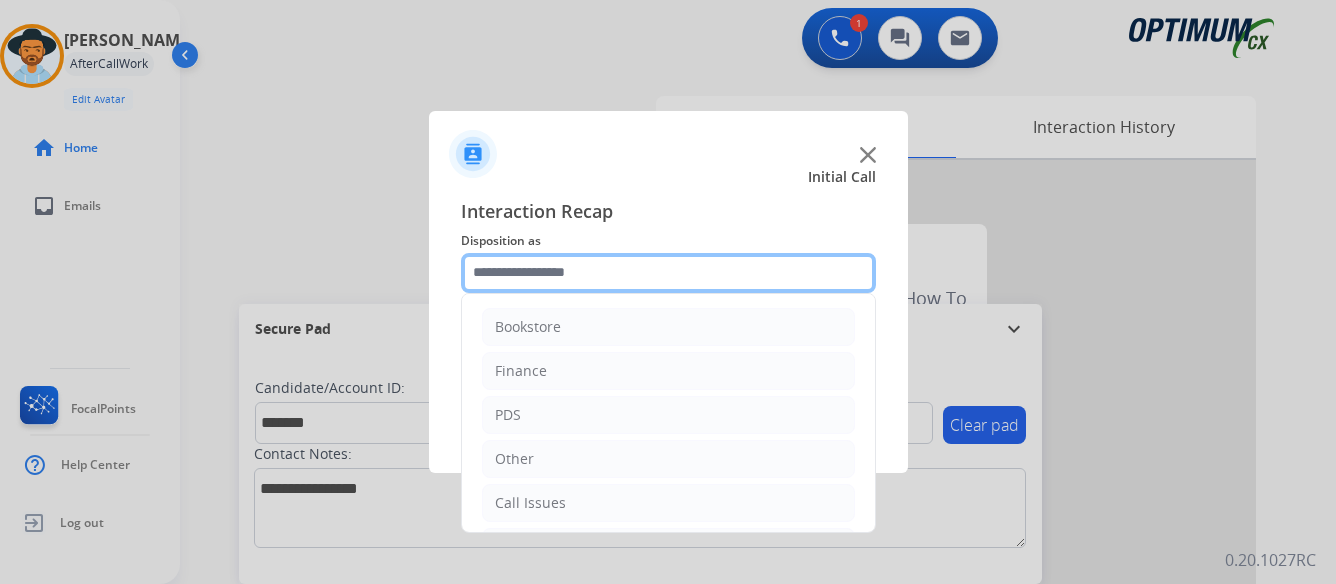 click 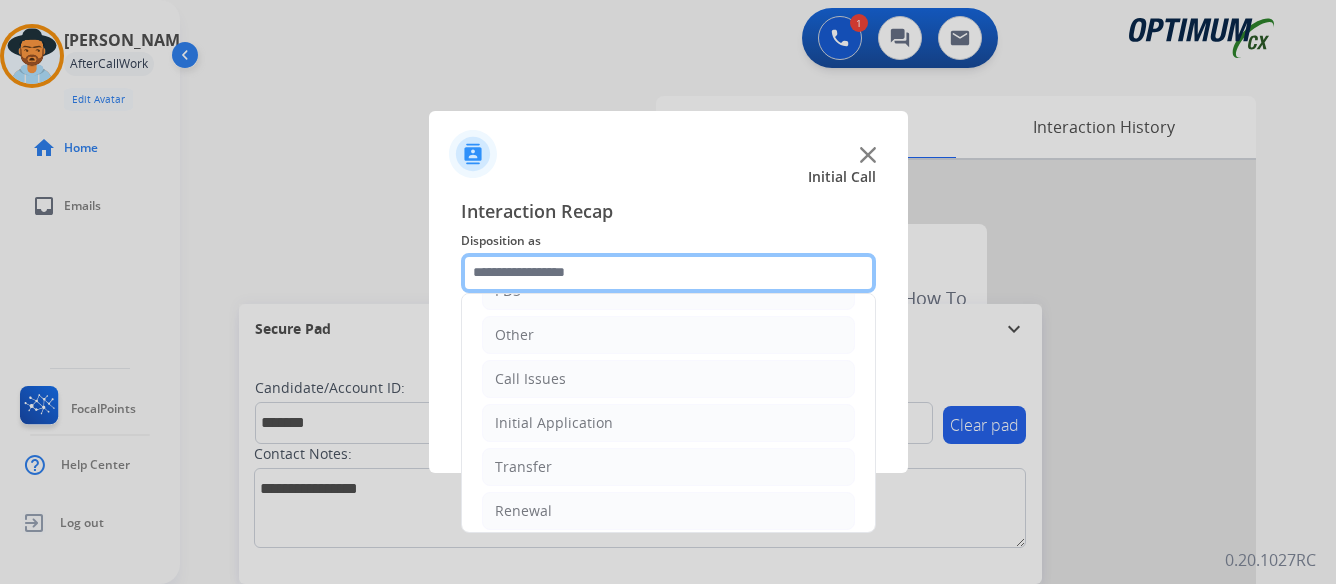scroll, scrollTop: 136, scrollLeft: 0, axis: vertical 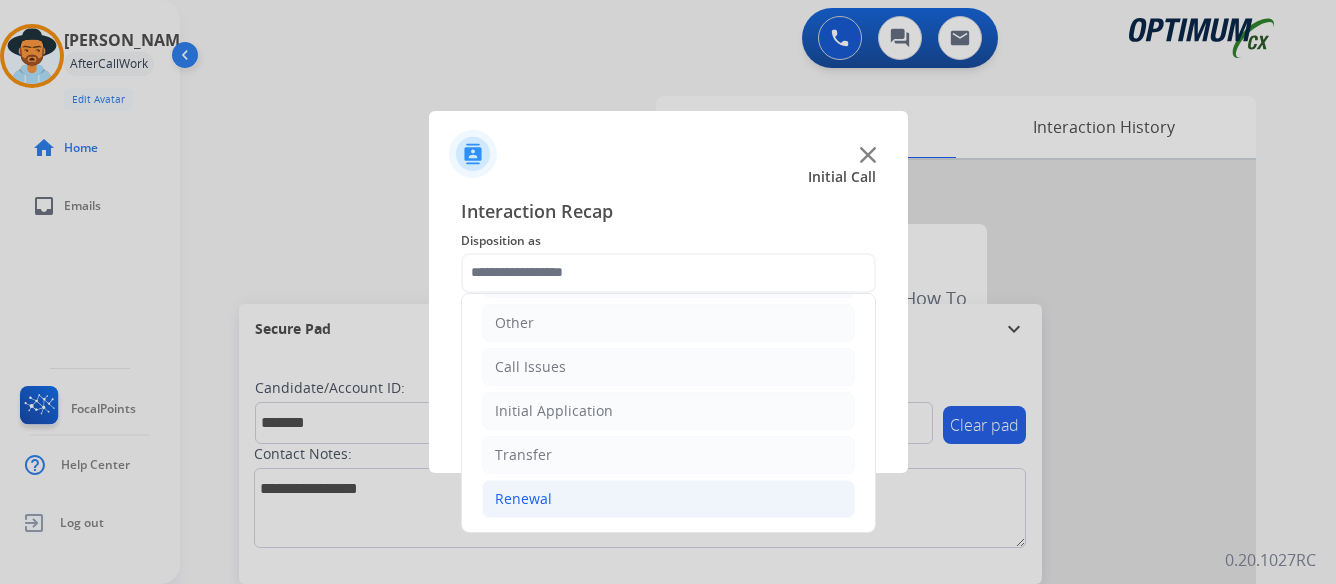 click on "Renewal" 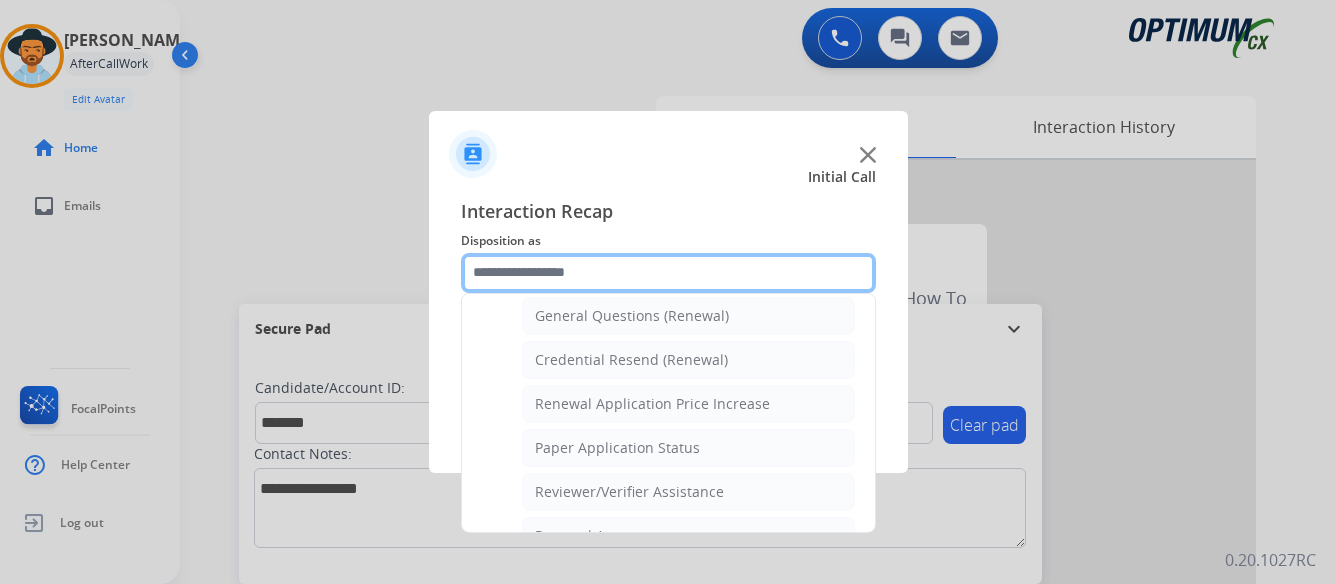 scroll, scrollTop: 636, scrollLeft: 0, axis: vertical 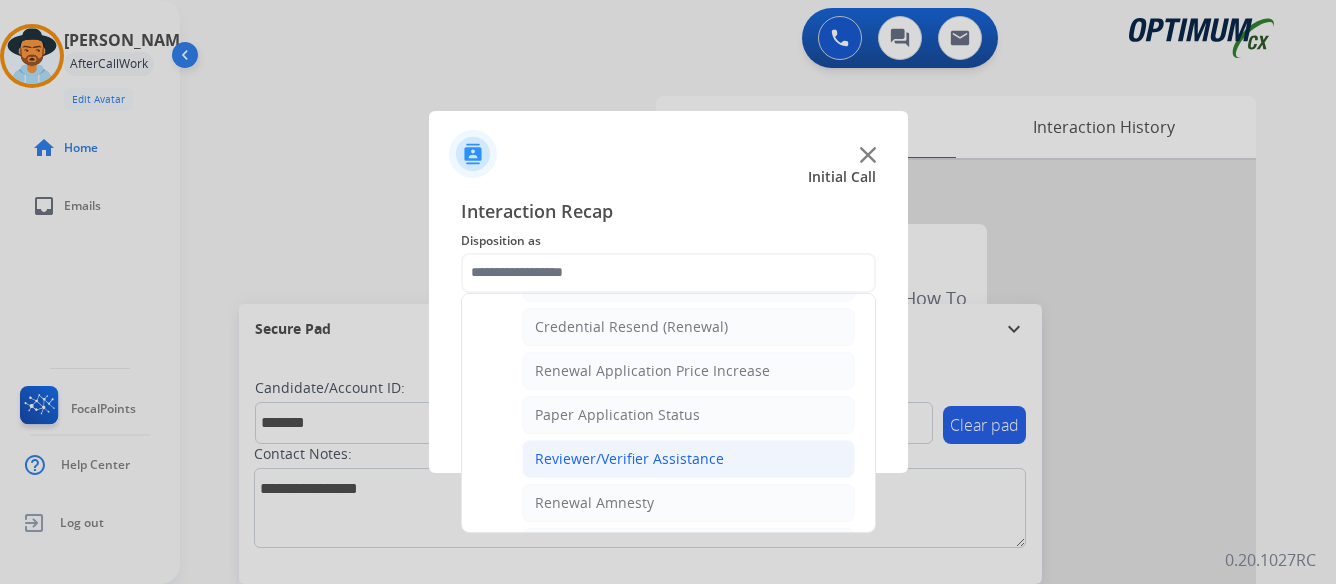 click on "Reviewer/Verifier Assistance" 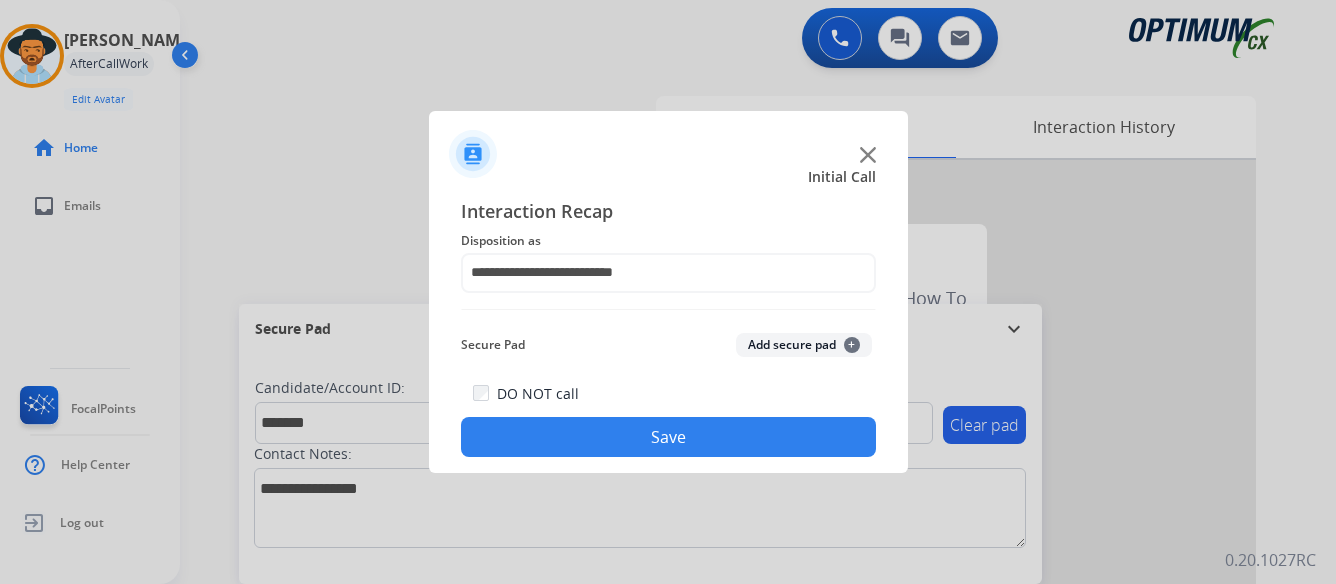 click on "Save" 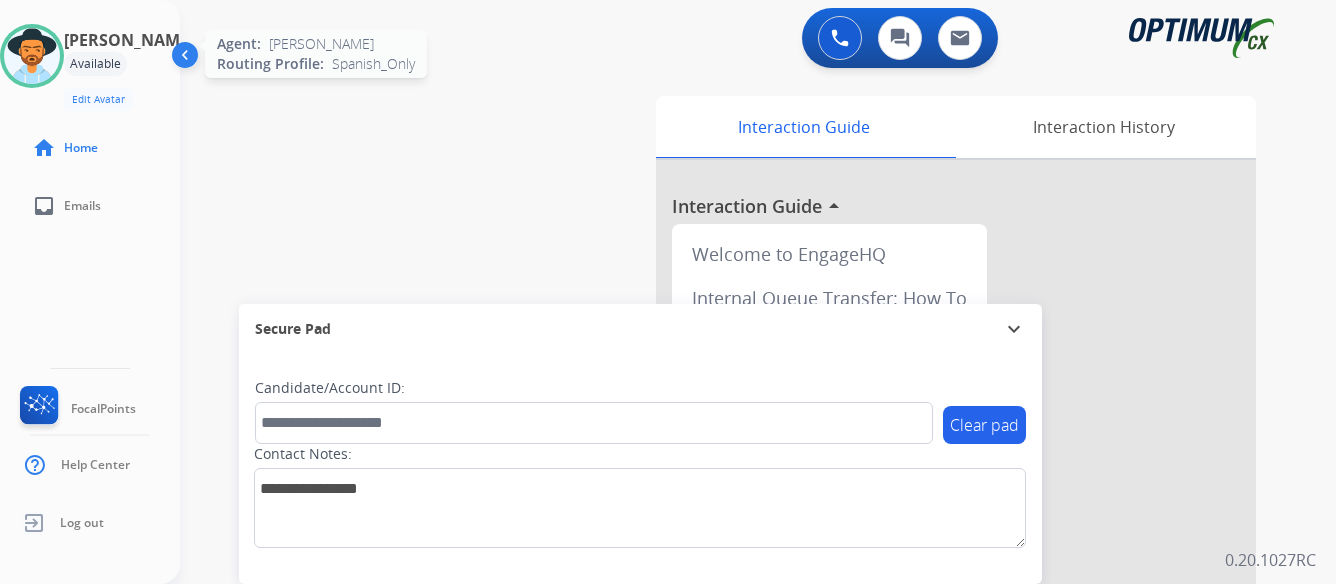 click at bounding box center (32, 56) 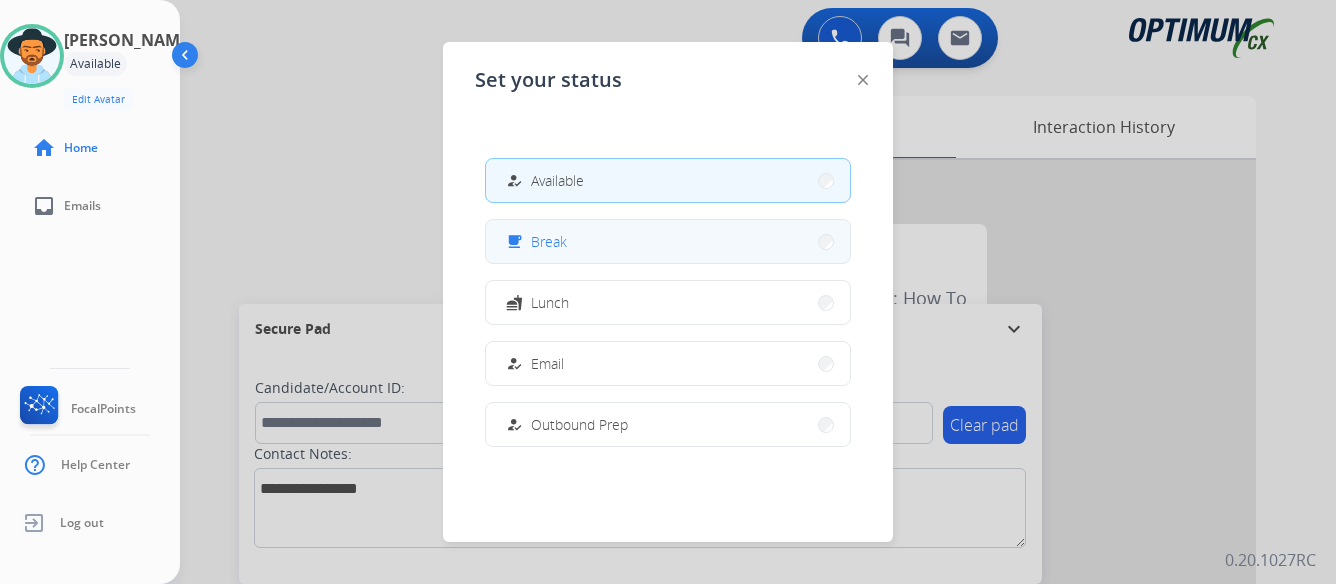 click on "free_breakfast Break" at bounding box center [668, 241] 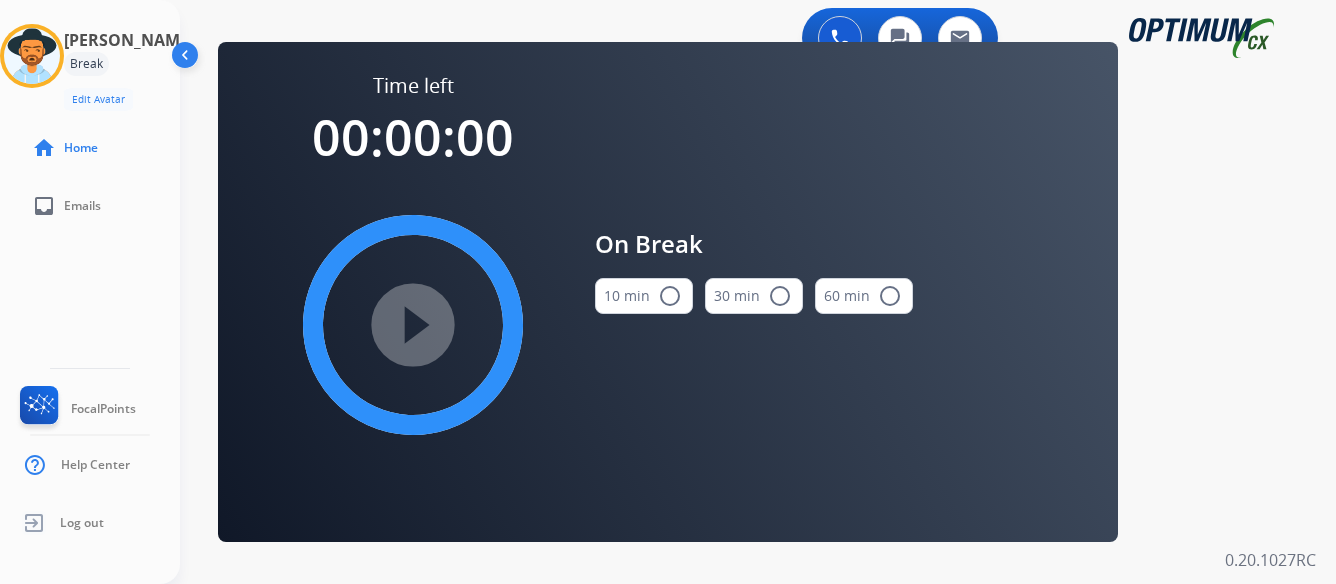 click on "radio_button_unchecked" at bounding box center [670, 296] 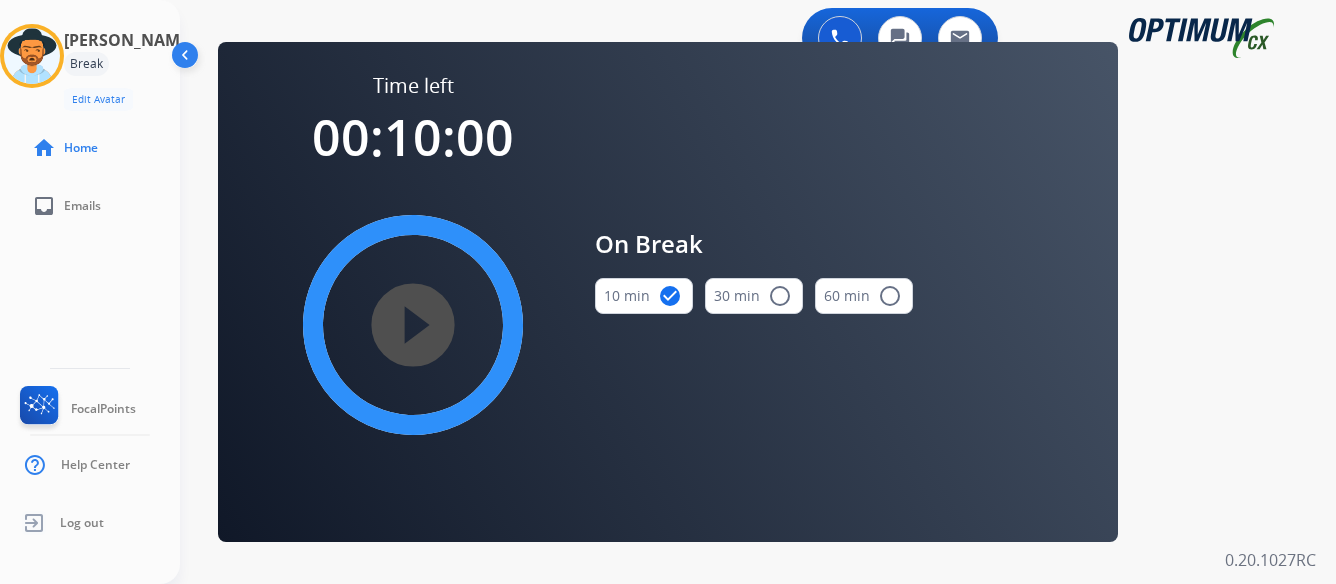 click on "play_circle_filled" at bounding box center (413, 325) 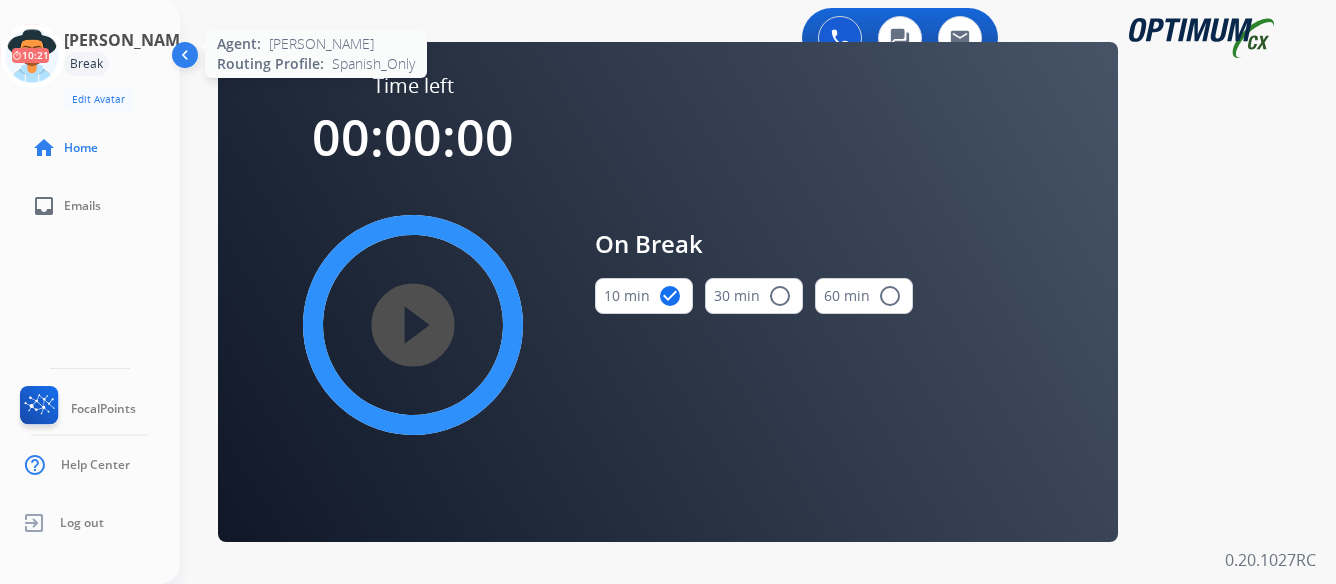 click 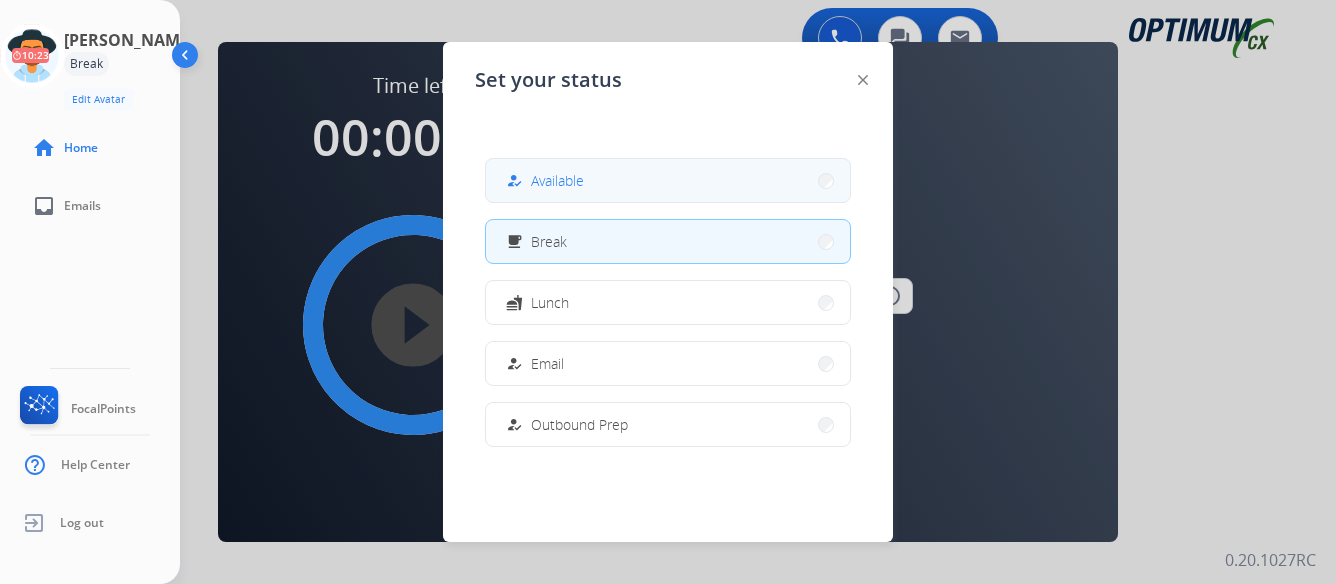 click on "how_to_reg Available" at bounding box center (668, 180) 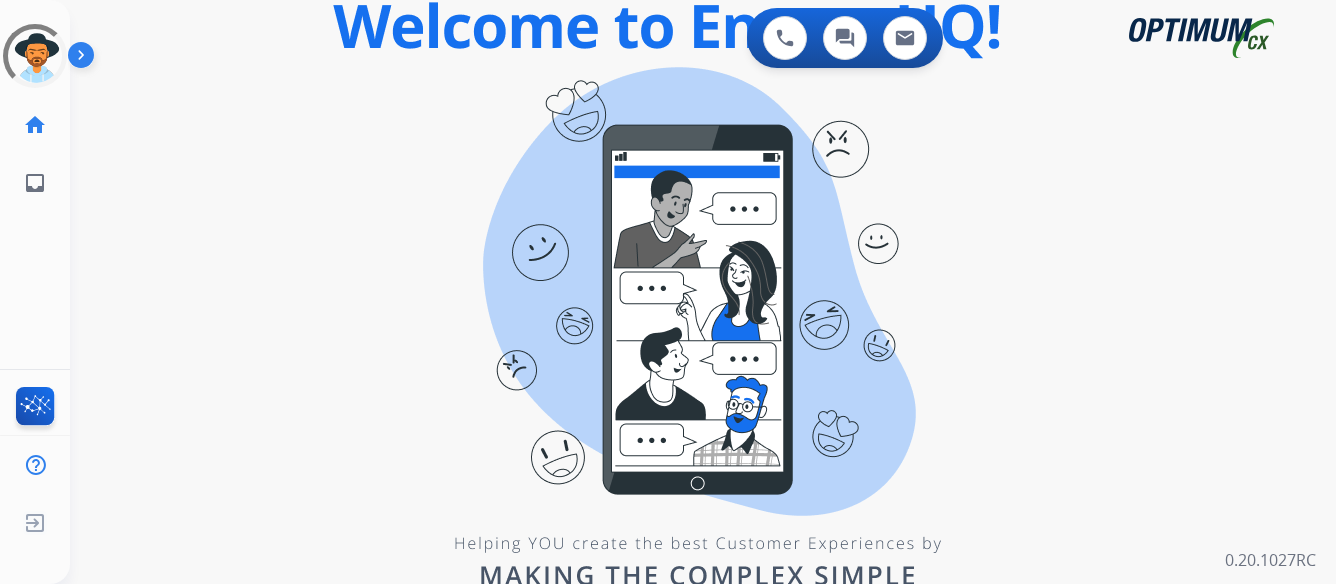 scroll, scrollTop: 0, scrollLeft: 0, axis: both 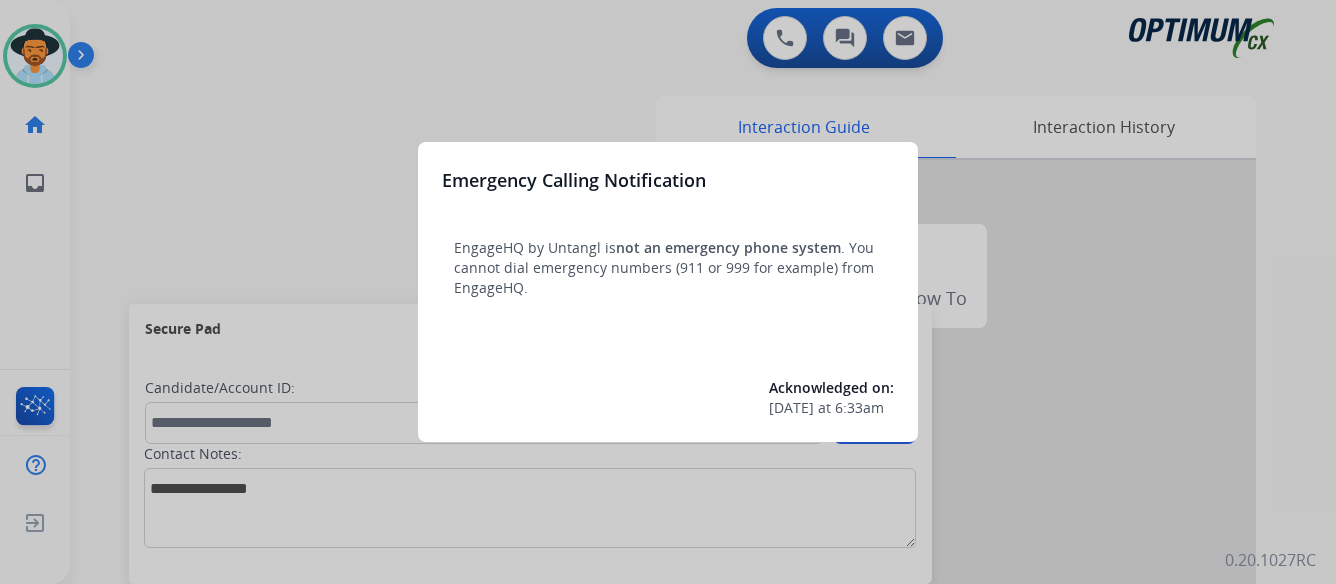 click at bounding box center (668, 292) 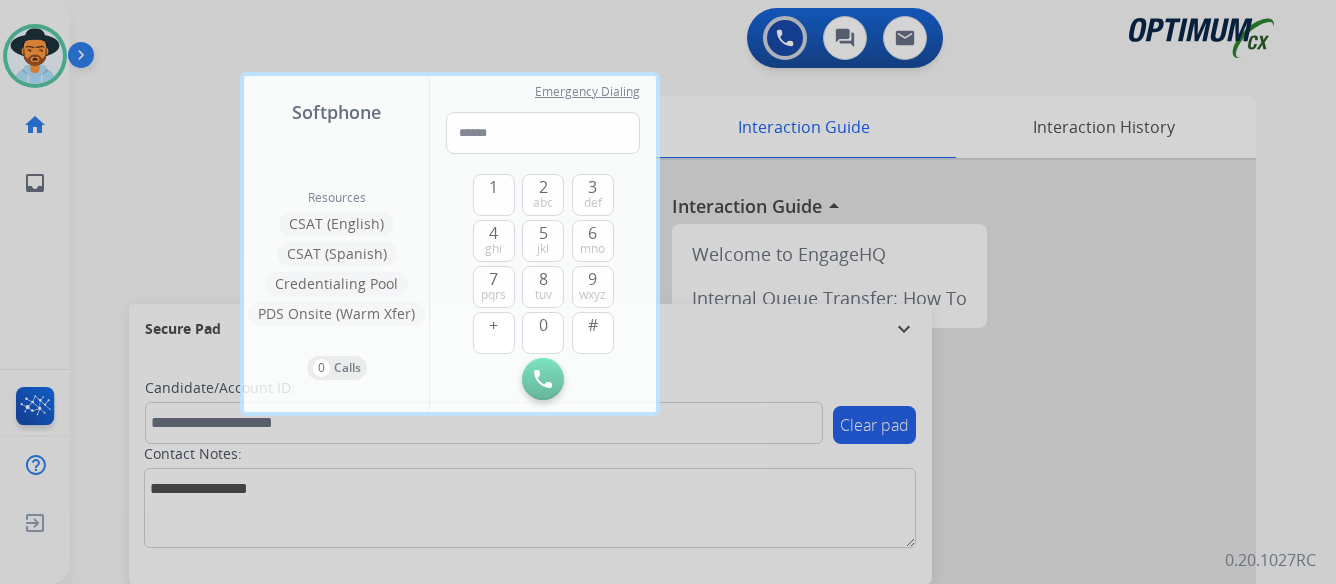 click at bounding box center [668, 292] 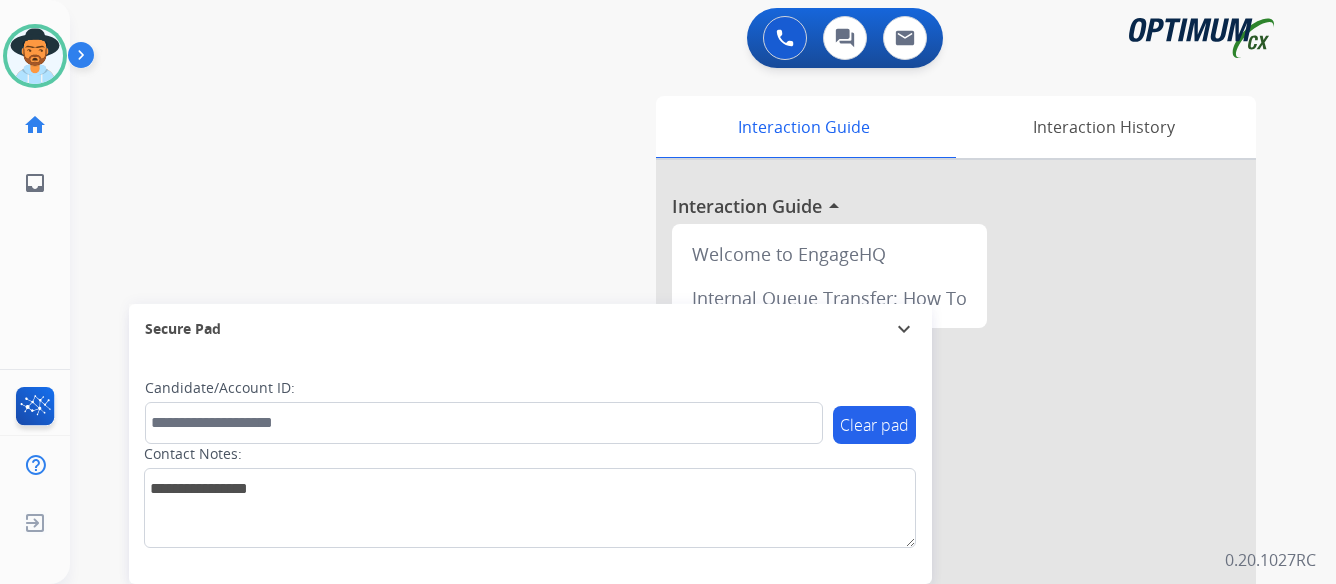 click at bounding box center [85, 59] 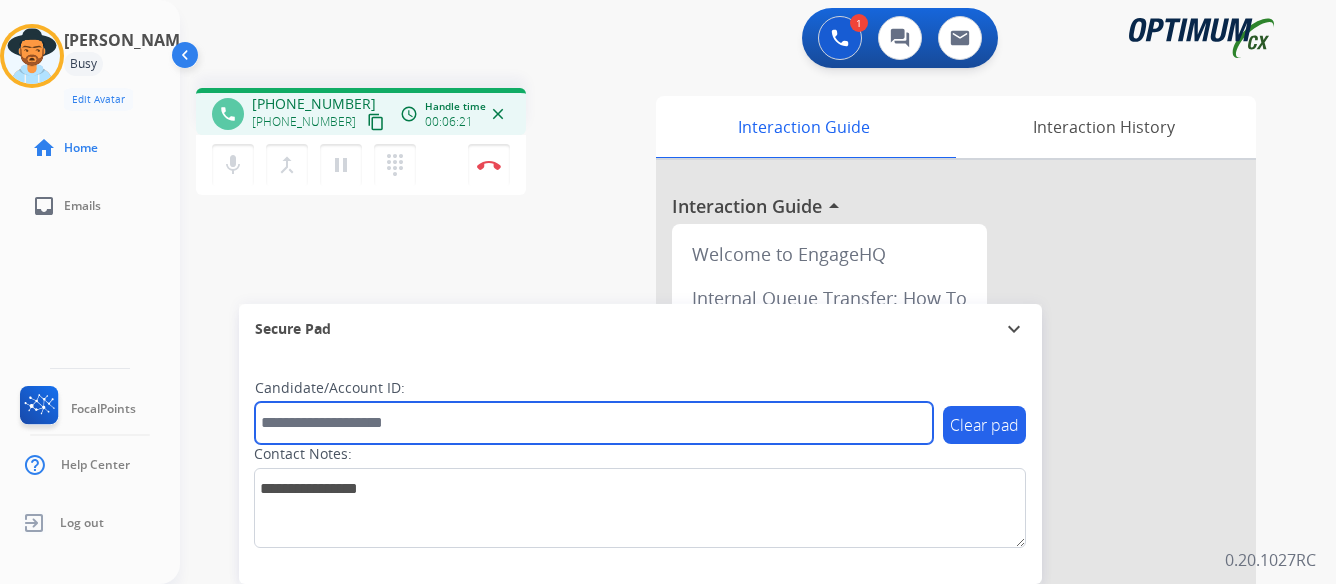 paste on "*******" 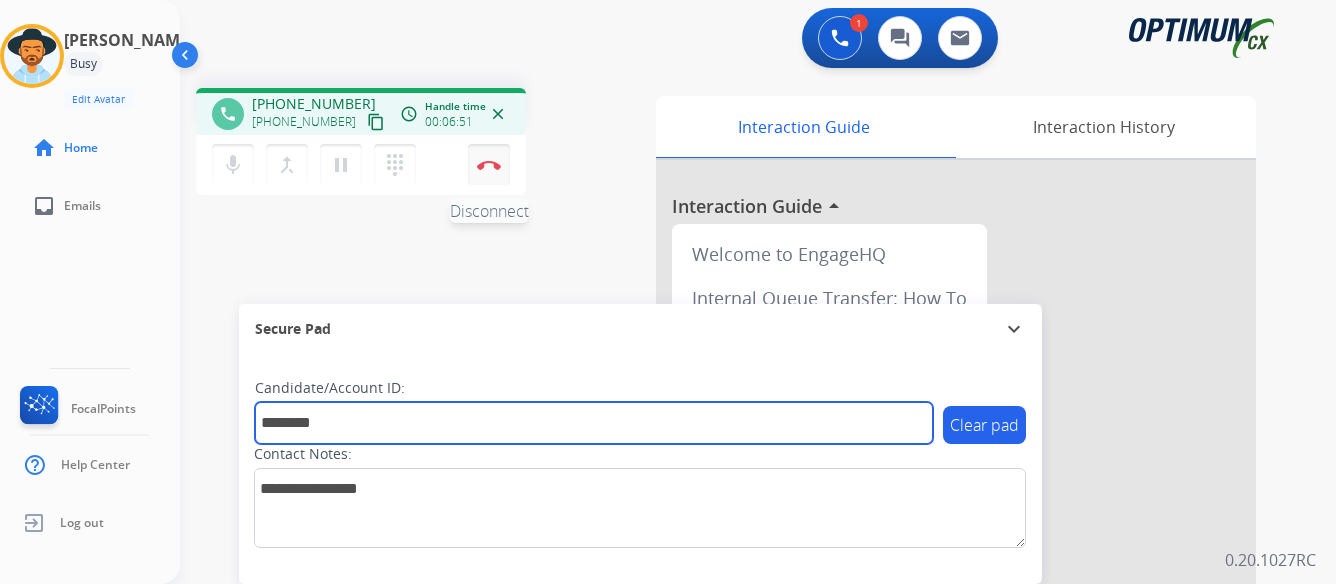 type on "*******" 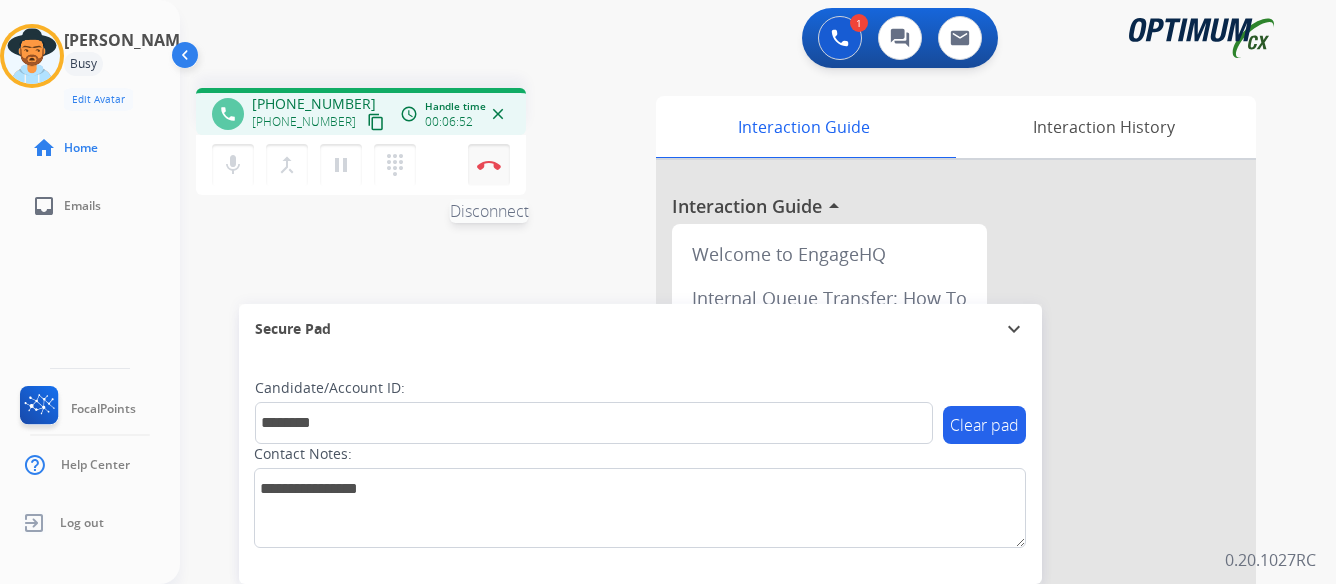 click at bounding box center [489, 165] 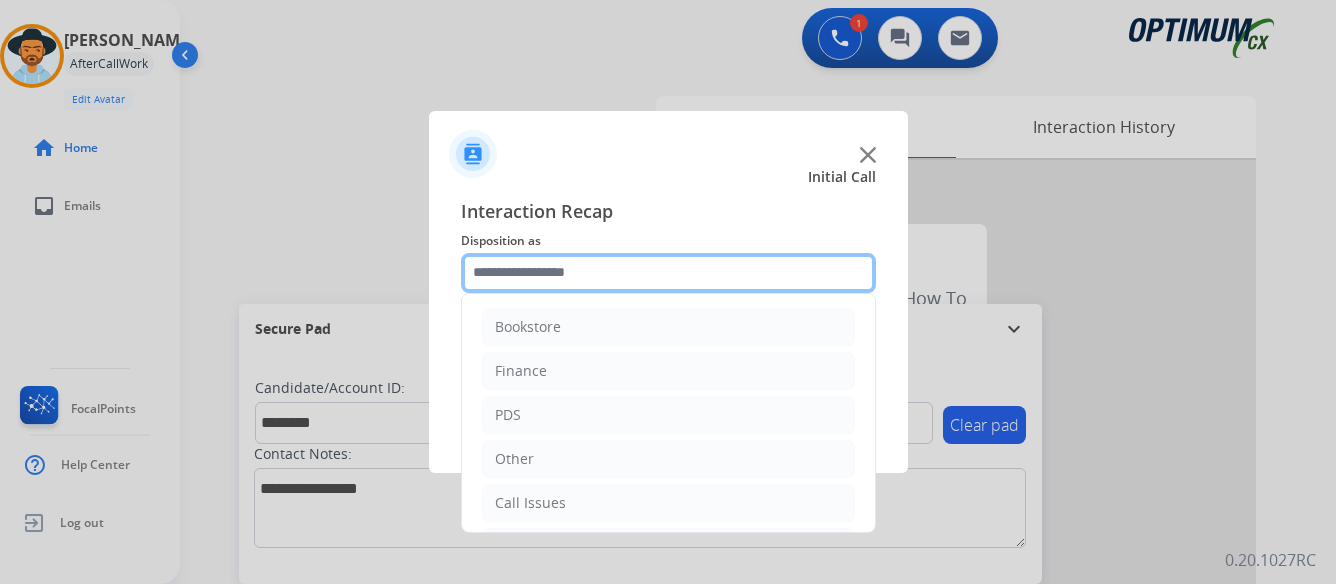 click 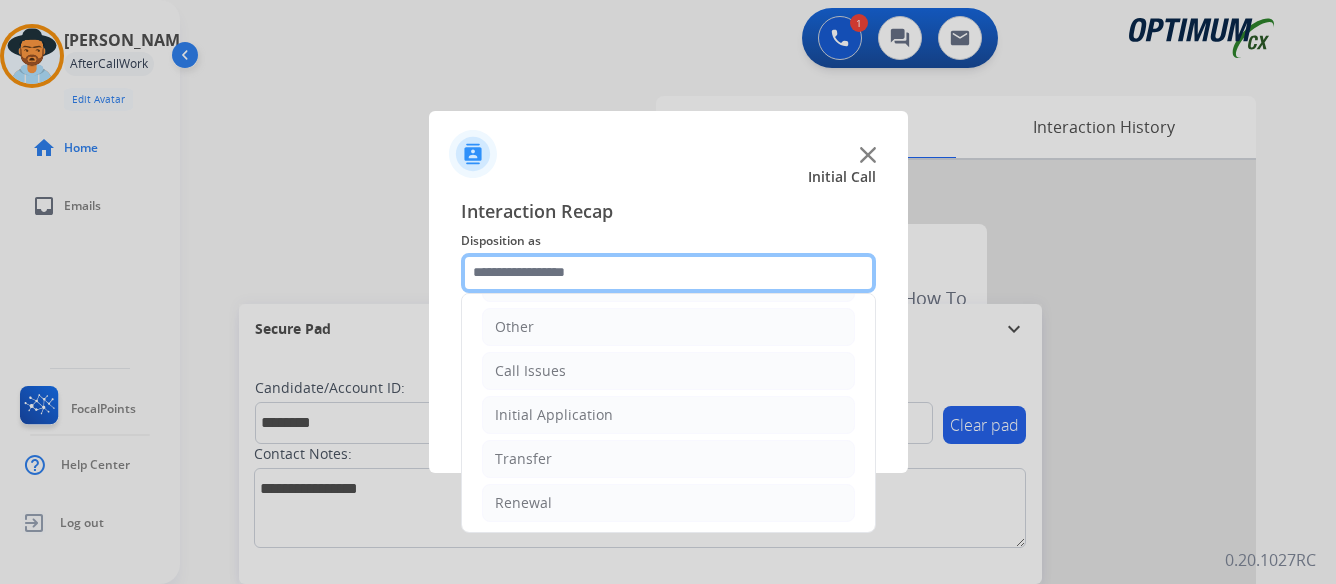 scroll, scrollTop: 136, scrollLeft: 0, axis: vertical 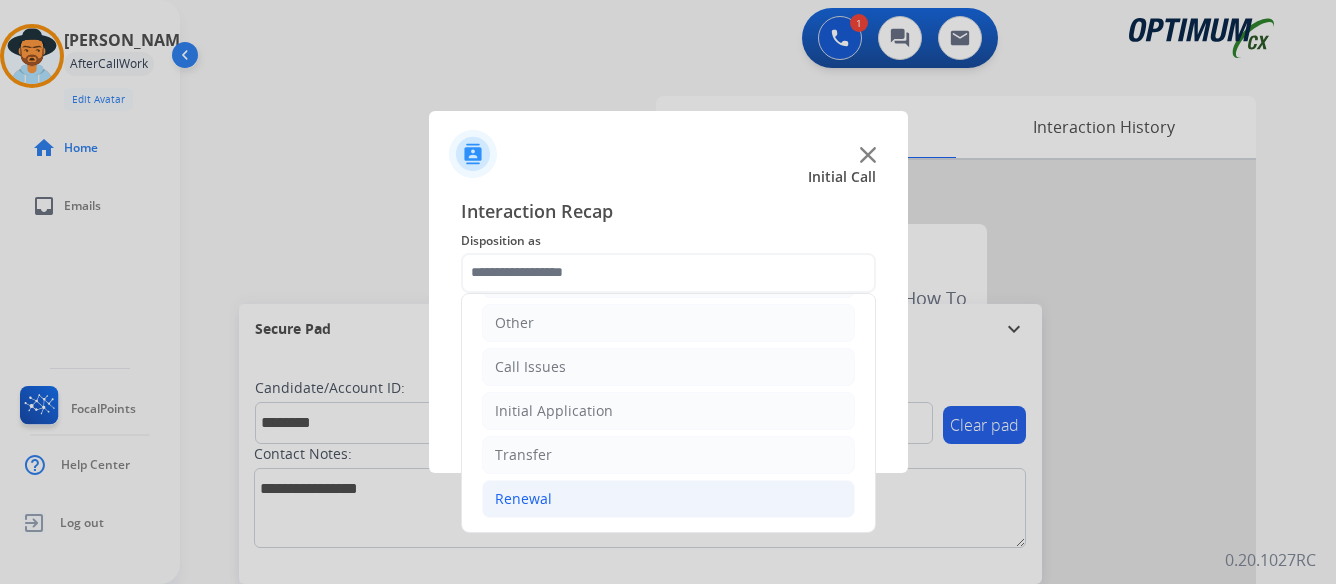 click on "Renewal" 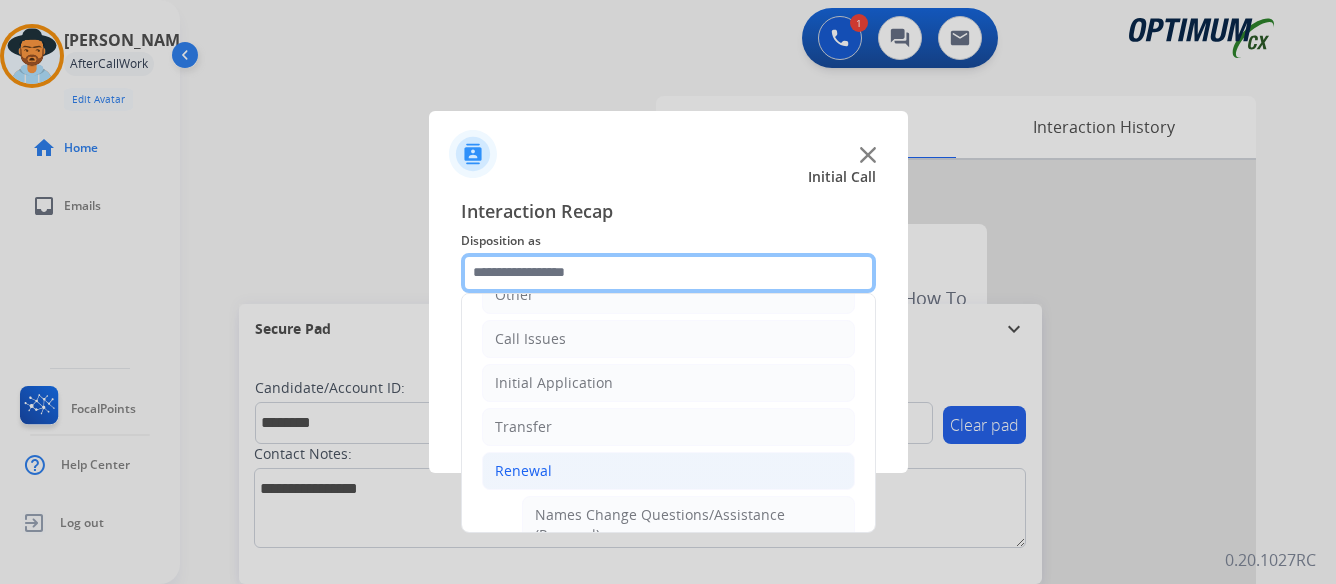 scroll, scrollTop: 200, scrollLeft: 0, axis: vertical 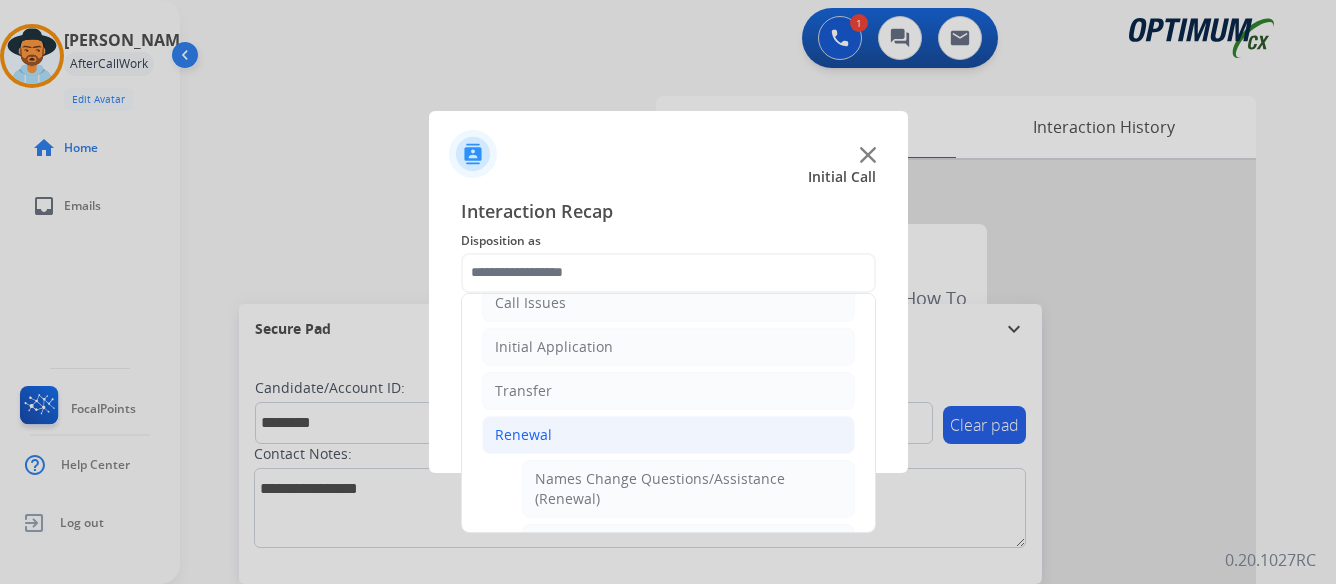 click on "Renewal" 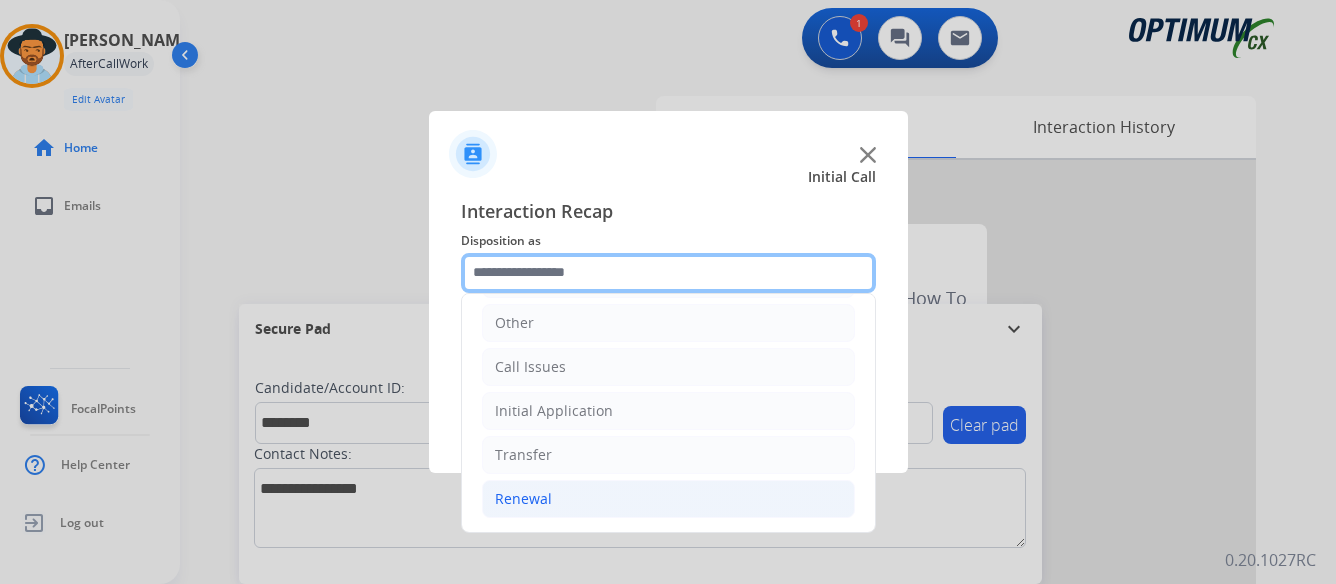 scroll, scrollTop: 136, scrollLeft: 0, axis: vertical 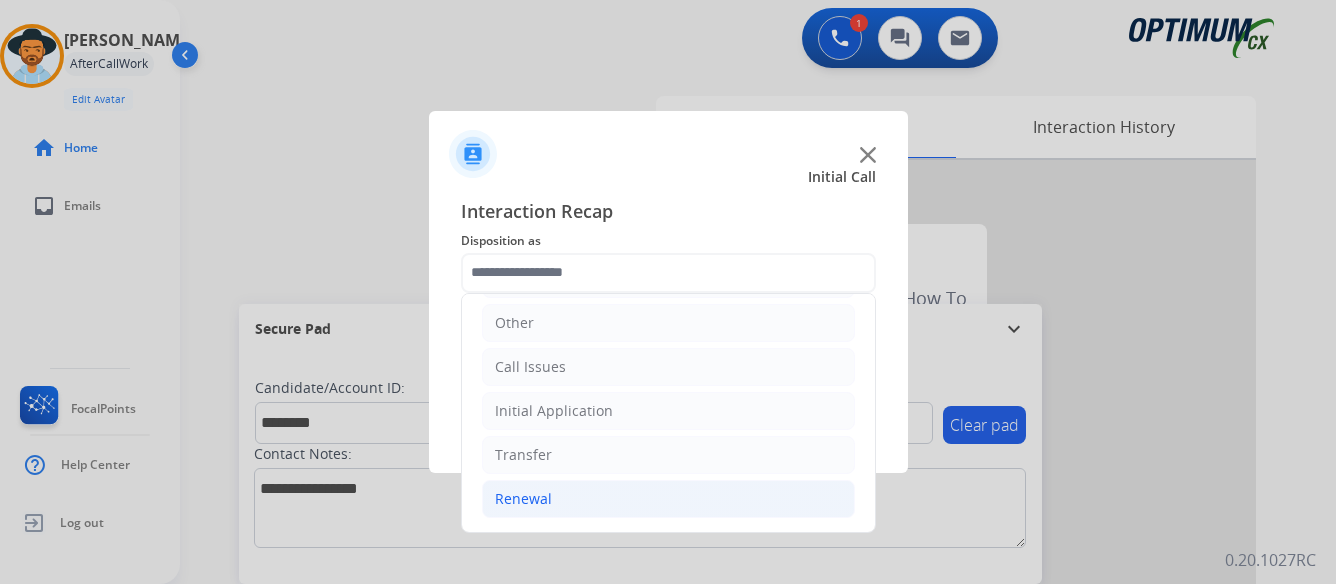 click on "Renewal" 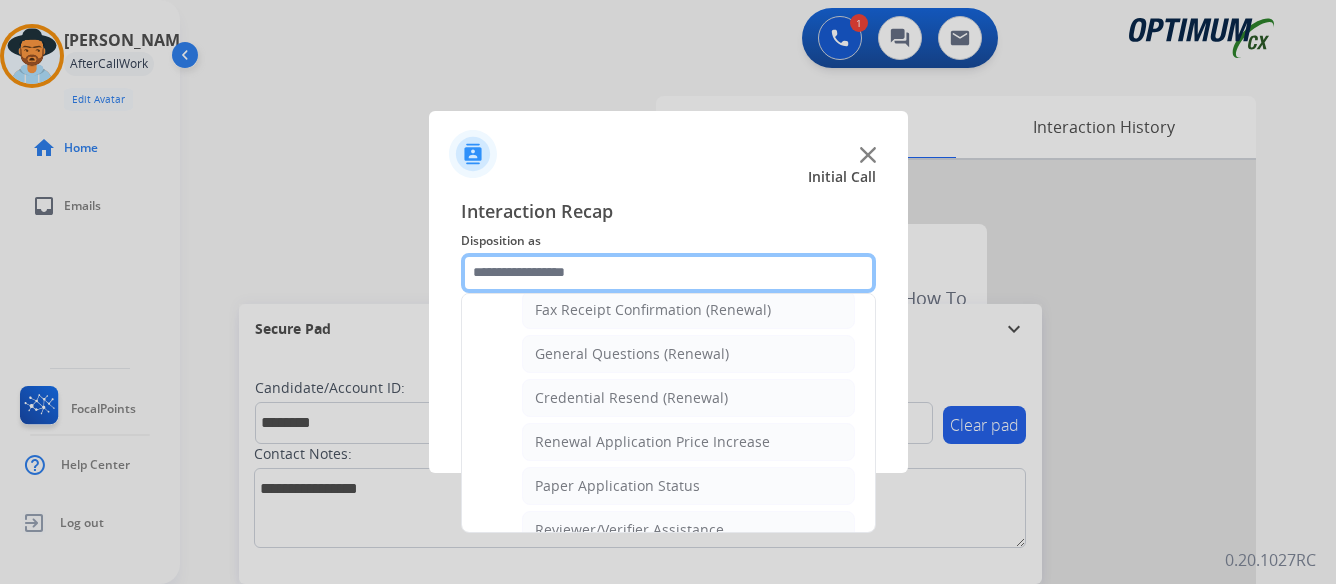 scroll, scrollTop: 600, scrollLeft: 0, axis: vertical 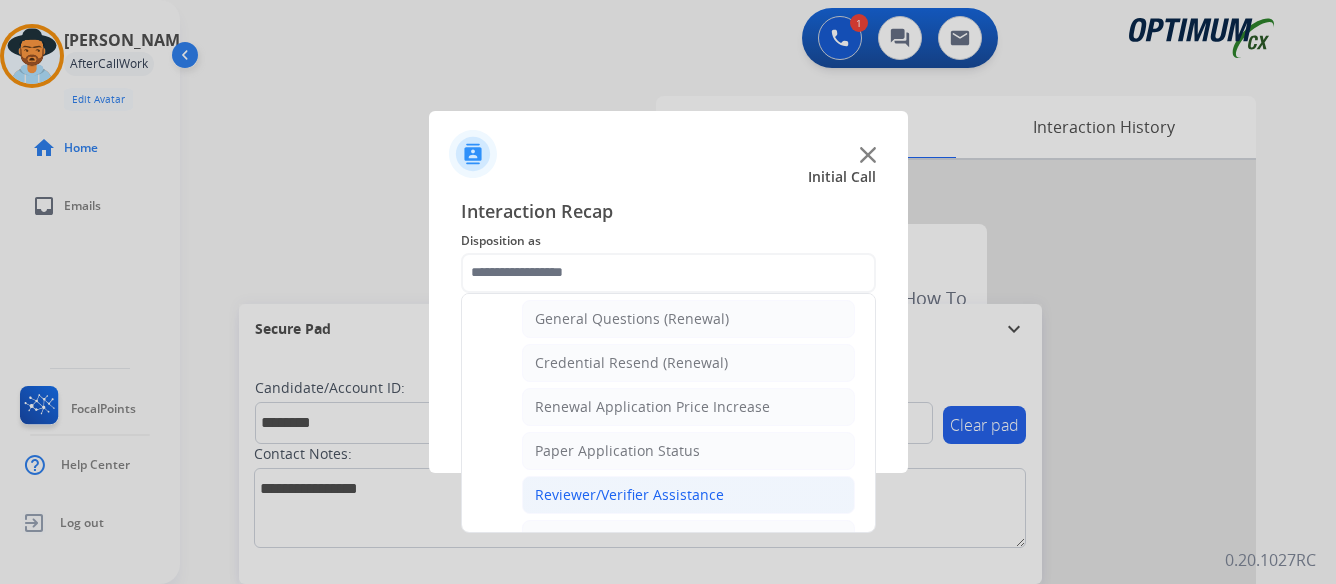 click on "Reviewer/Verifier Assistance" 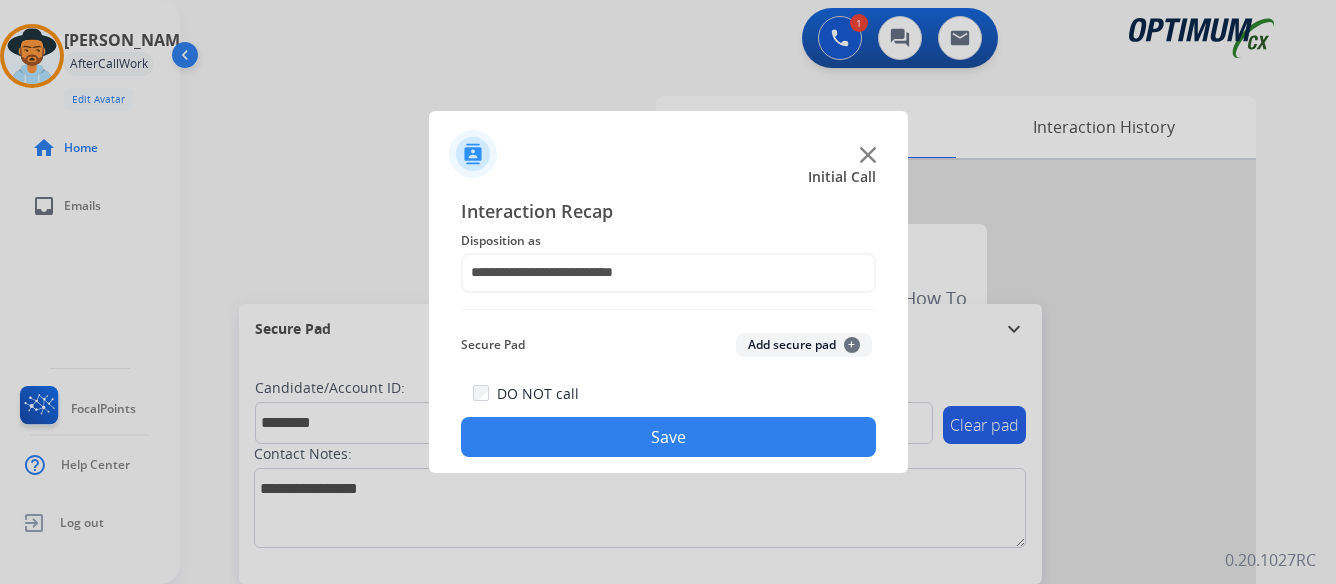 click on "Save" 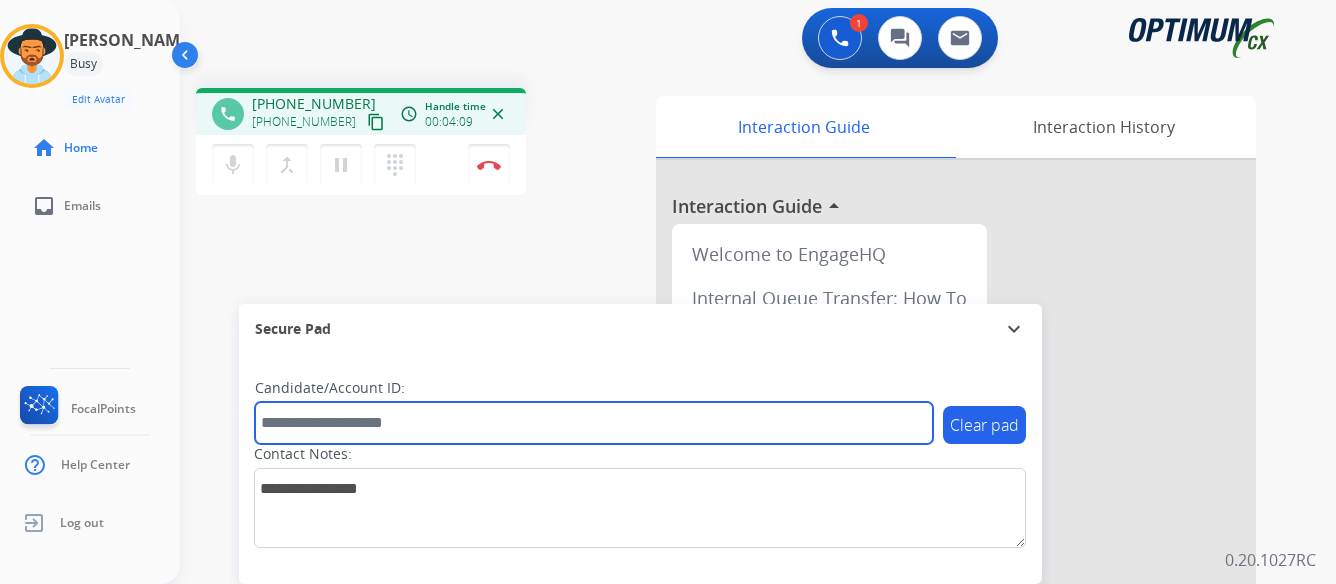 paste on "*******" 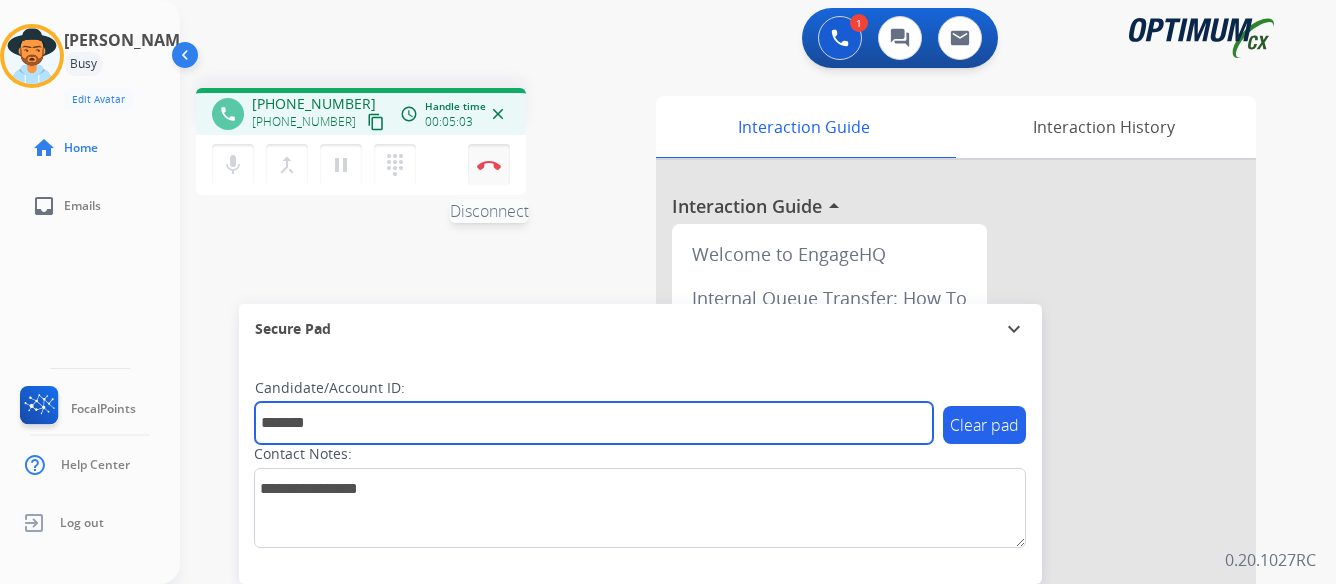 type on "*******" 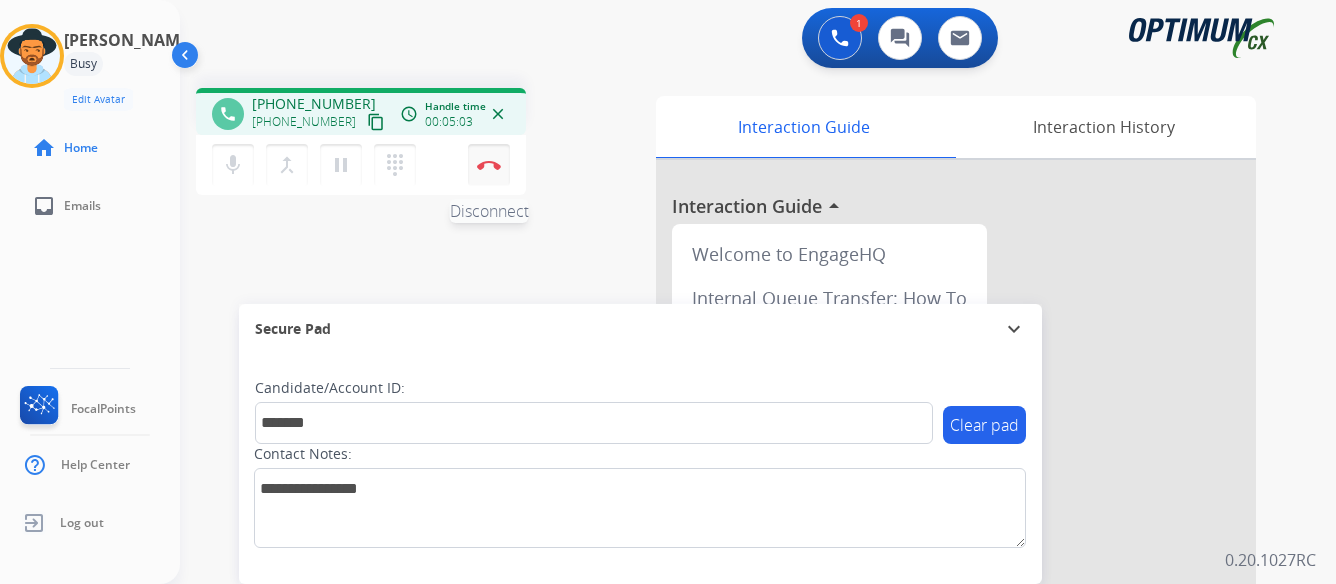 click at bounding box center [489, 165] 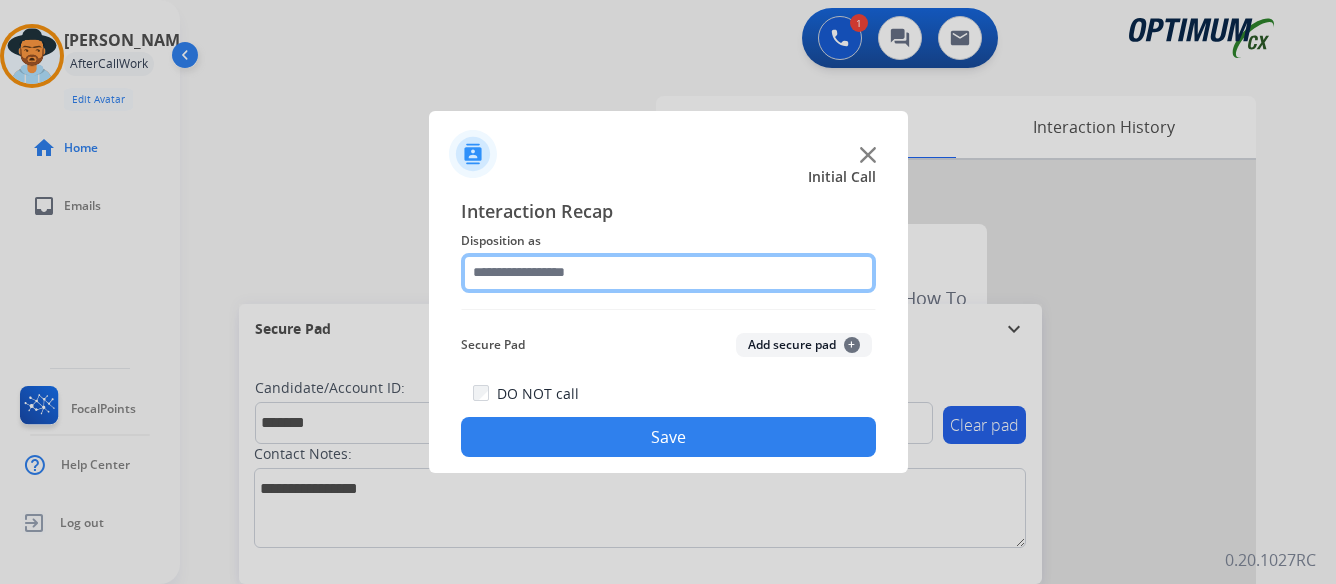 click 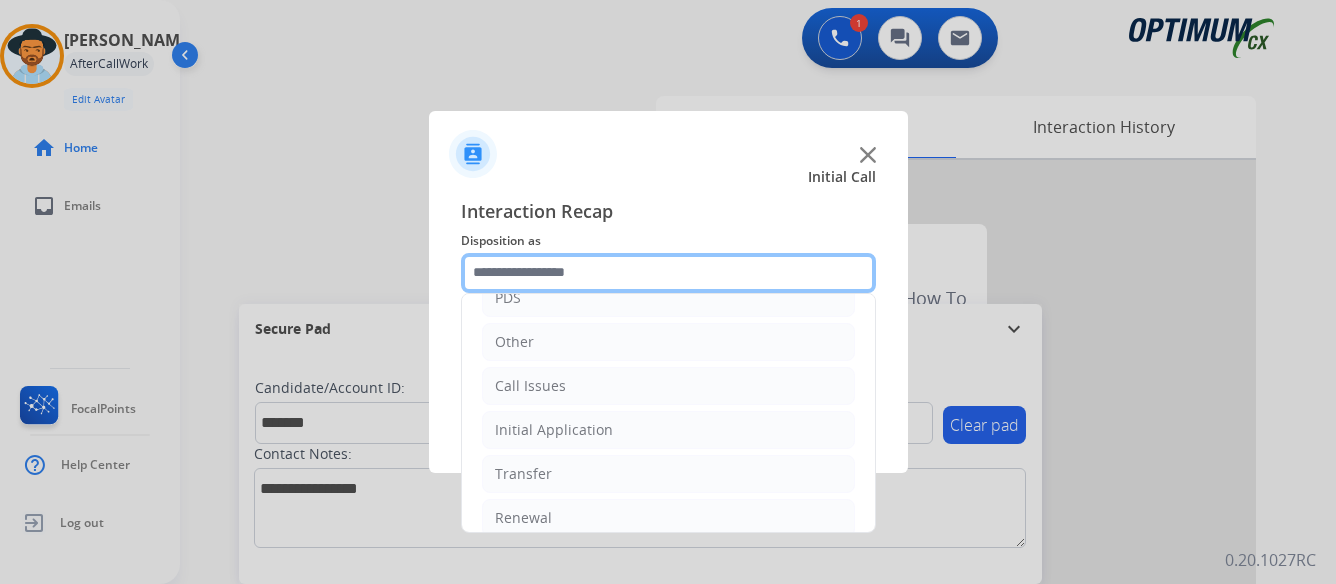 scroll, scrollTop: 136, scrollLeft: 0, axis: vertical 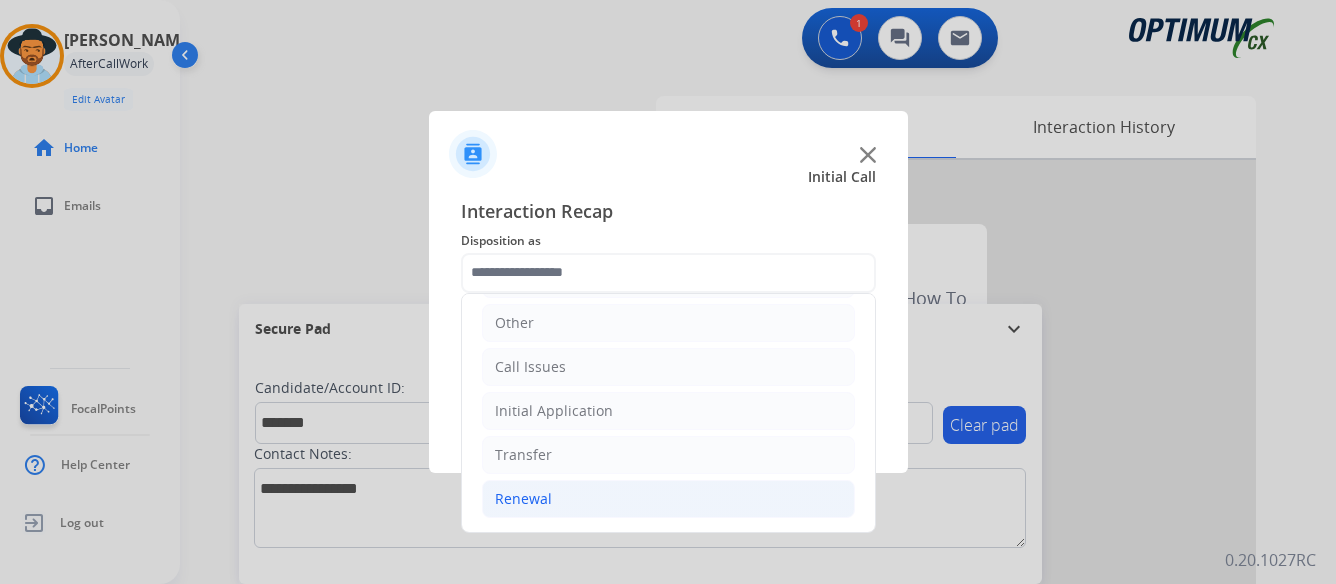 click on "Renewal" 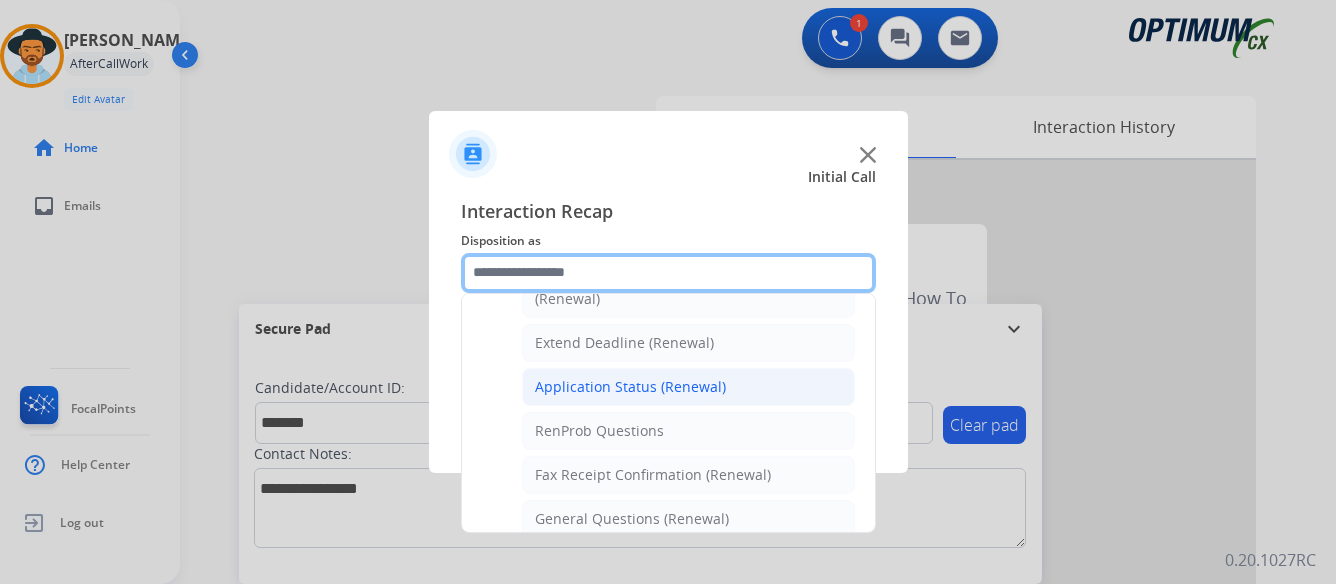 scroll, scrollTop: 436, scrollLeft: 0, axis: vertical 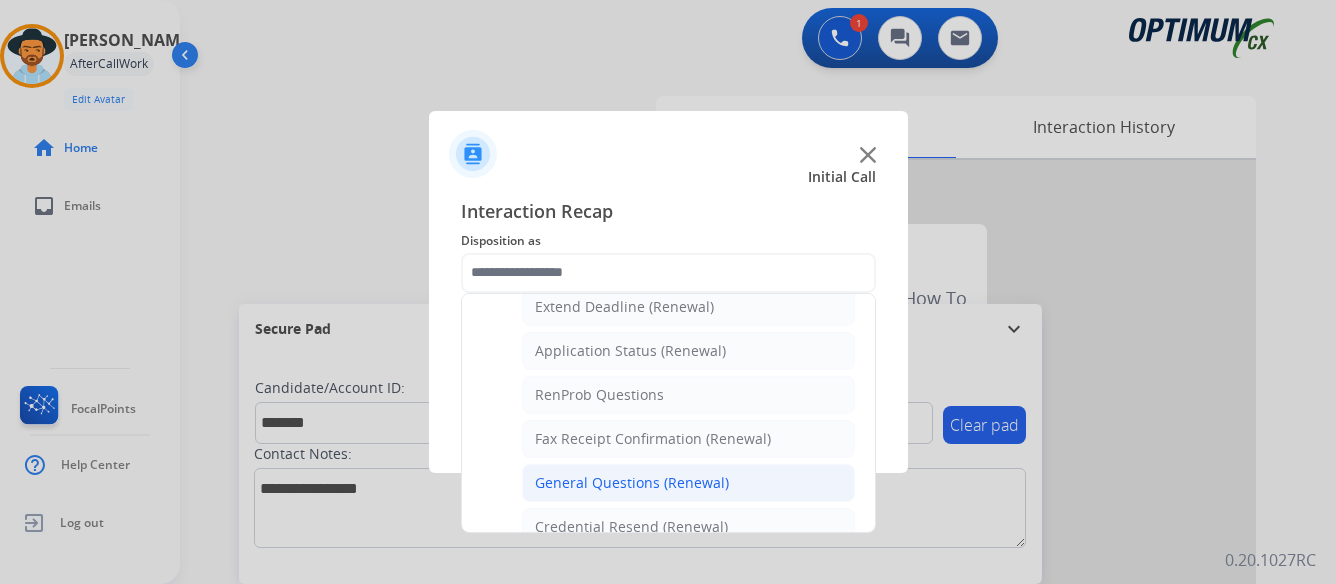 click on "General Questions (Renewal)" 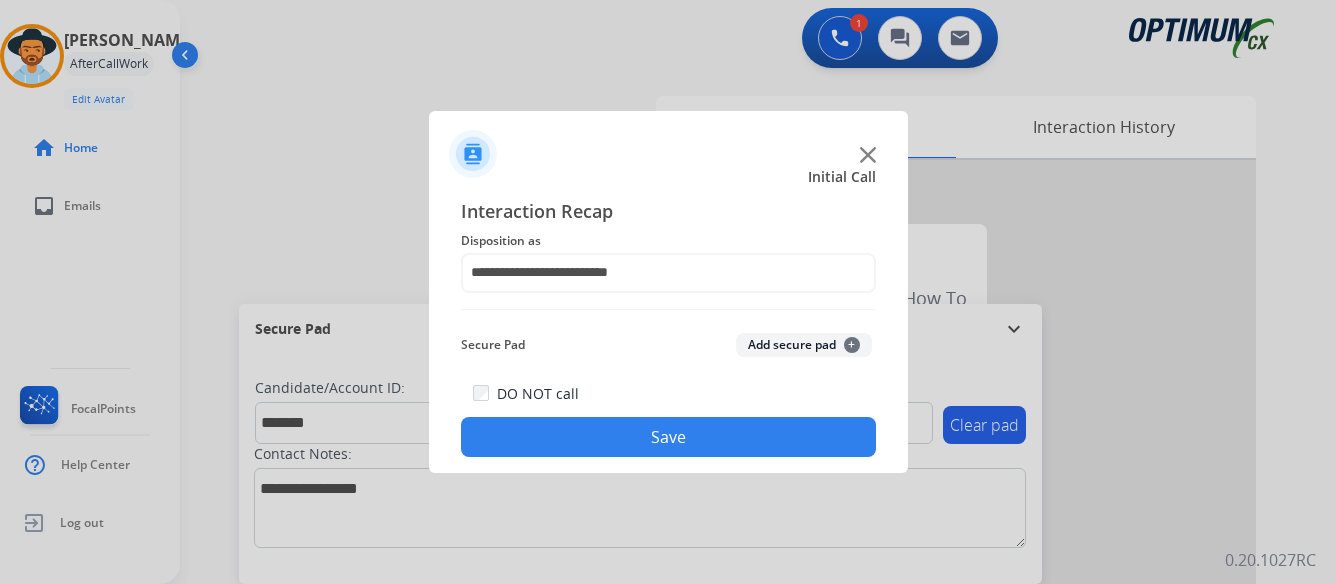 click on "Save" 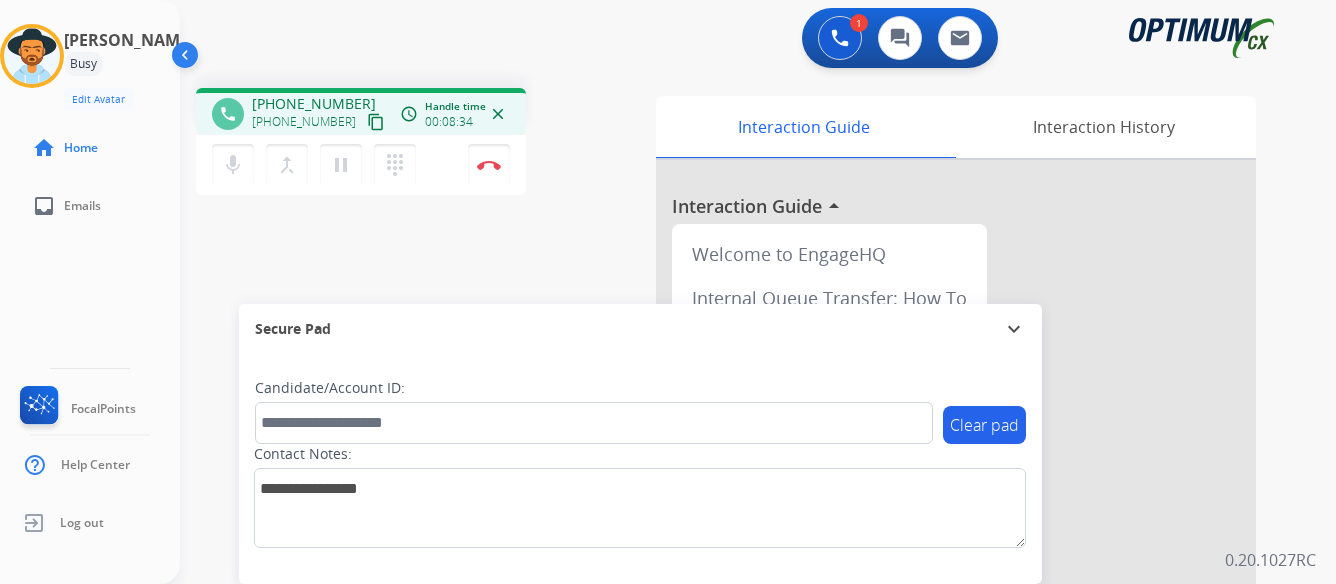 click on "Clear pad Candidate/Account ID: Contact Notes:" at bounding box center [640, 469] 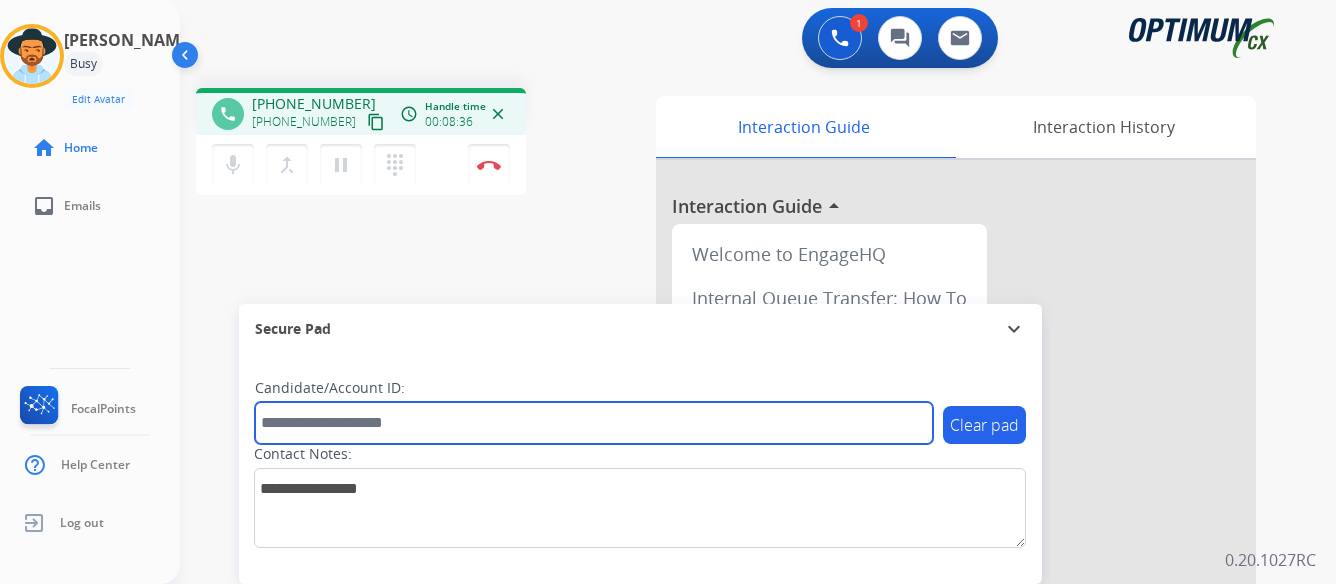 click at bounding box center (594, 423) 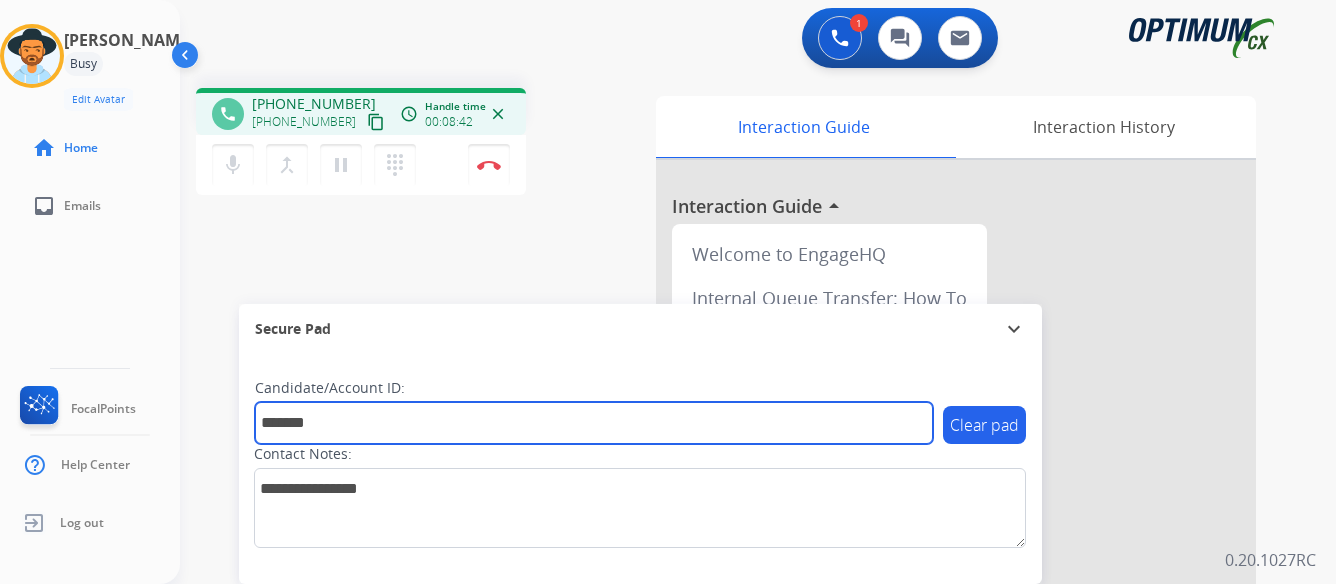 type on "*******" 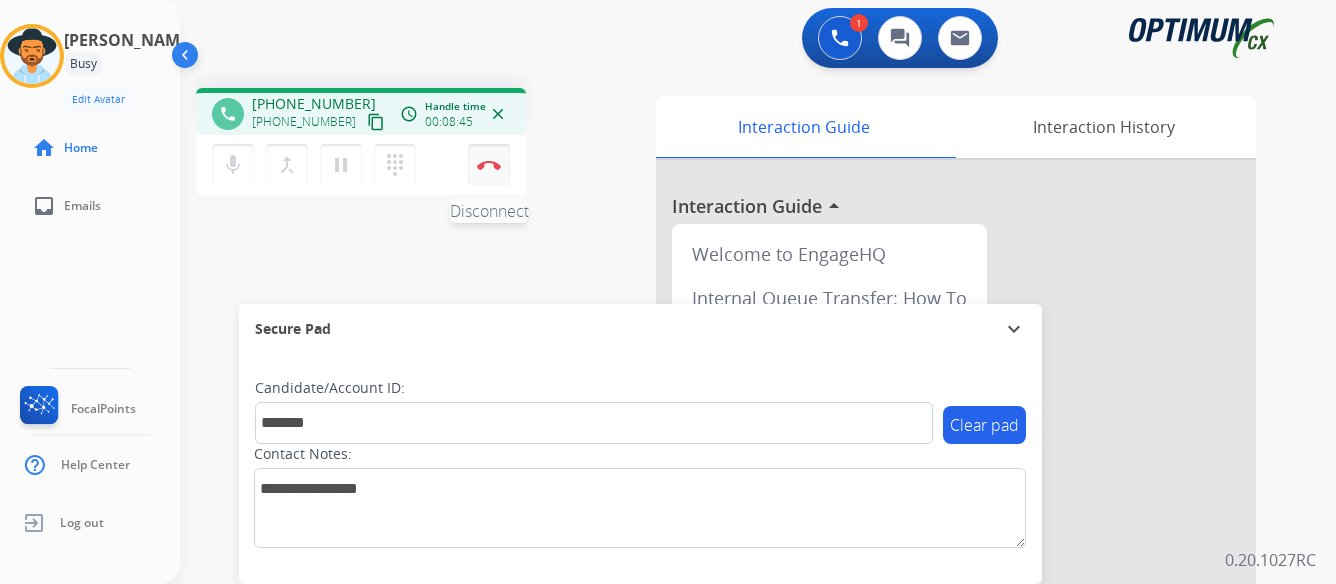 click on "Disconnect" at bounding box center (489, 165) 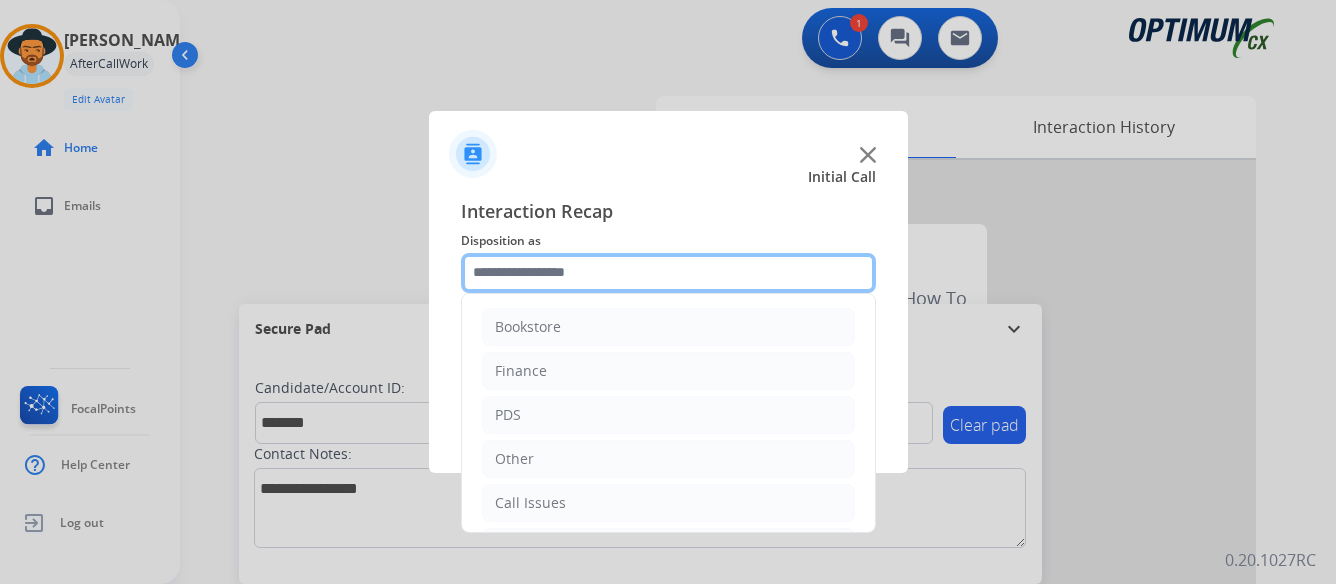 click 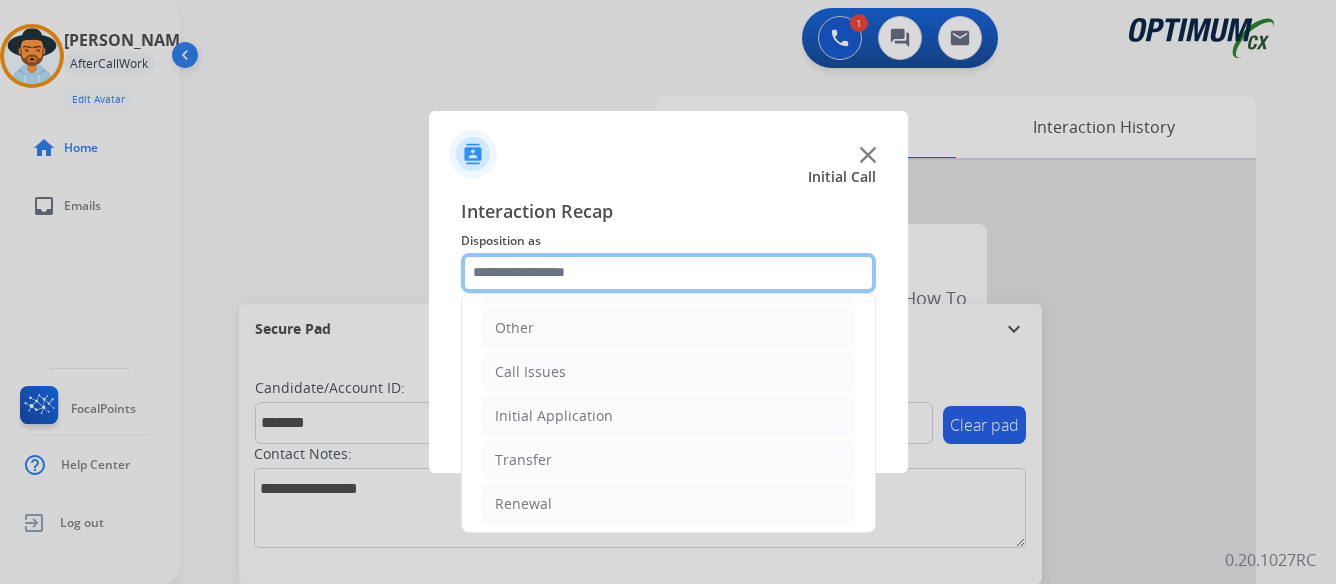 scroll, scrollTop: 136, scrollLeft: 0, axis: vertical 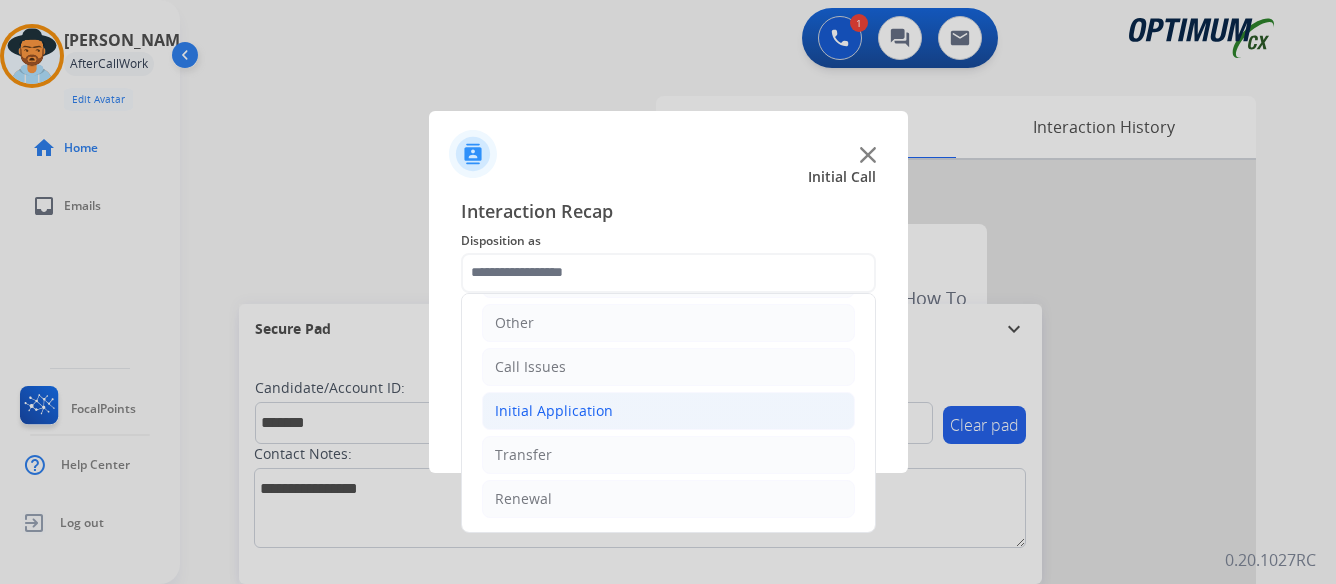 click on "Initial Application" 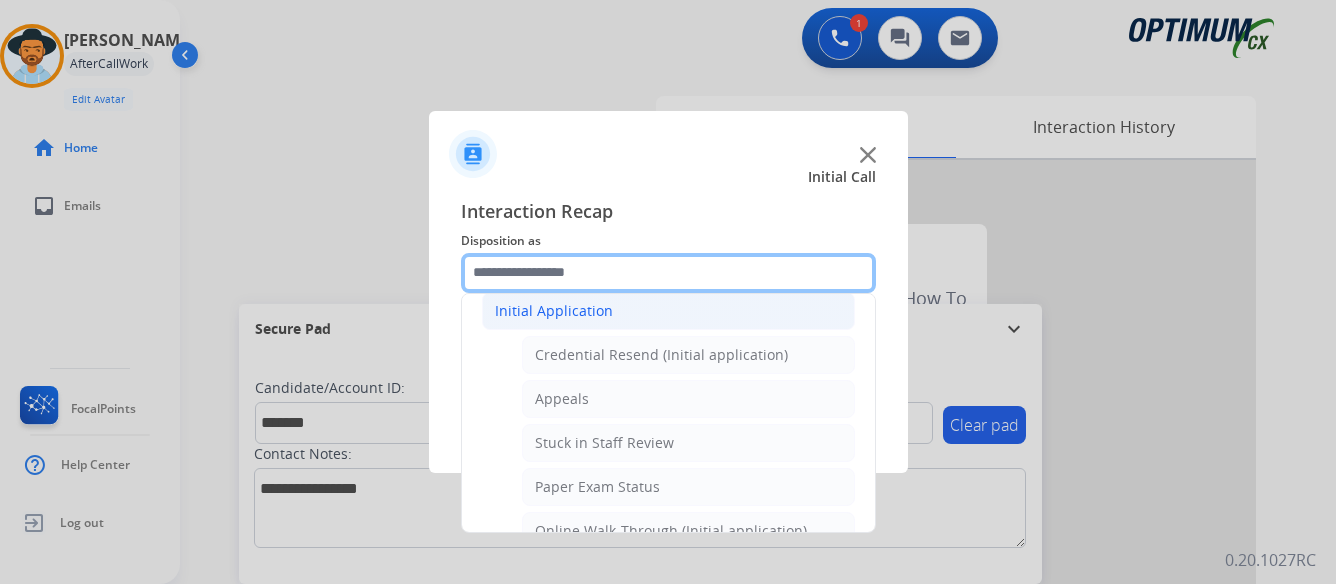 scroll, scrollTop: 336, scrollLeft: 0, axis: vertical 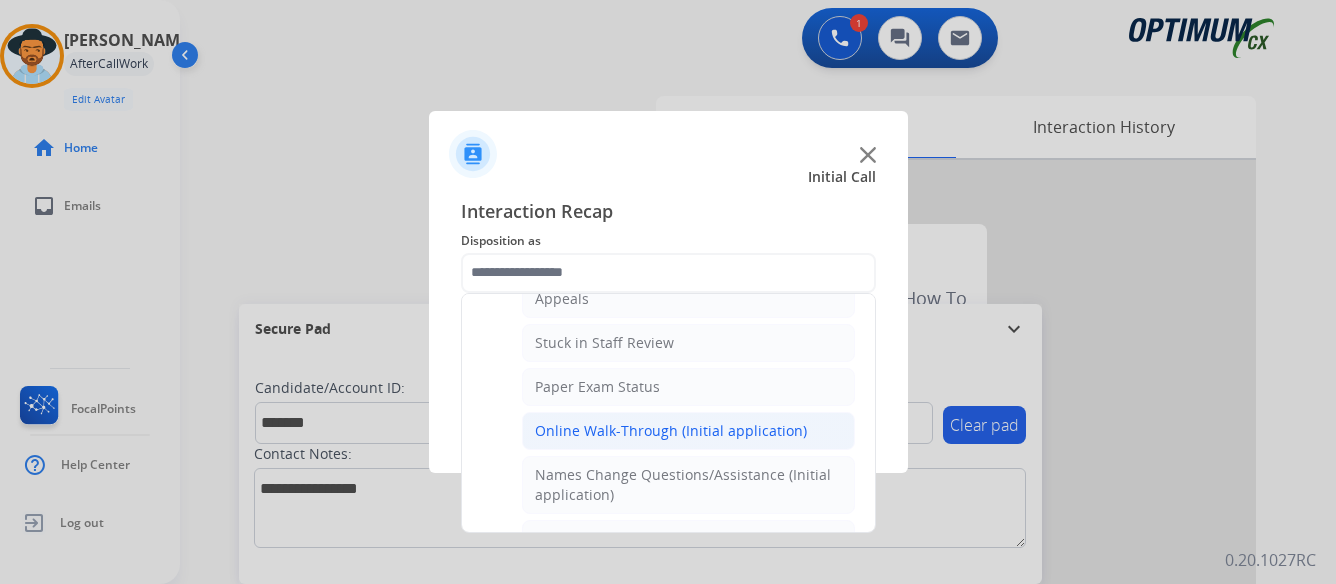 click on "Online Walk-Through (Initial application)" 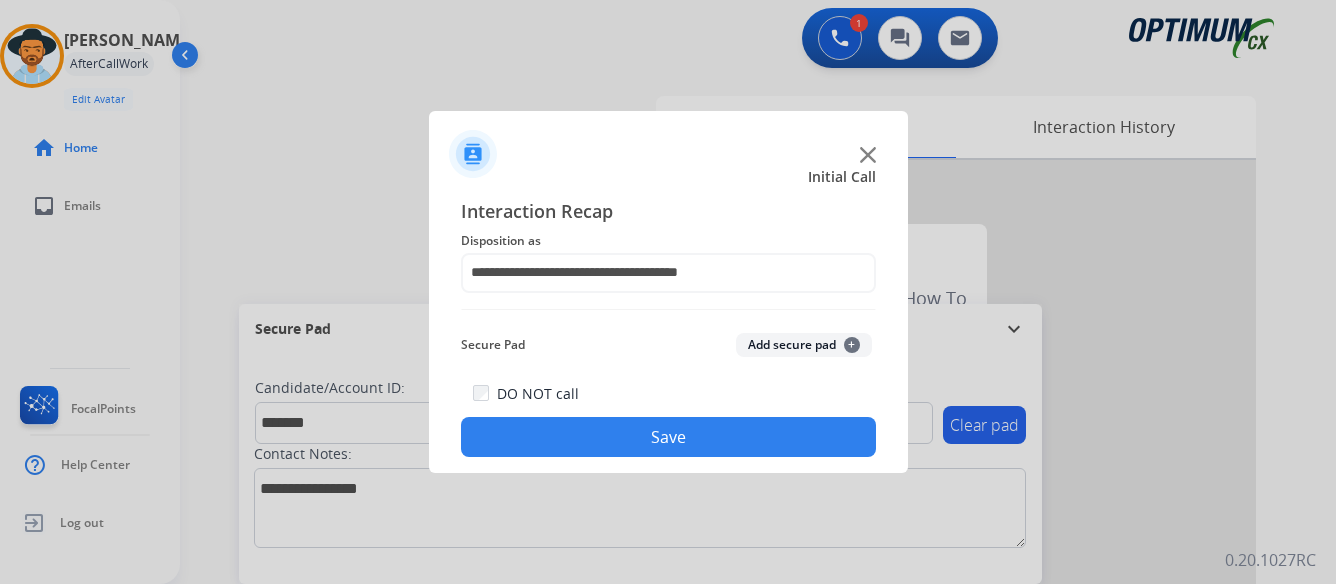 click on "Save" 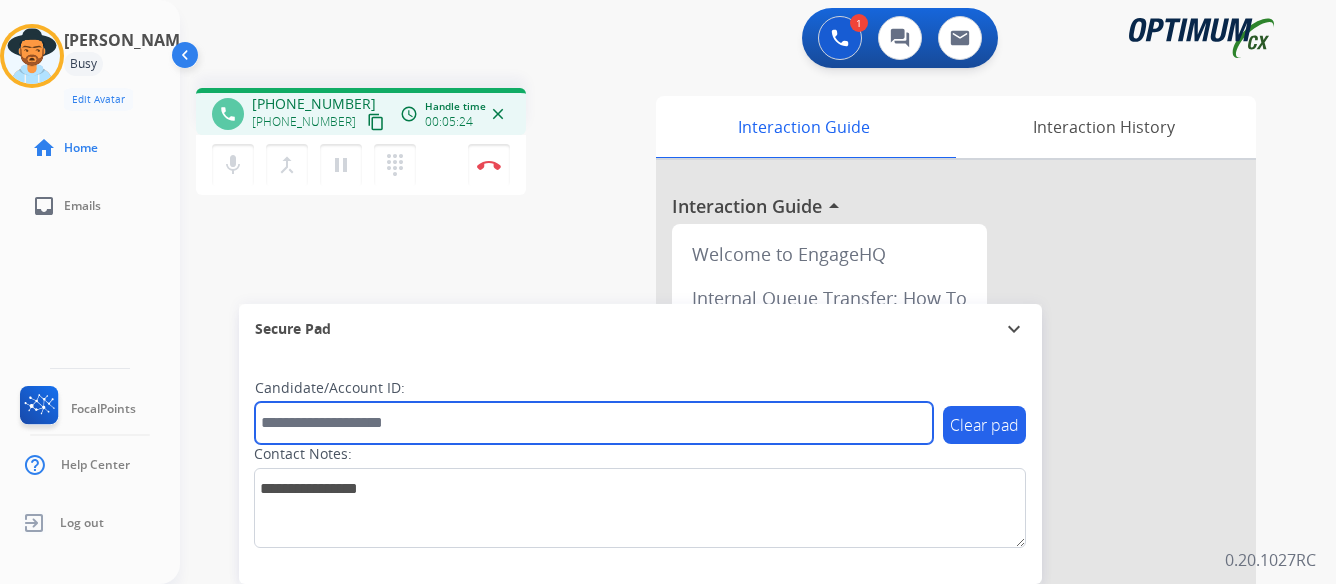 paste on "*******" 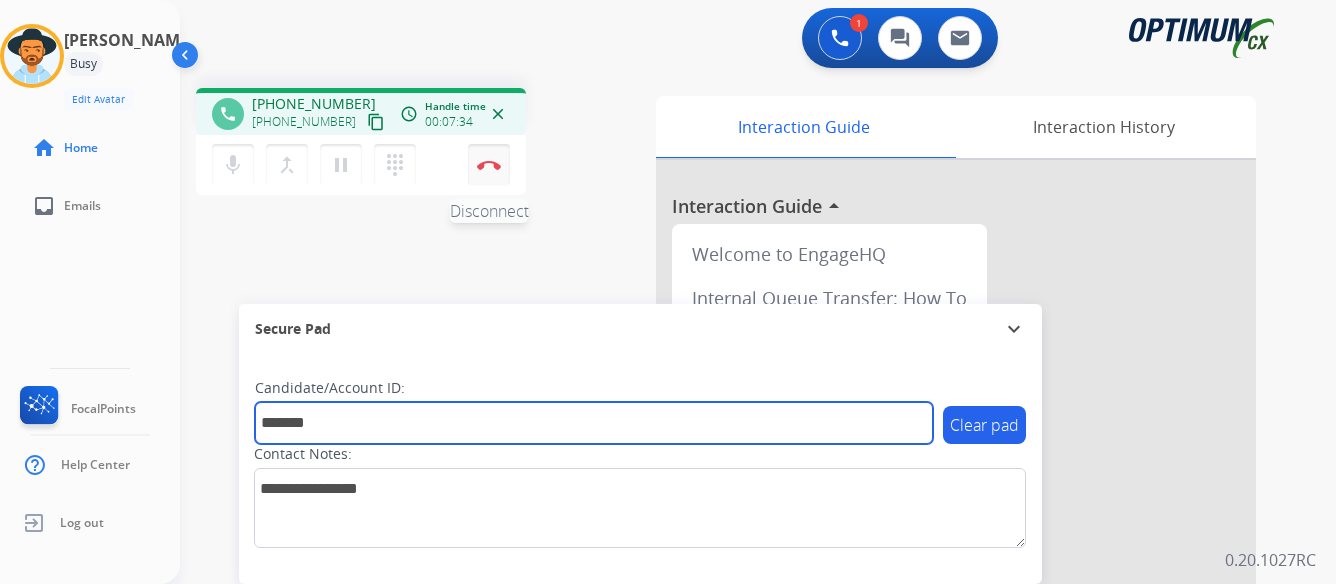 type on "*******" 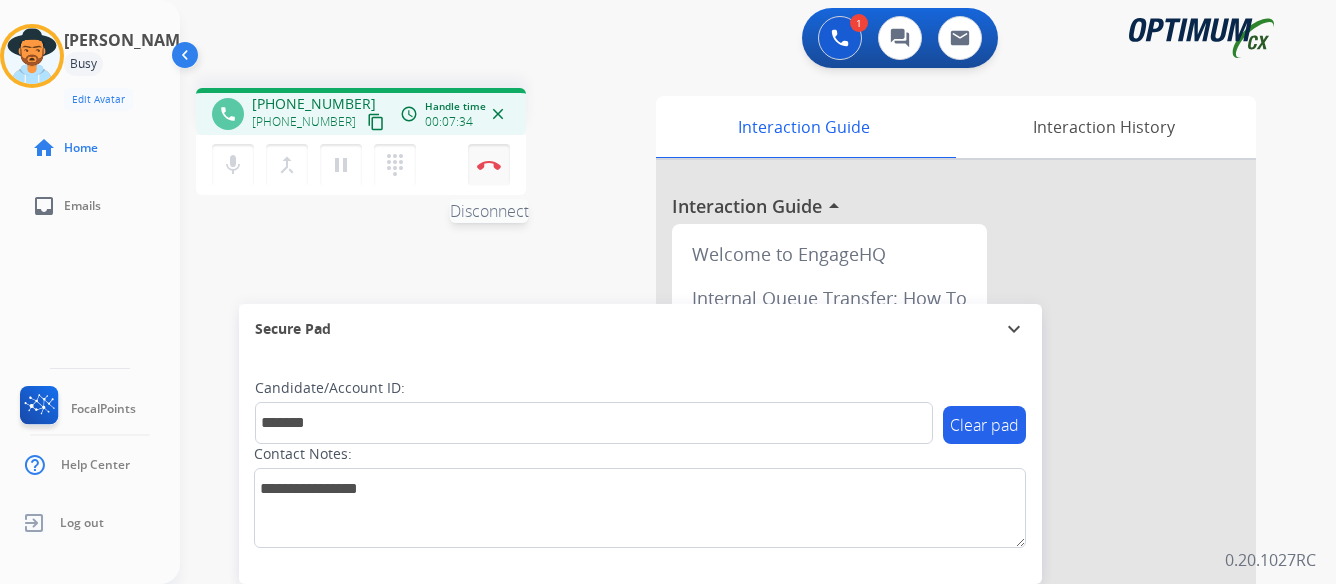 click at bounding box center [489, 165] 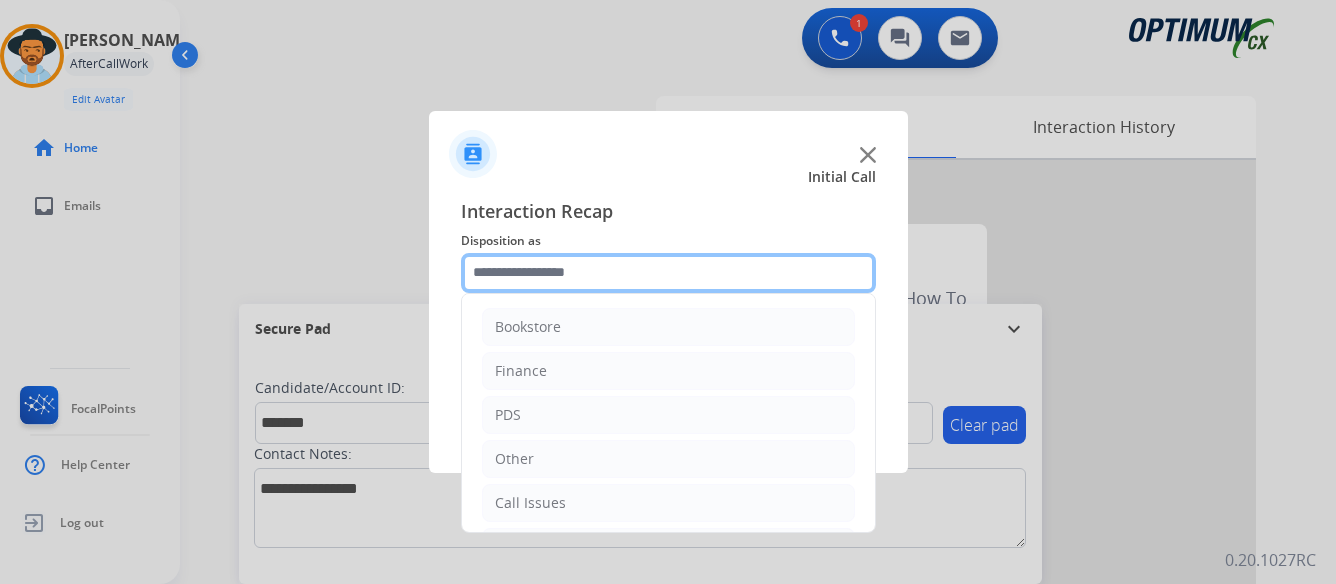 click 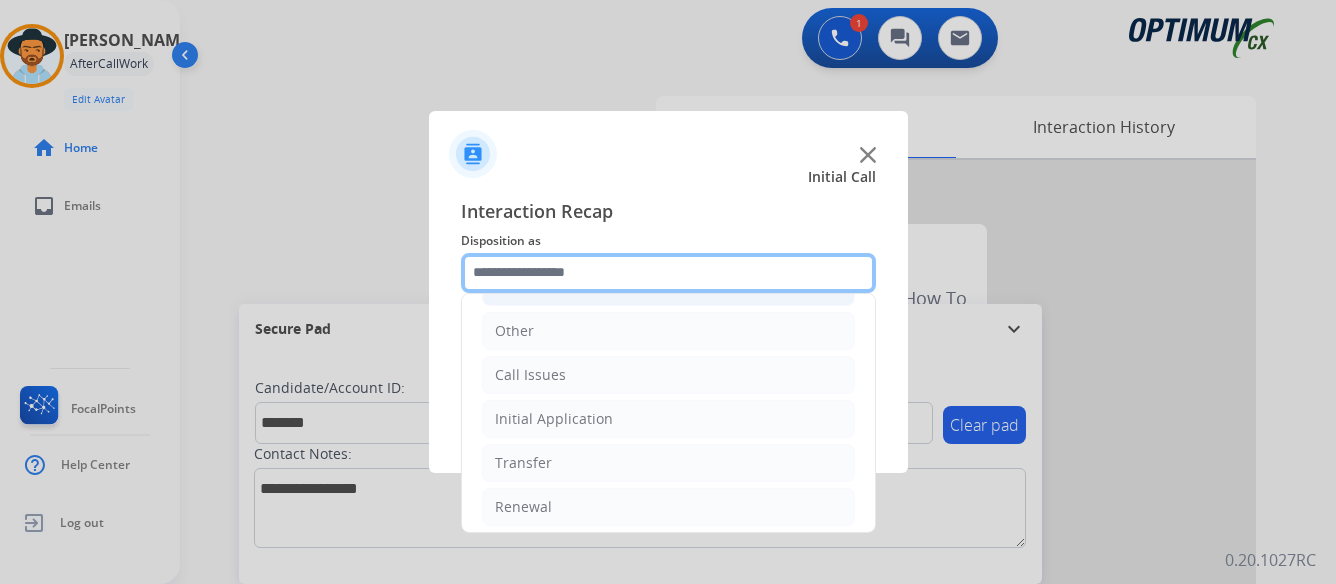 scroll, scrollTop: 136, scrollLeft: 0, axis: vertical 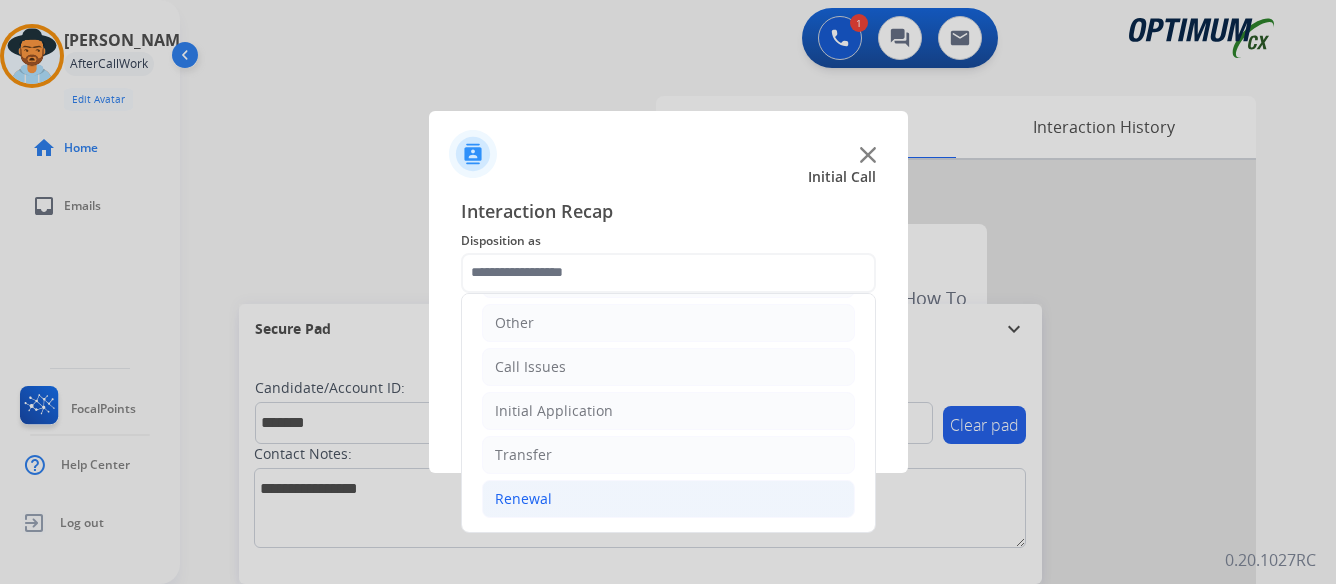 click on "Renewal" 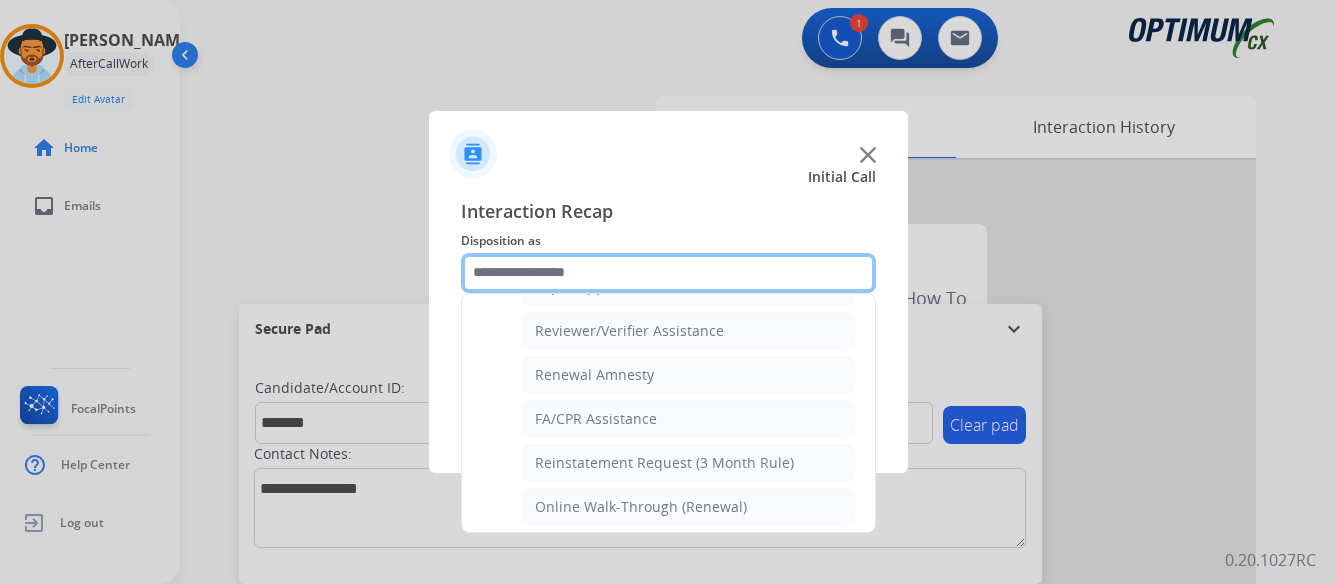 scroll, scrollTop: 772, scrollLeft: 0, axis: vertical 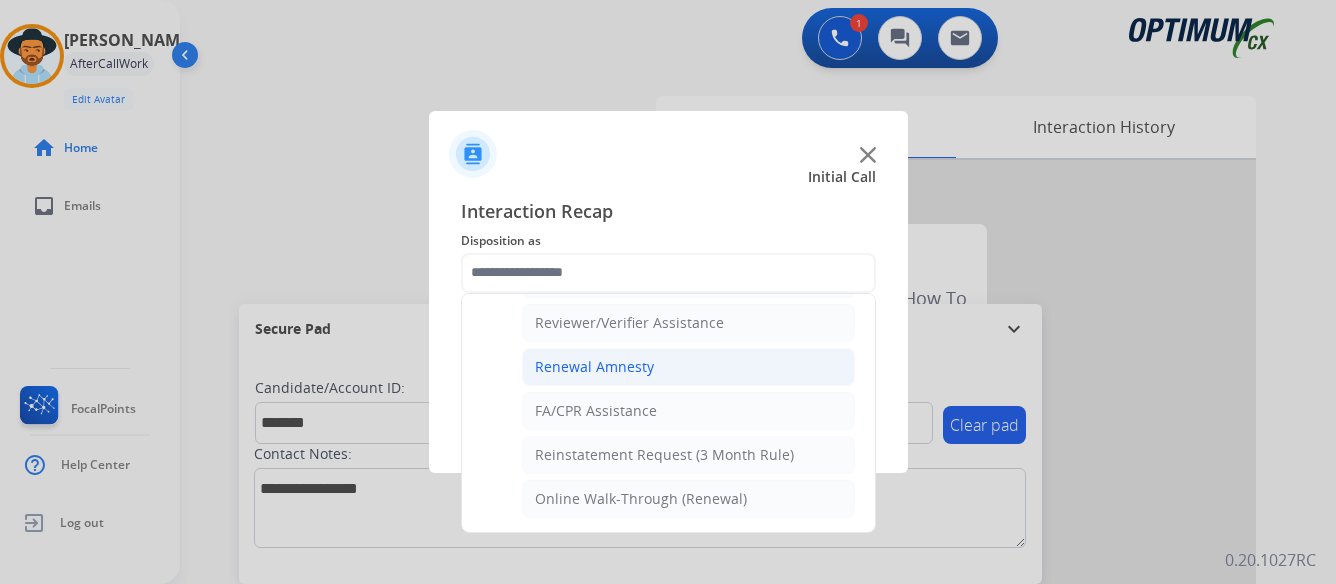 click on "Renewal Amnesty" 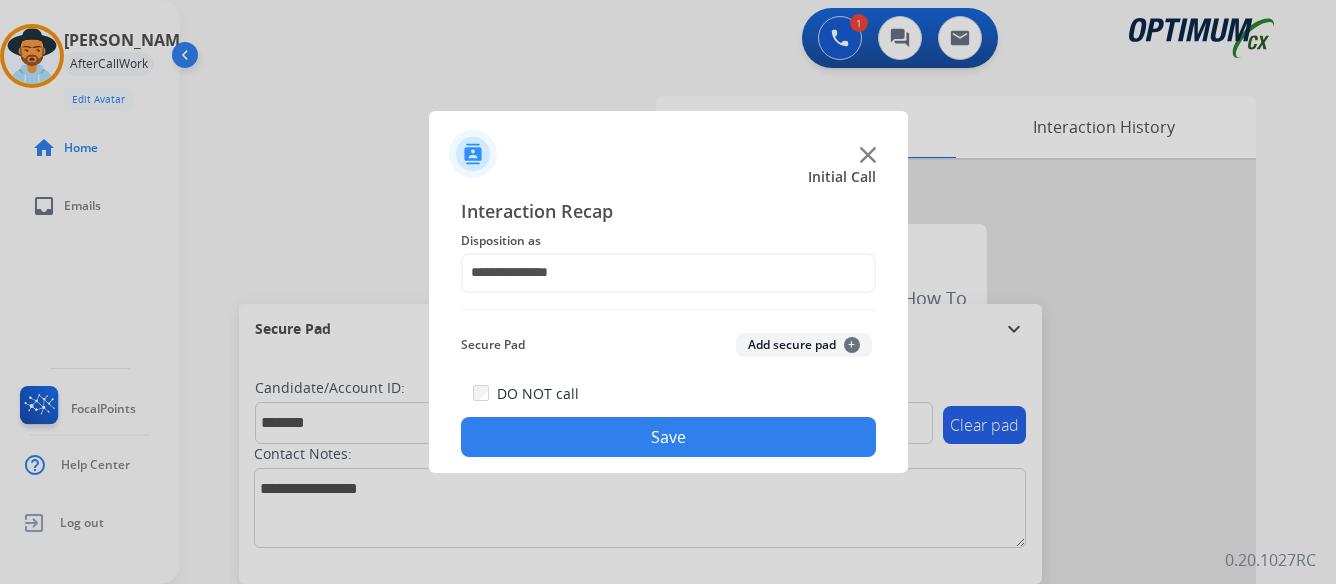 click on "Save" 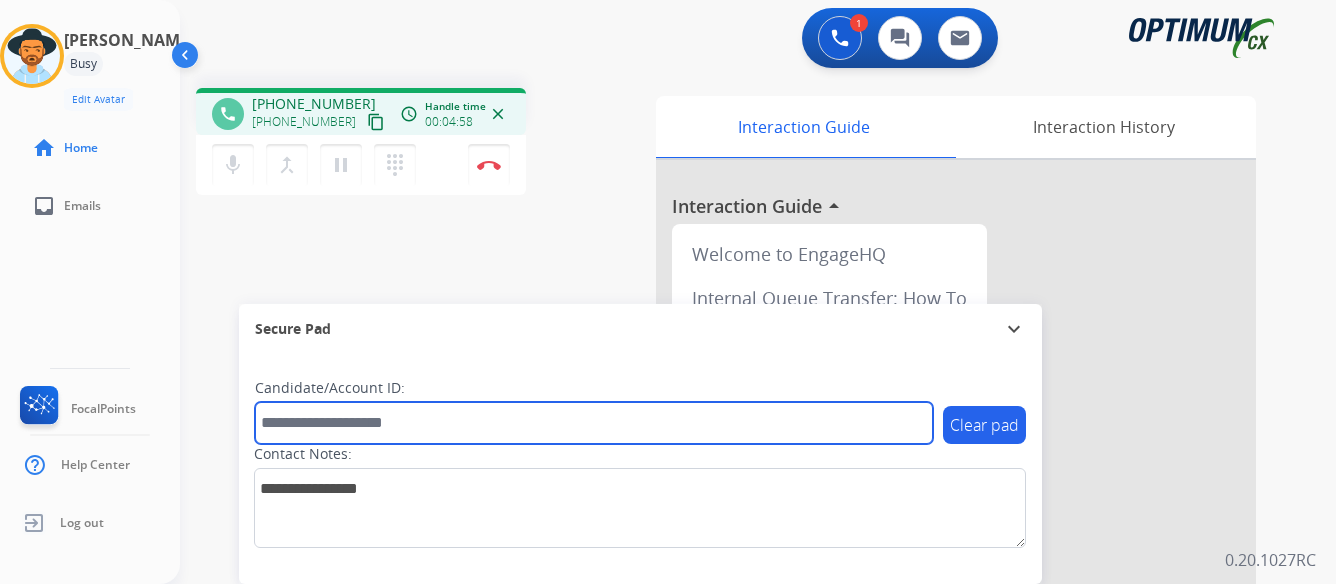 paste on "*******" 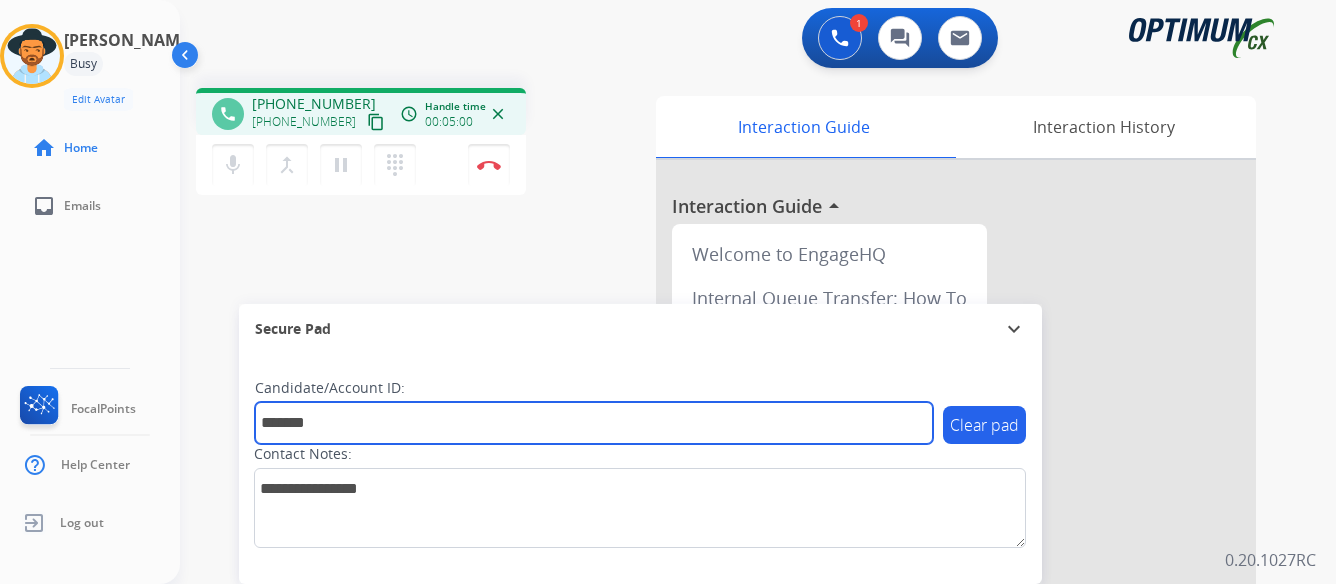 type on "*******" 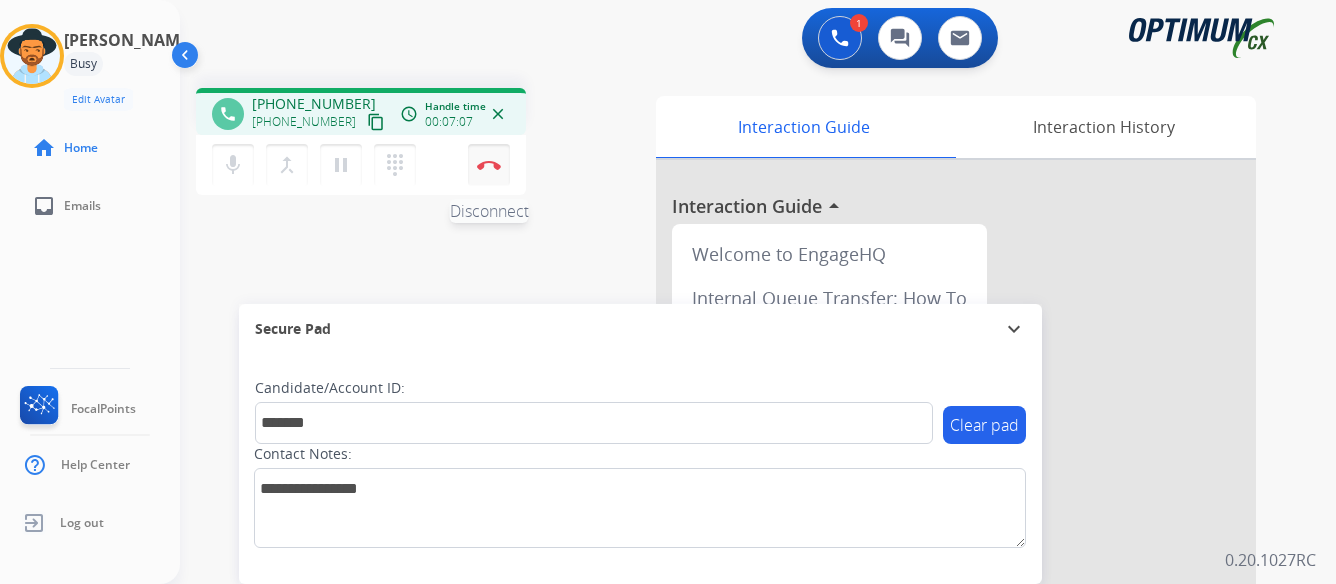 click at bounding box center (489, 165) 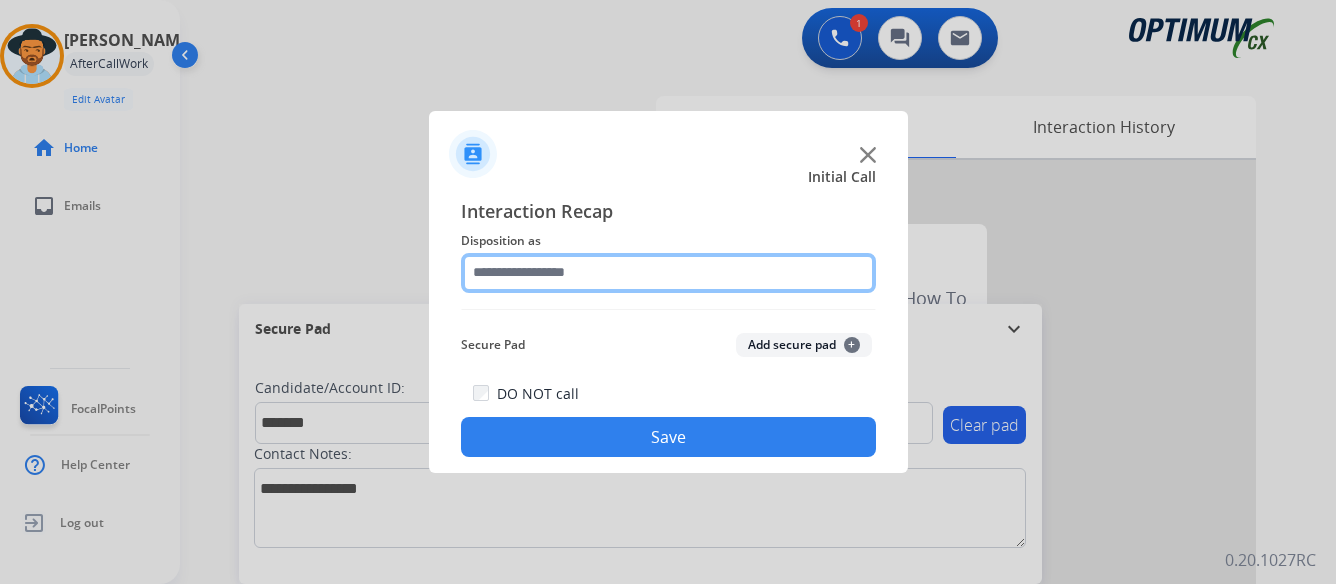 click 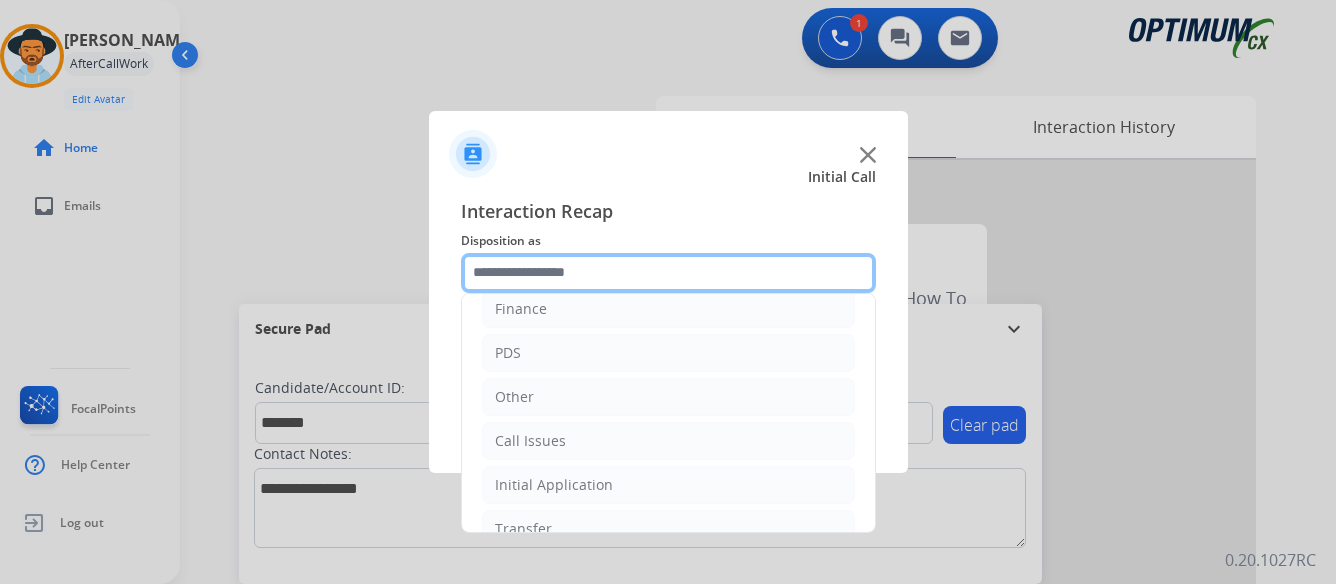 scroll, scrollTop: 136, scrollLeft: 0, axis: vertical 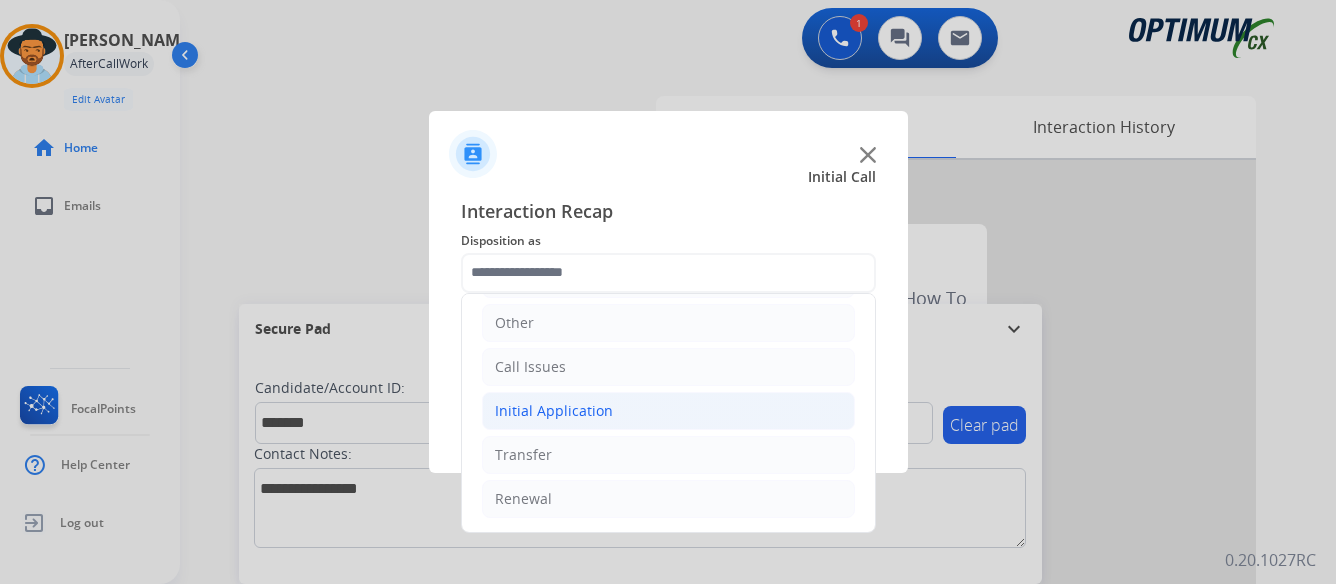 click on "Initial Application" 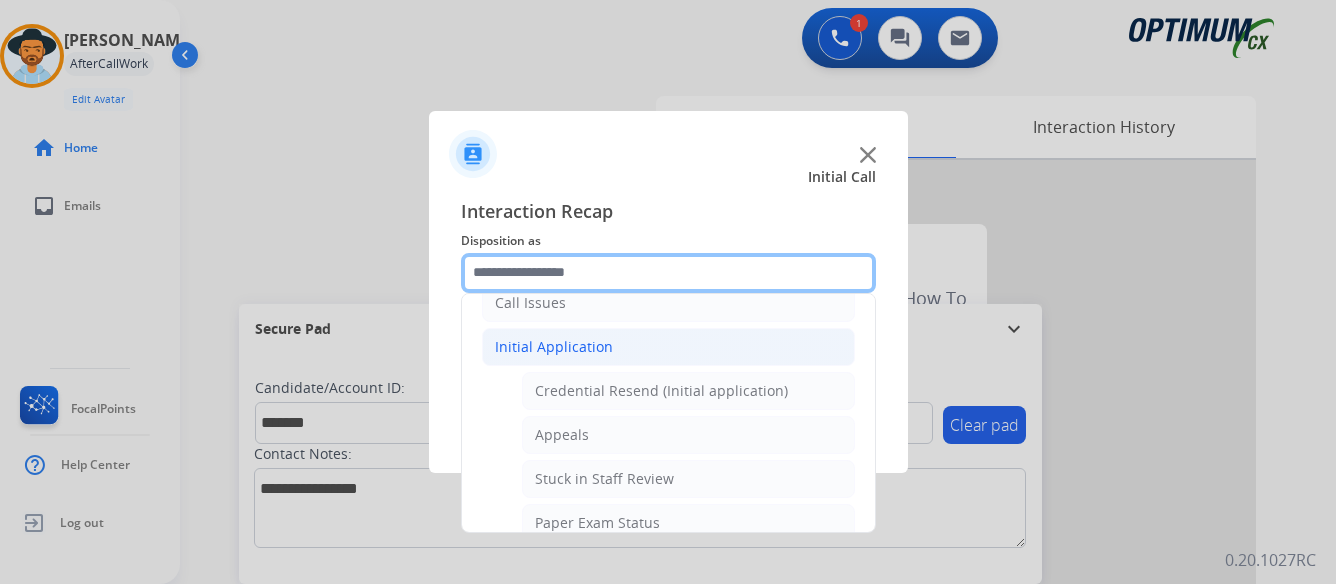 scroll, scrollTop: 236, scrollLeft: 0, axis: vertical 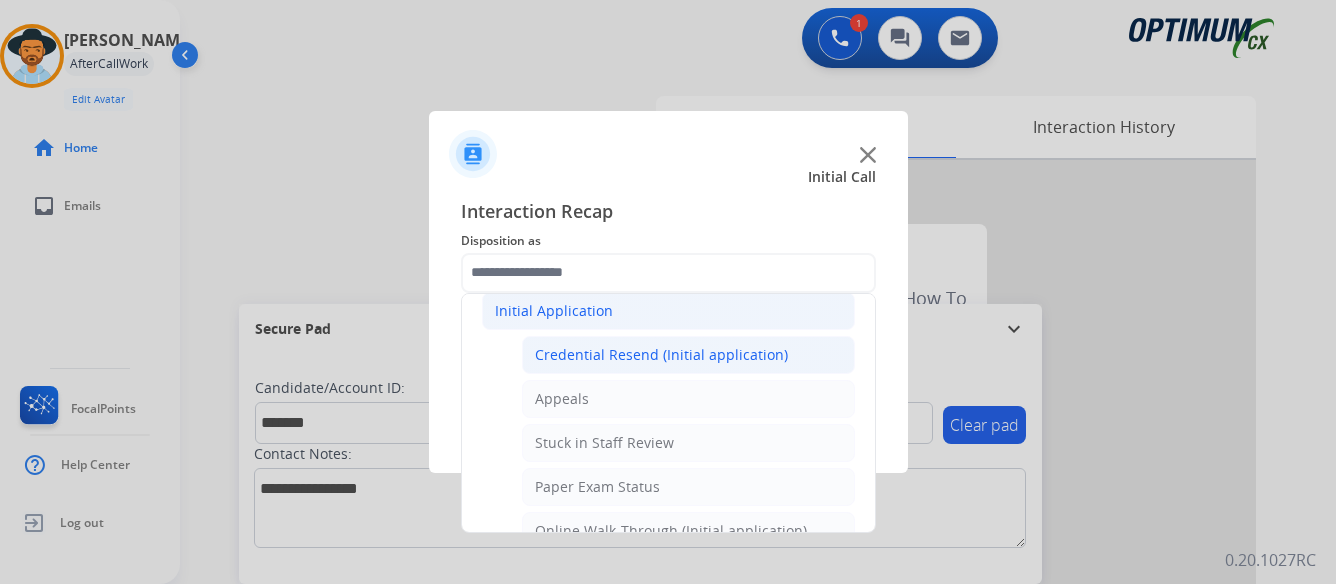 click on "Credential Resend (Initial application)" 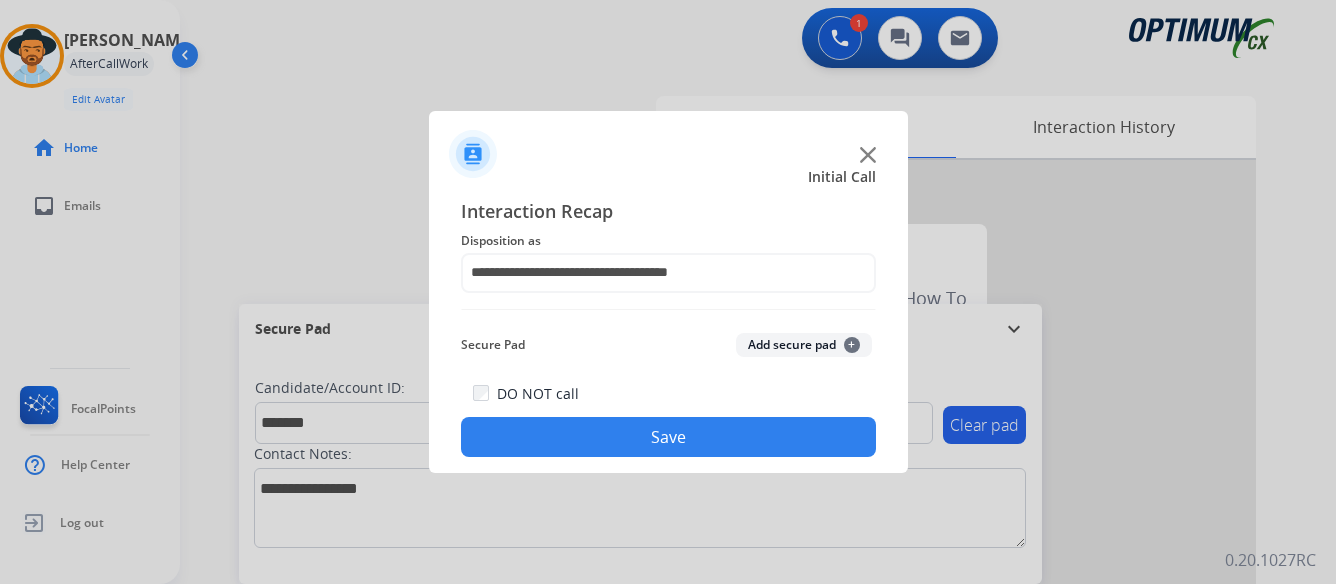 click on "Save" 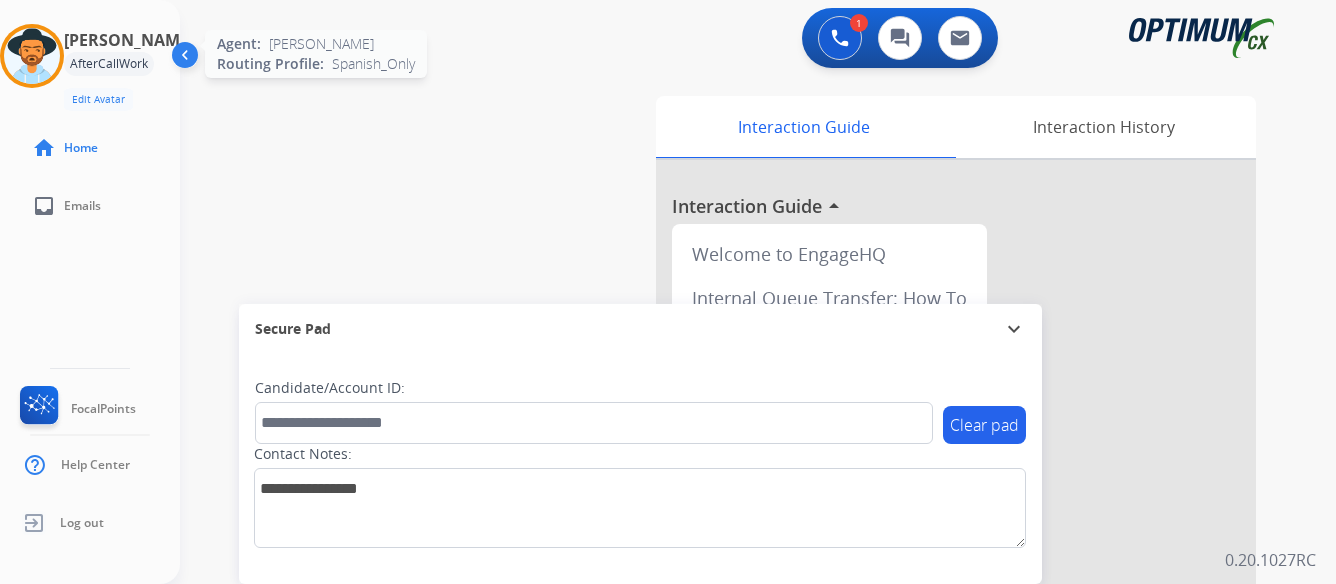 click at bounding box center [32, 56] 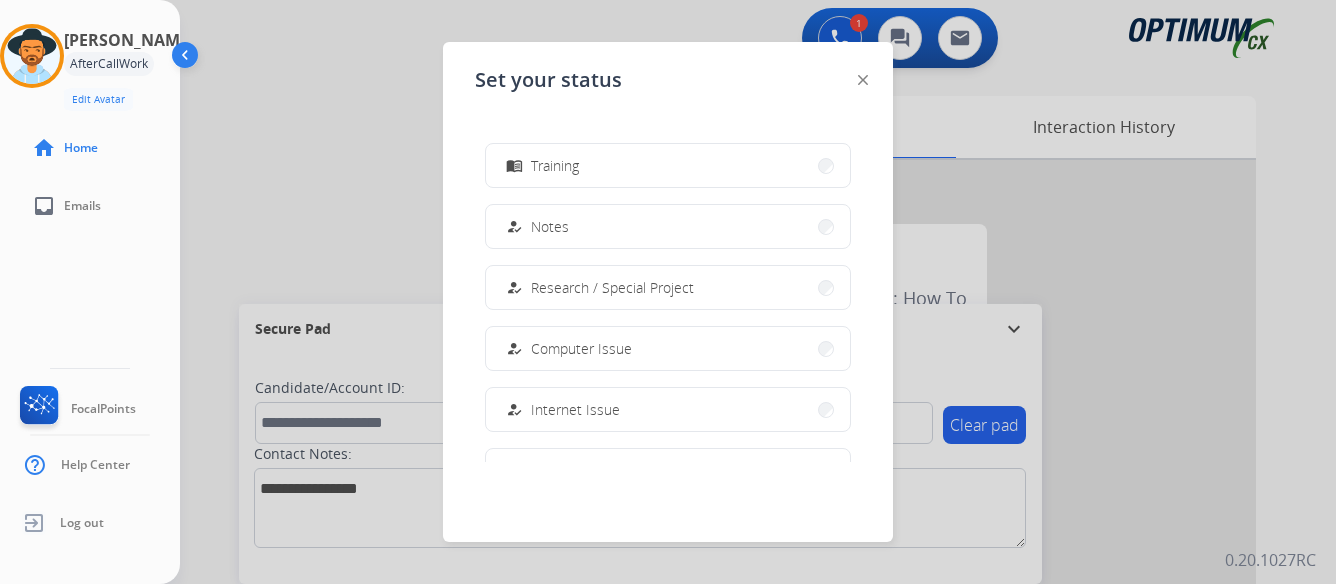 scroll, scrollTop: 499, scrollLeft: 0, axis: vertical 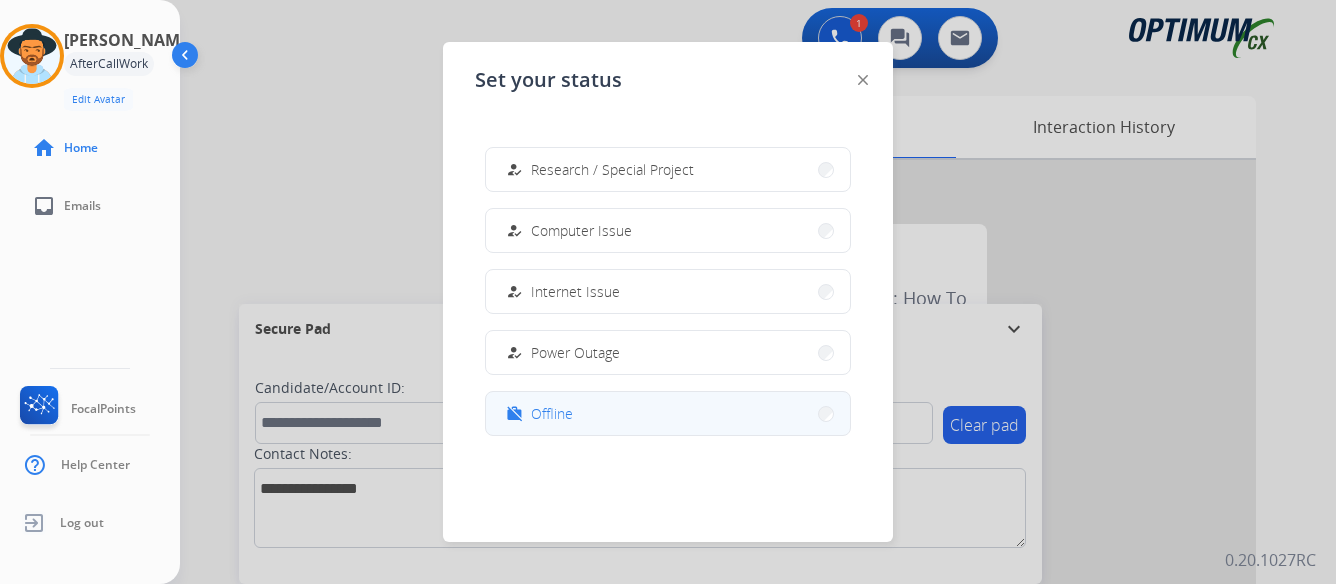 click on "work_off Offline" at bounding box center [668, 413] 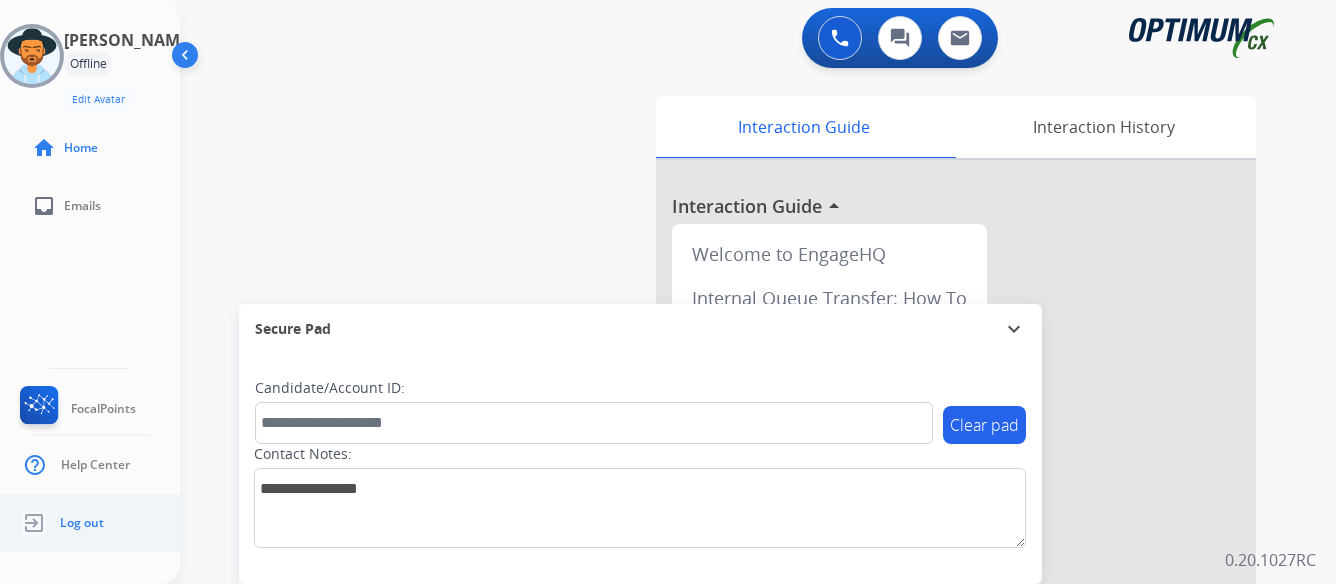 click on "Log out" 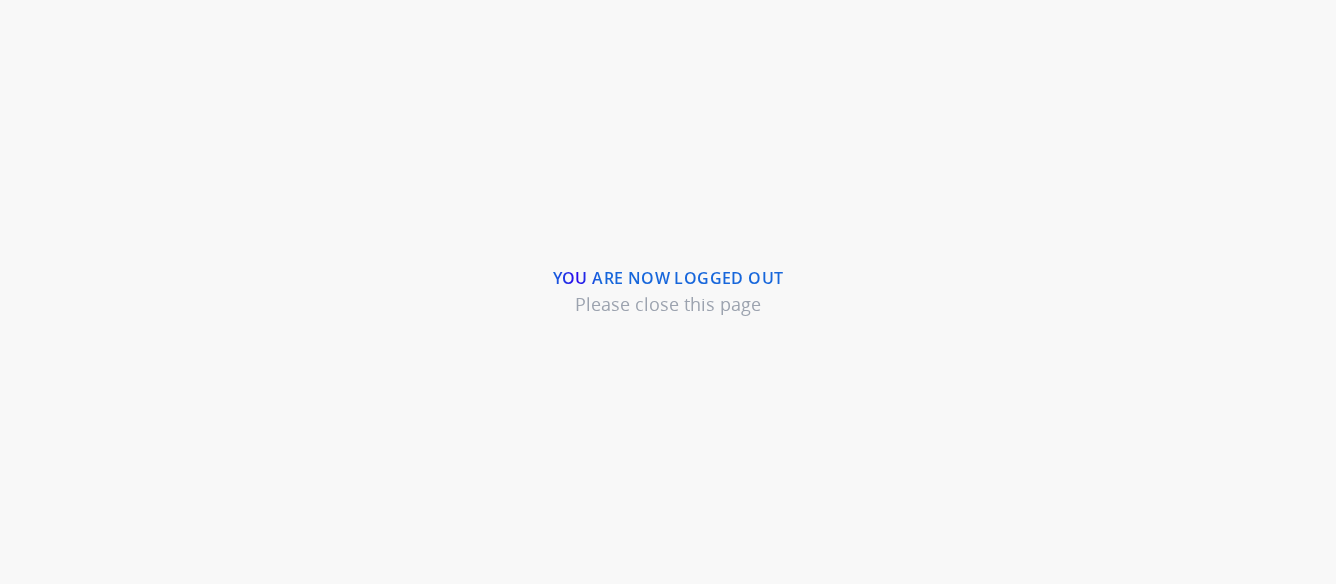 scroll, scrollTop: 0, scrollLeft: 0, axis: both 